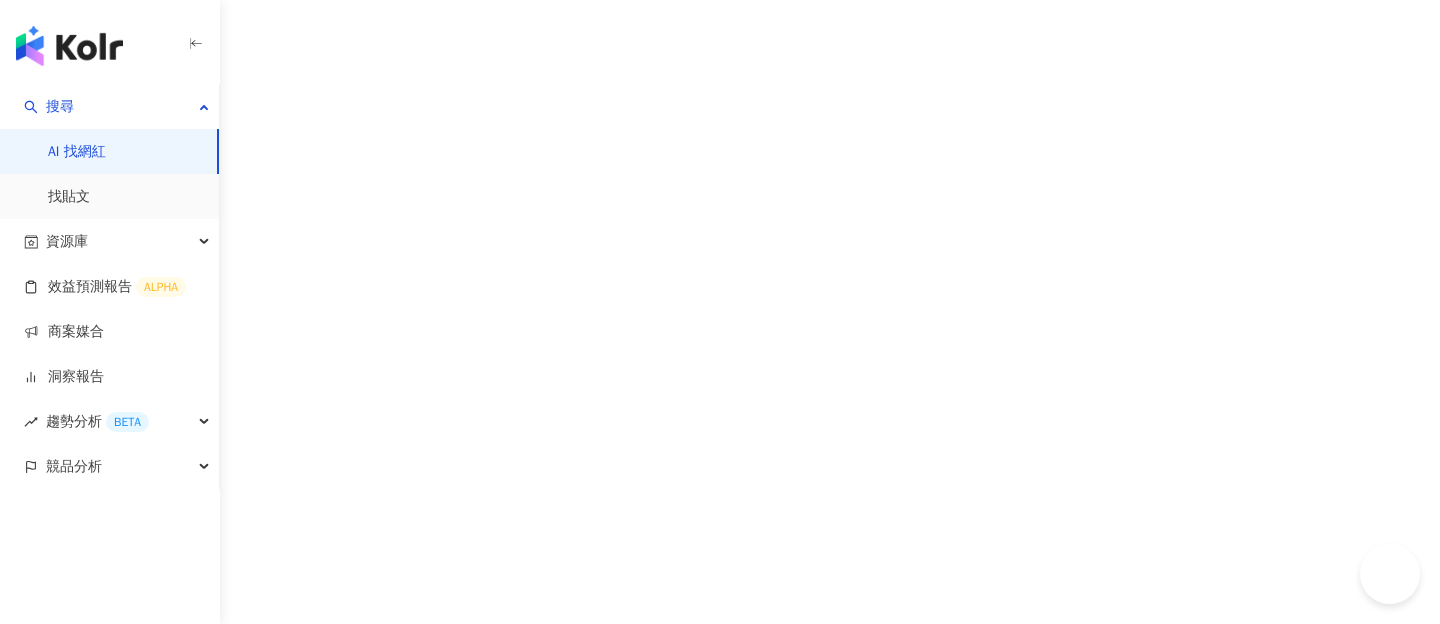 scroll, scrollTop: 0, scrollLeft: 0, axis: both 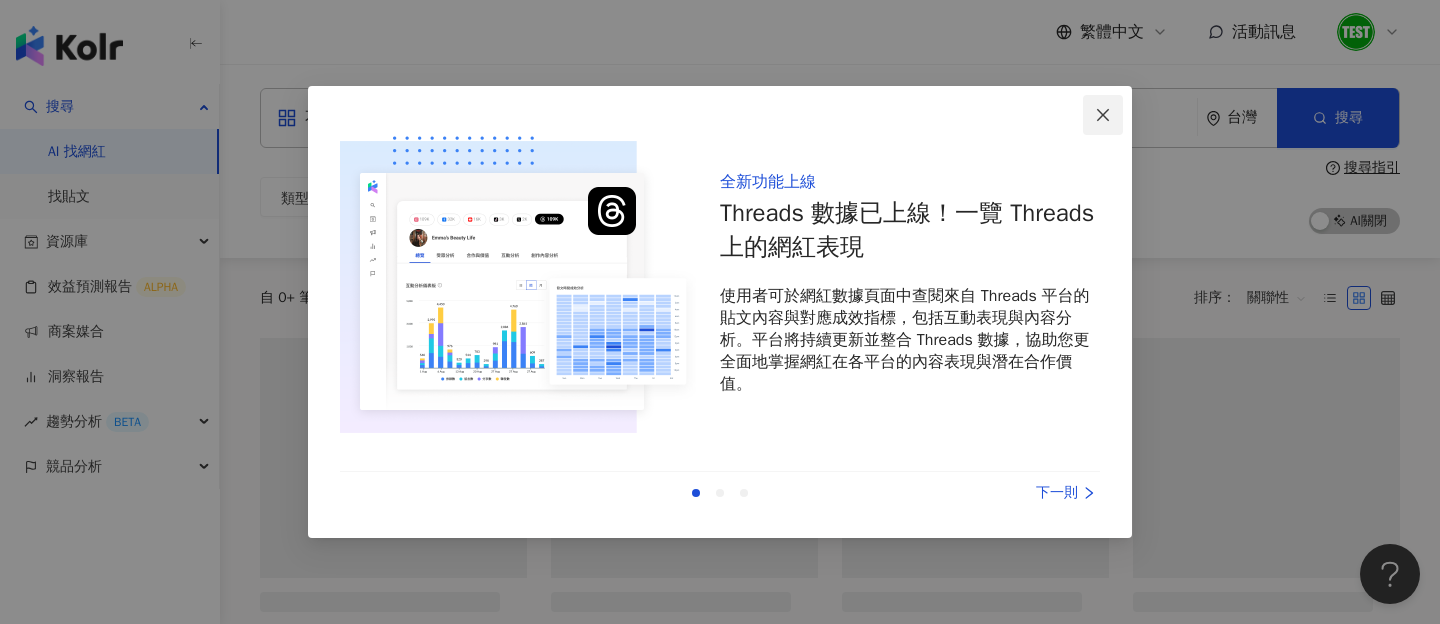 click 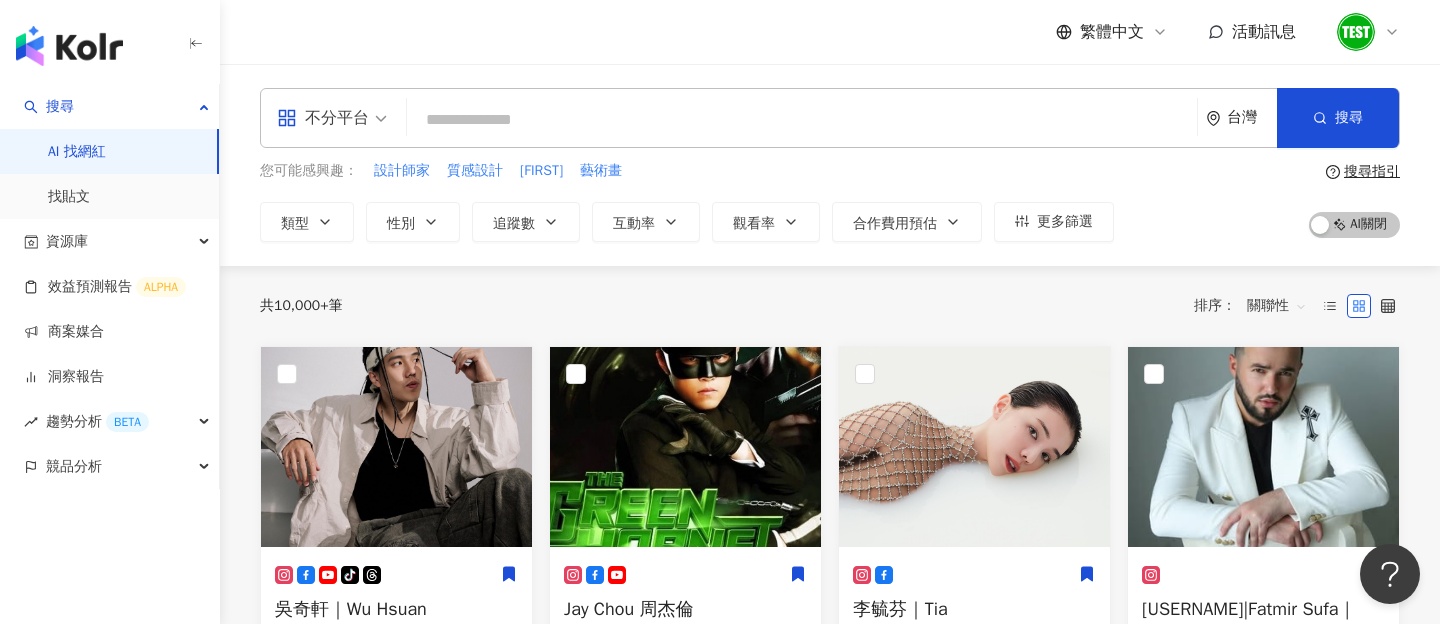 click 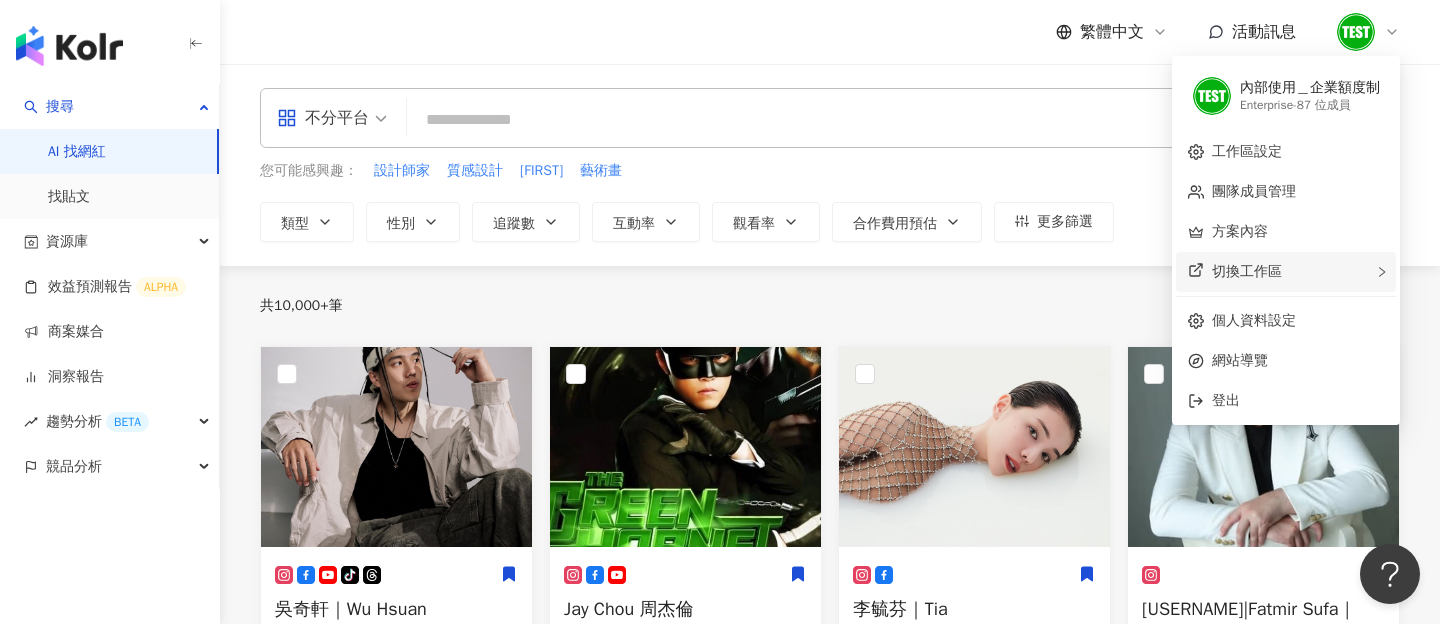 click on "切換工作區" at bounding box center [1247, 271] 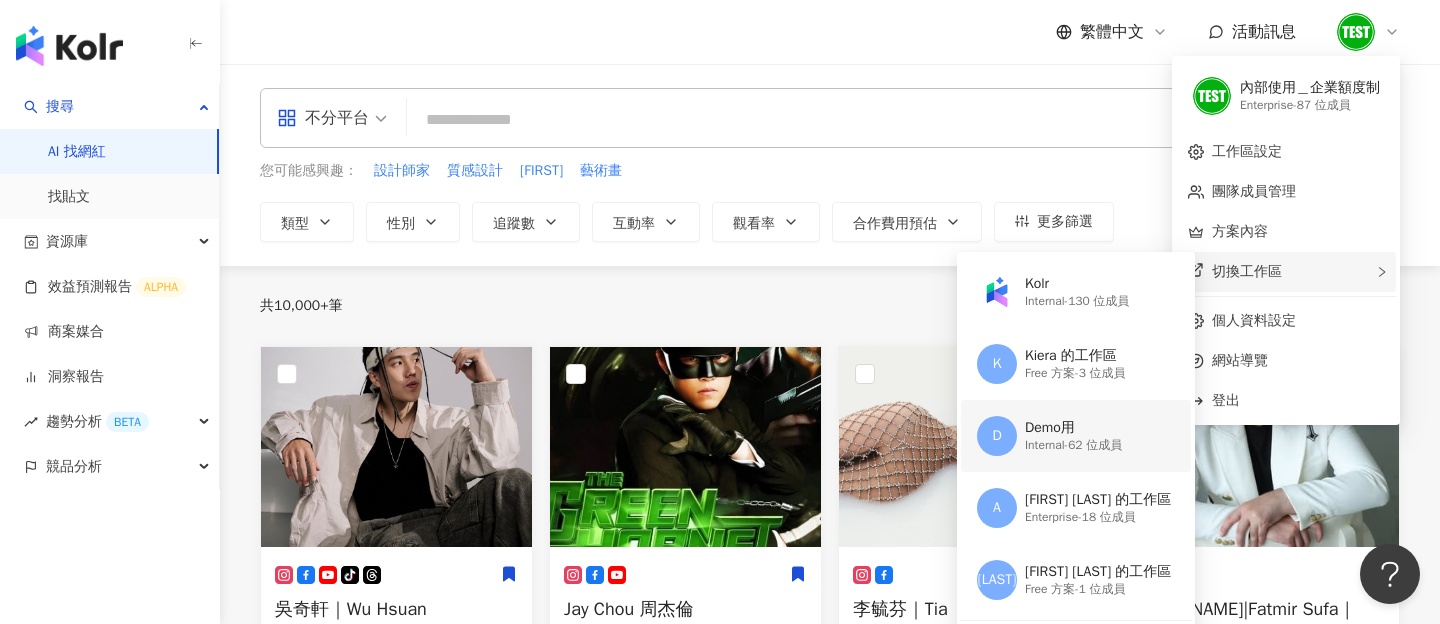 click on "Demo用" at bounding box center (1073, 428) 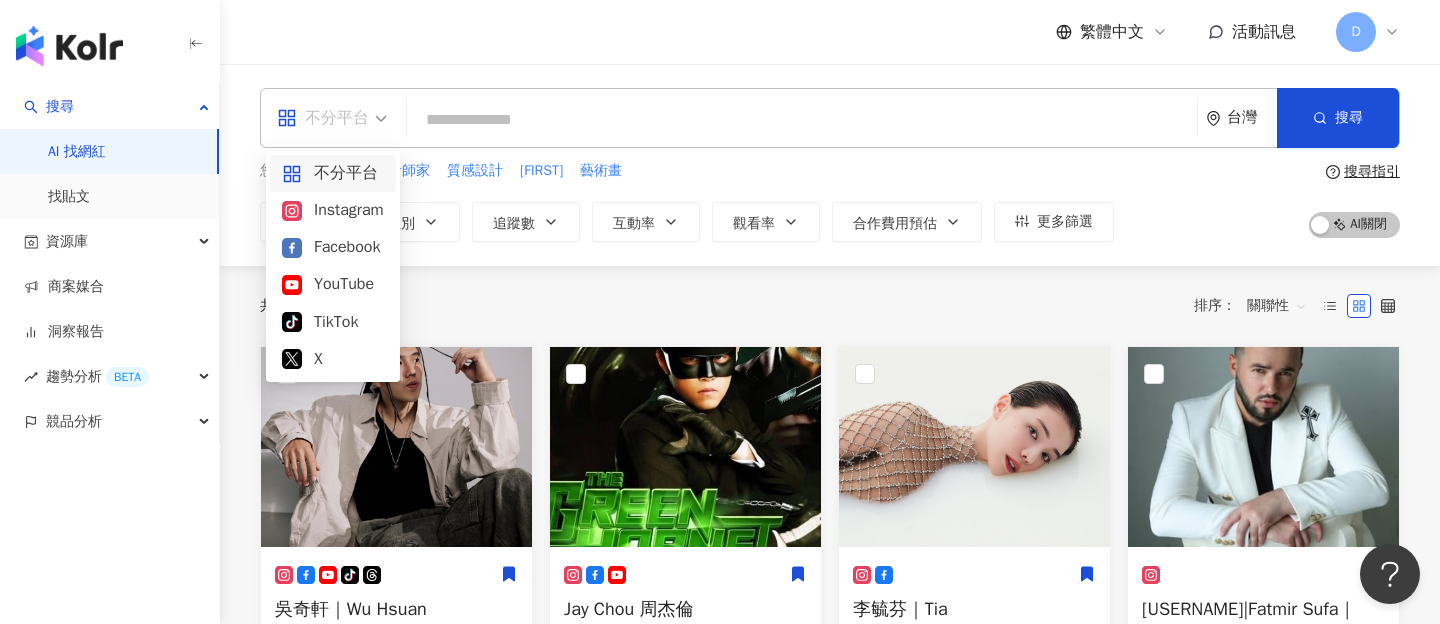 click on "不分平台" at bounding box center (323, 118) 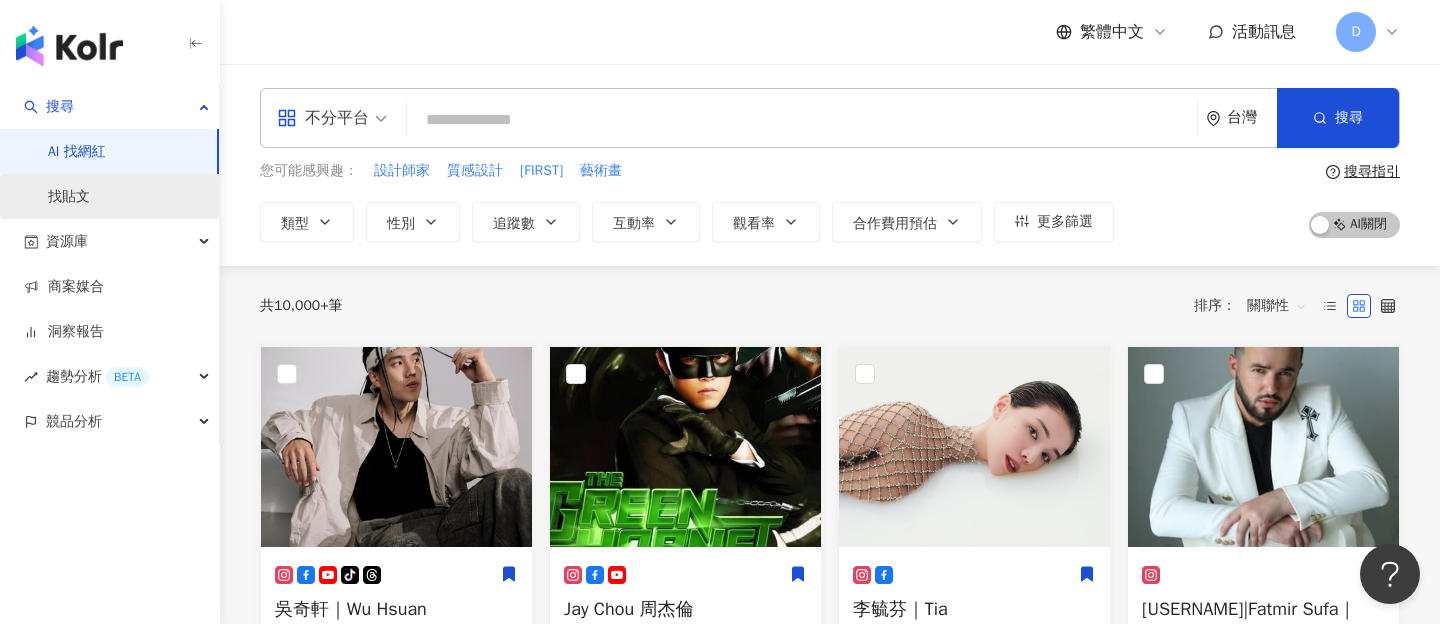 click on "找貼文" at bounding box center (69, 197) 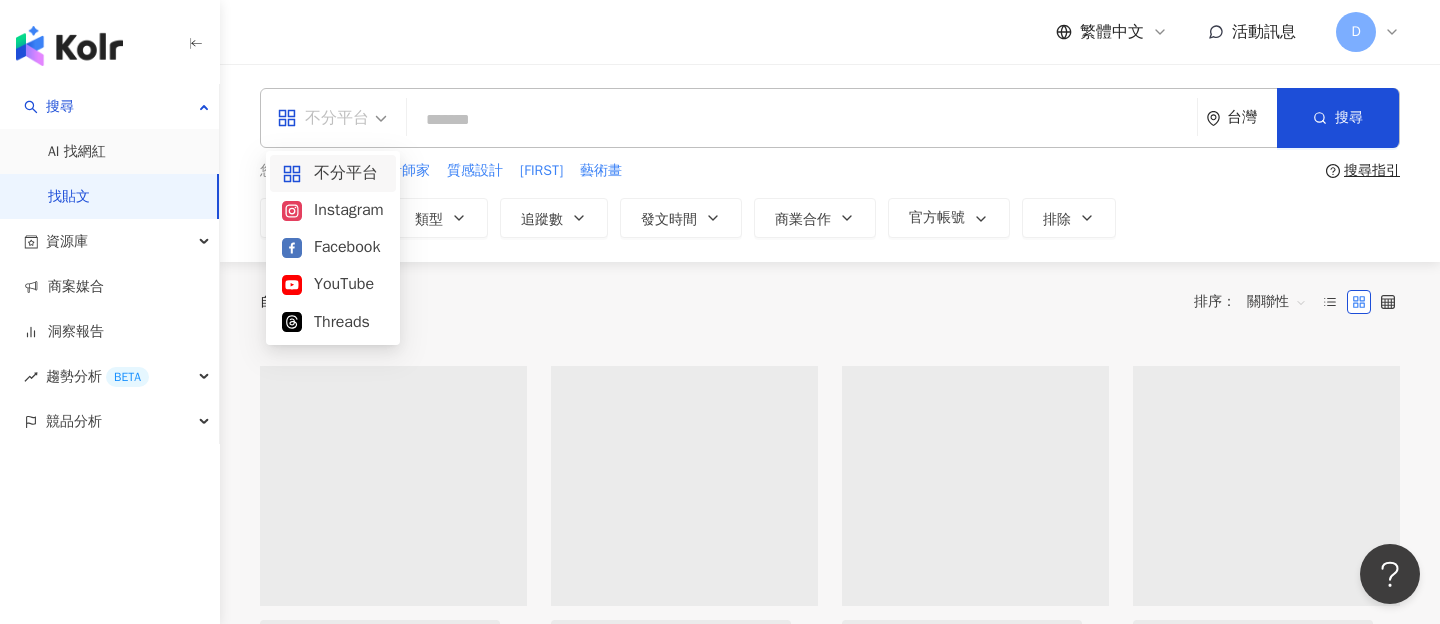 click on "不分平台" at bounding box center (323, 118) 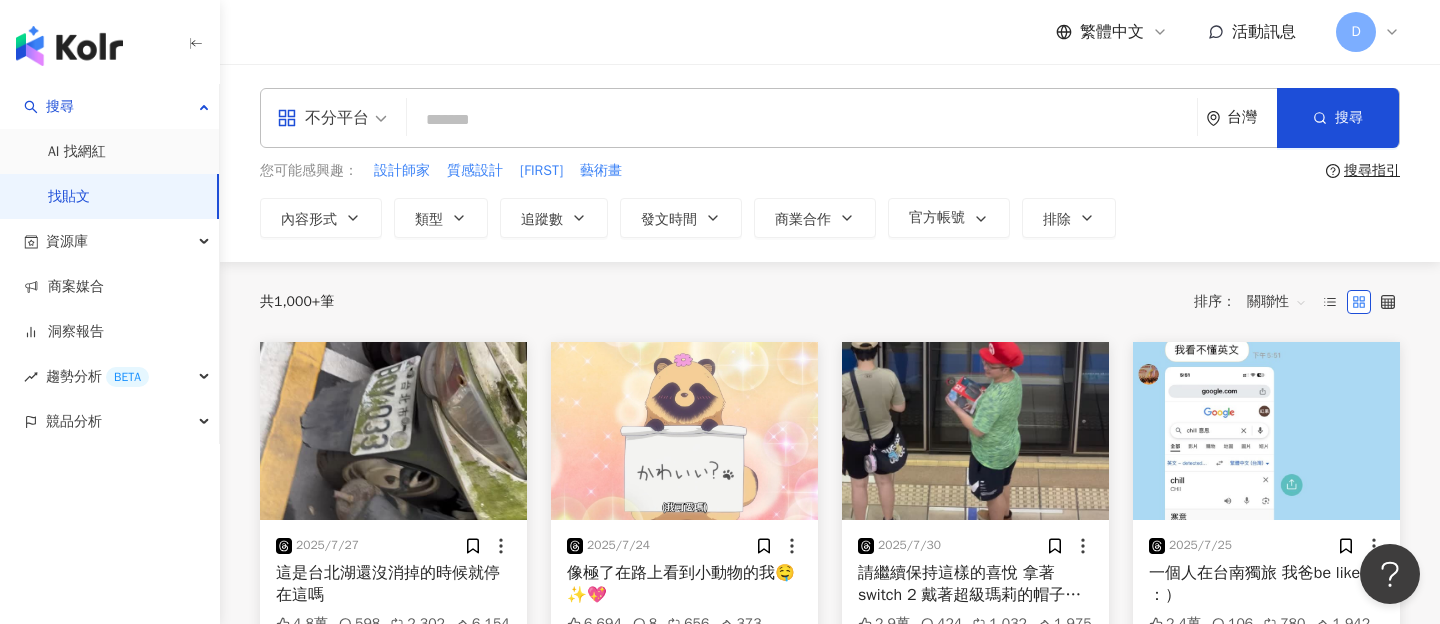 click on "不分平台" at bounding box center (332, 118) 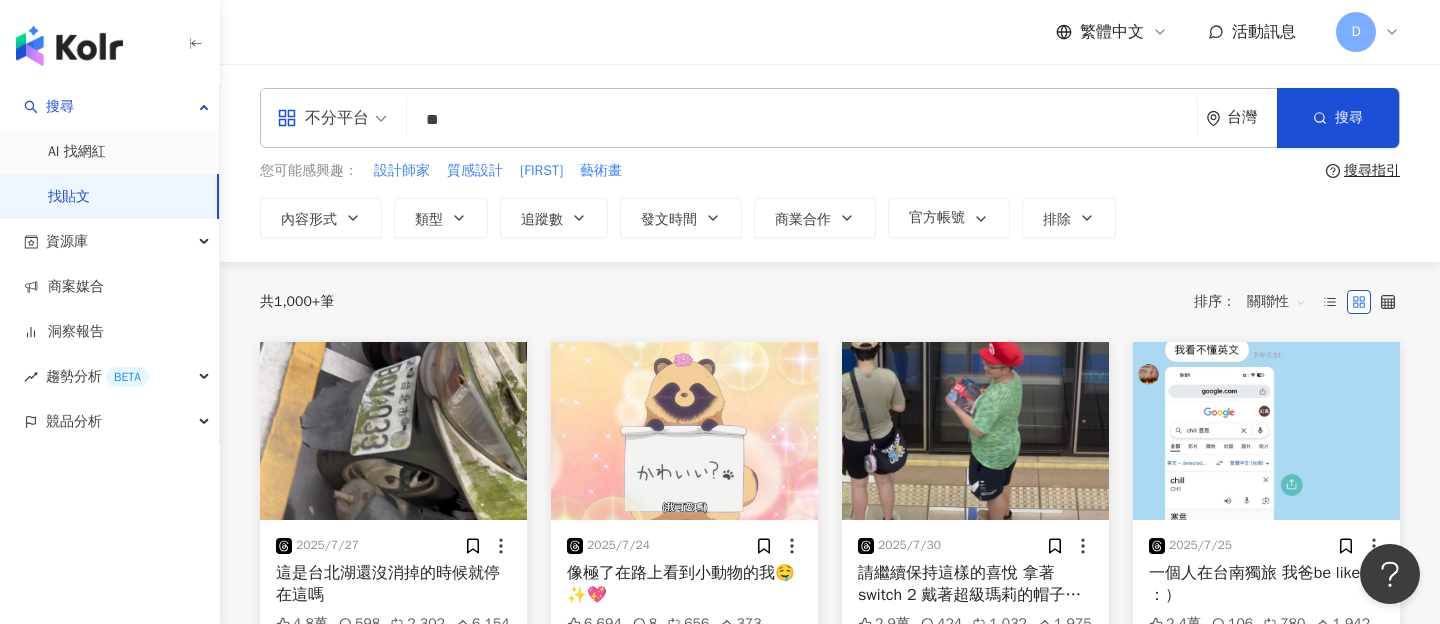type on "*" 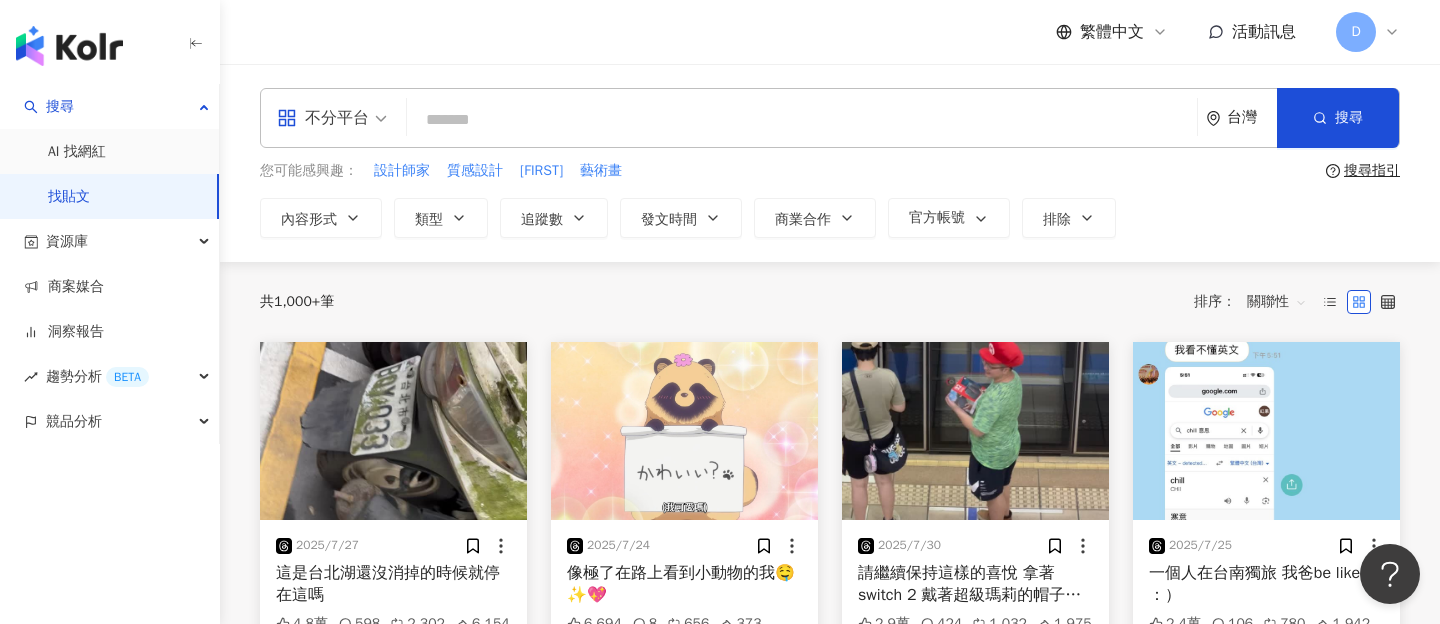 click at bounding box center (802, 119) 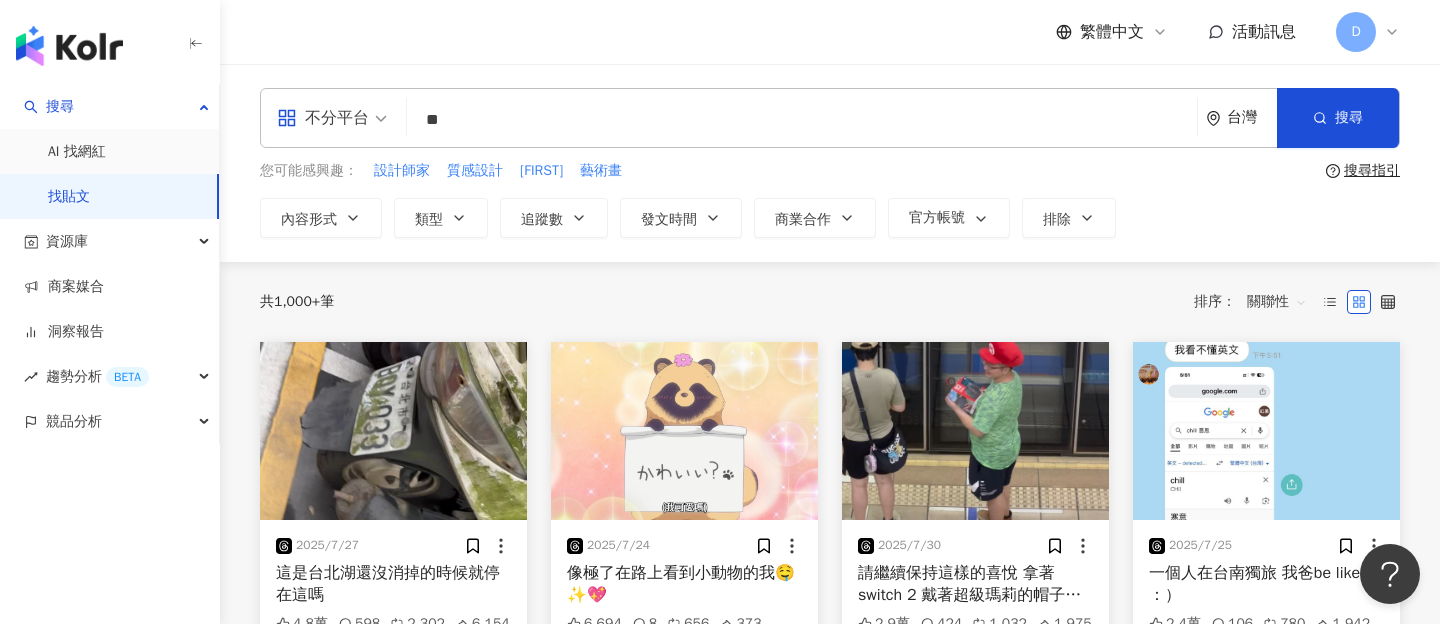 type on "*" 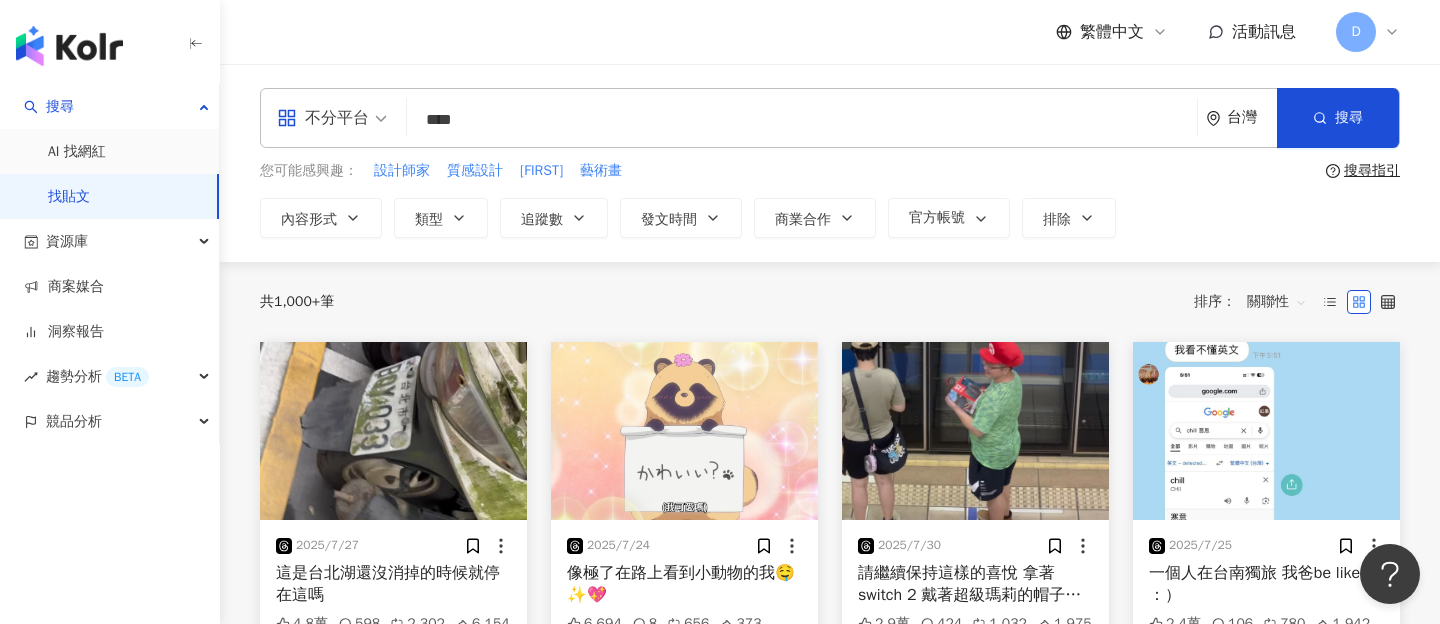 type on "****" 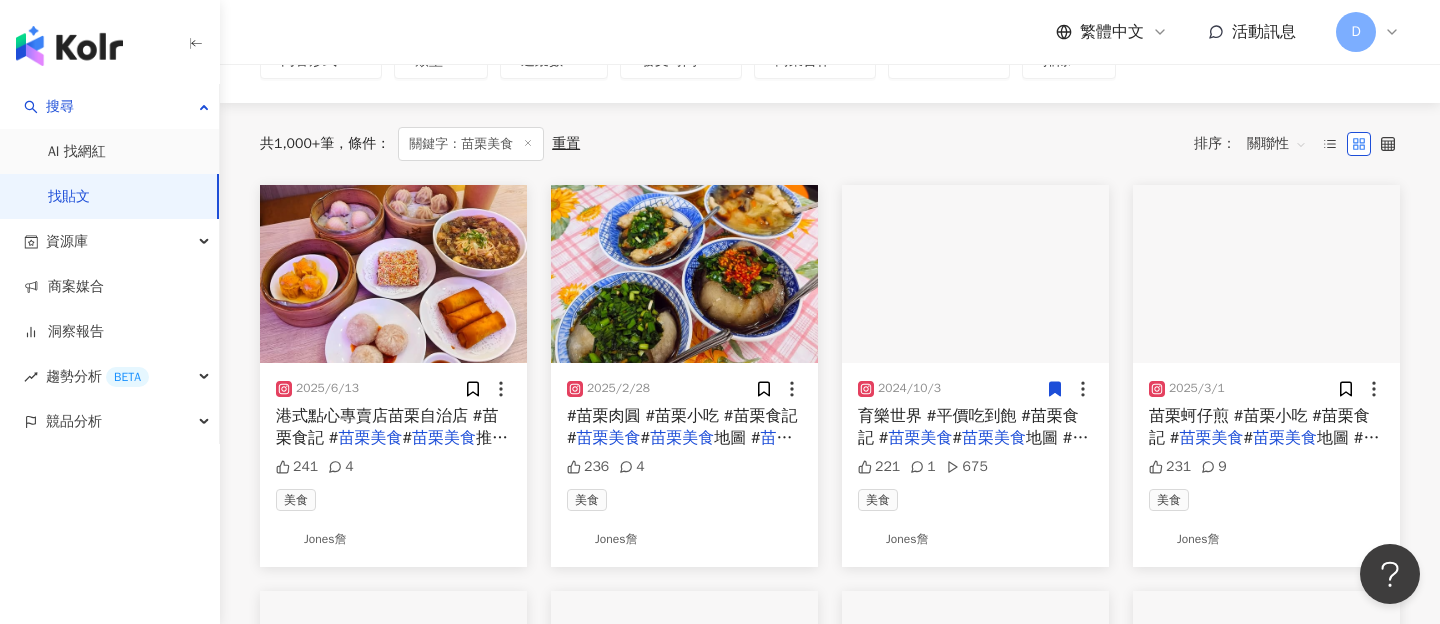 scroll, scrollTop: 0, scrollLeft: 0, axis: both 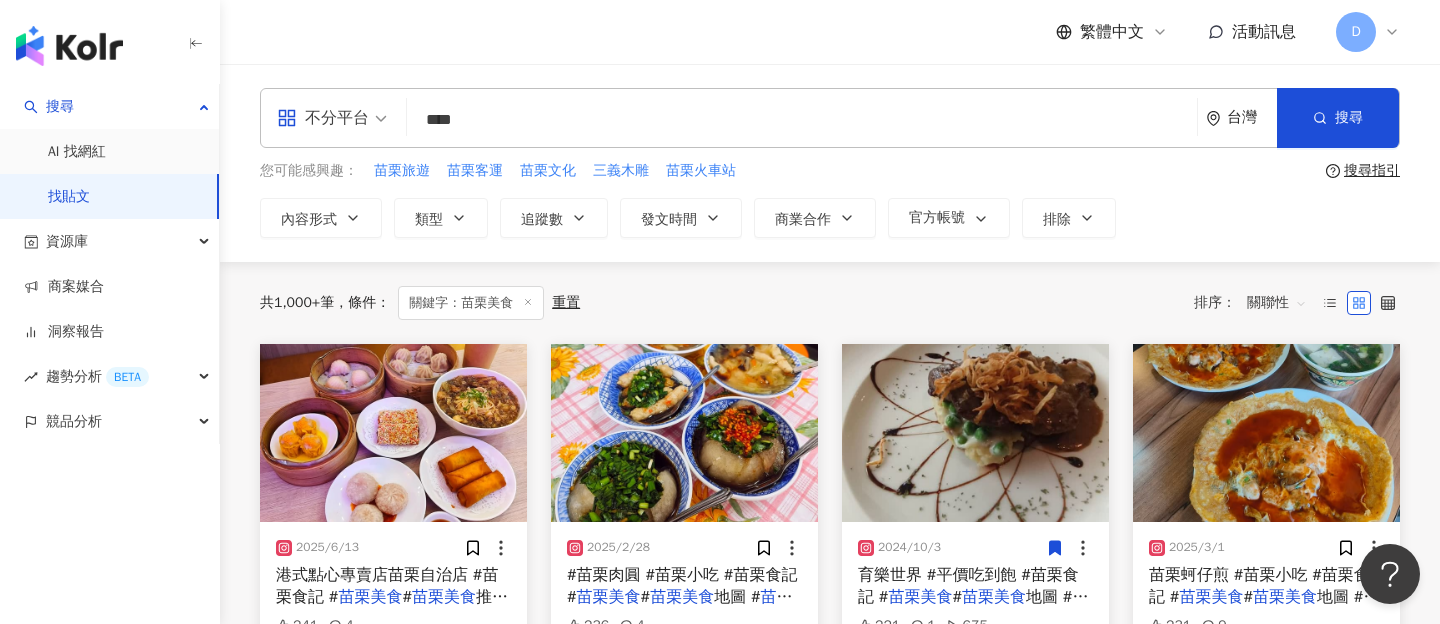 click on "關聯性" at bounding box center (1277, 303) 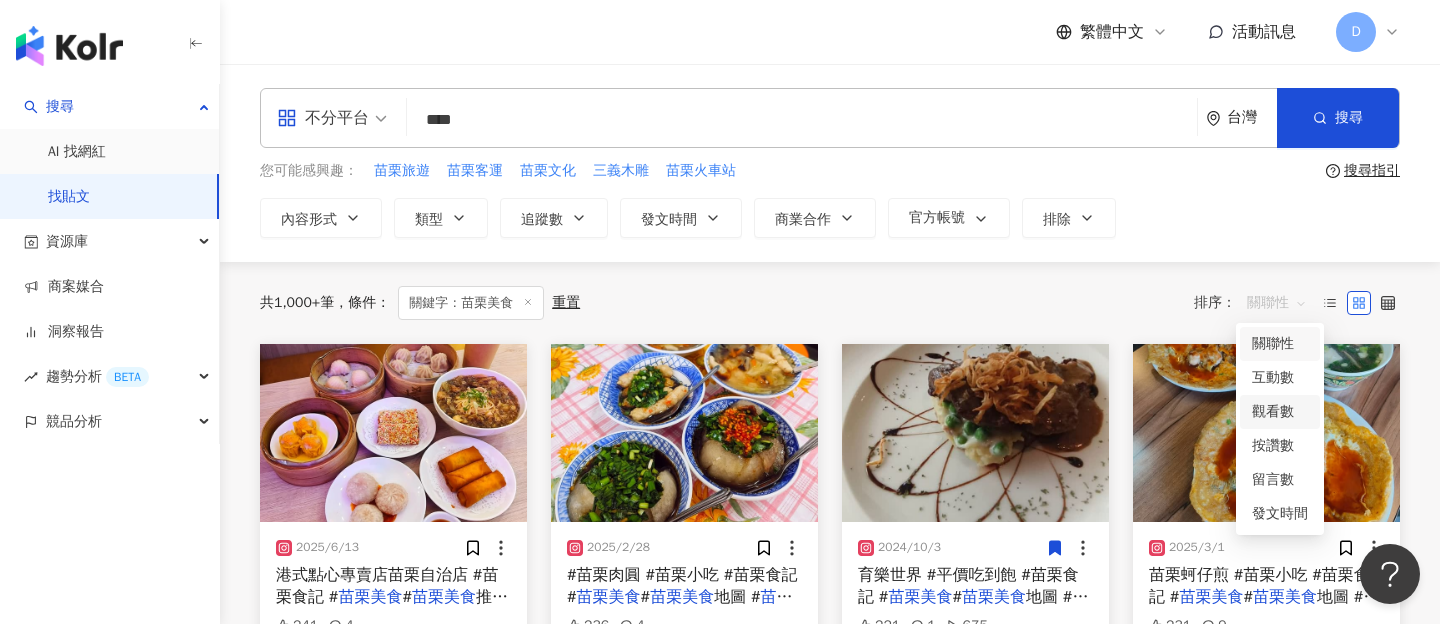 click on "觀看數" at bounding box center (1280, 412) 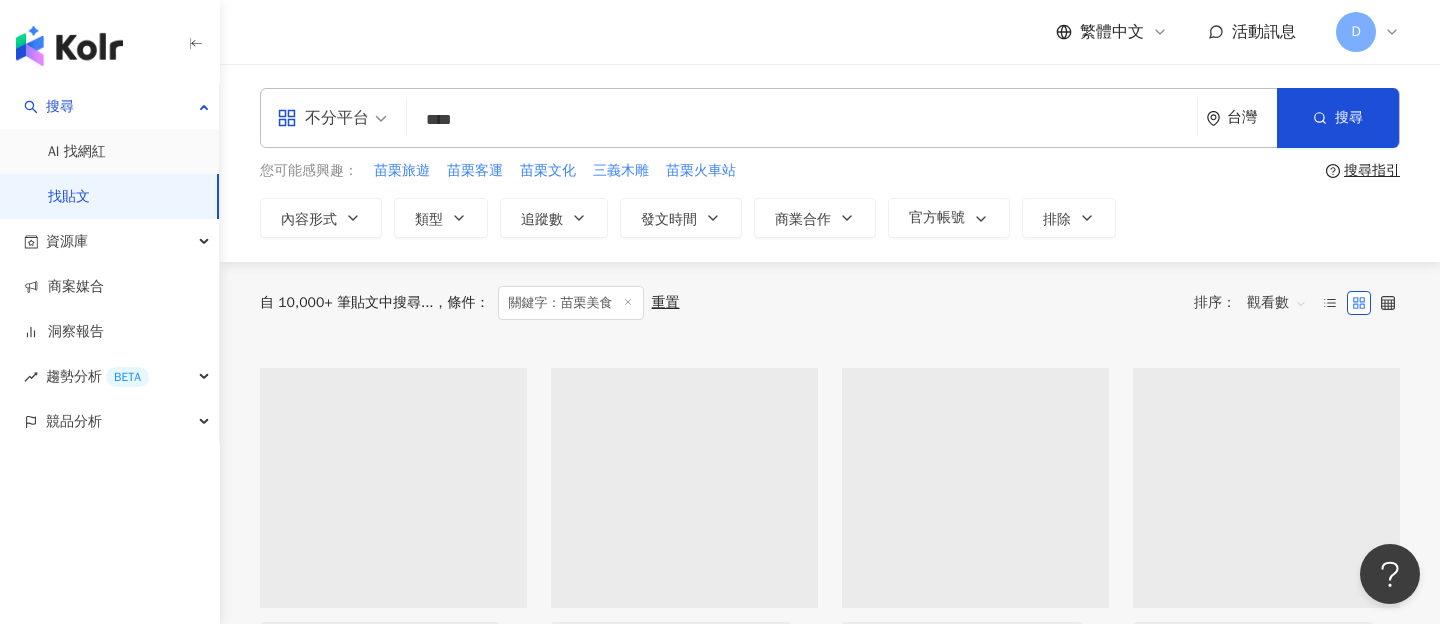 click on "不分平台 **** 台灣 搜尋 您可能感興趣： 苗栗旅遊  苗栗客運  苗栗文化  三義木雕  苗栗火車站  搜尋指引 內容形式 類型 追蹤數 發文時間 商業合作 官方帳號  排除" at bounding box center [830, 163] 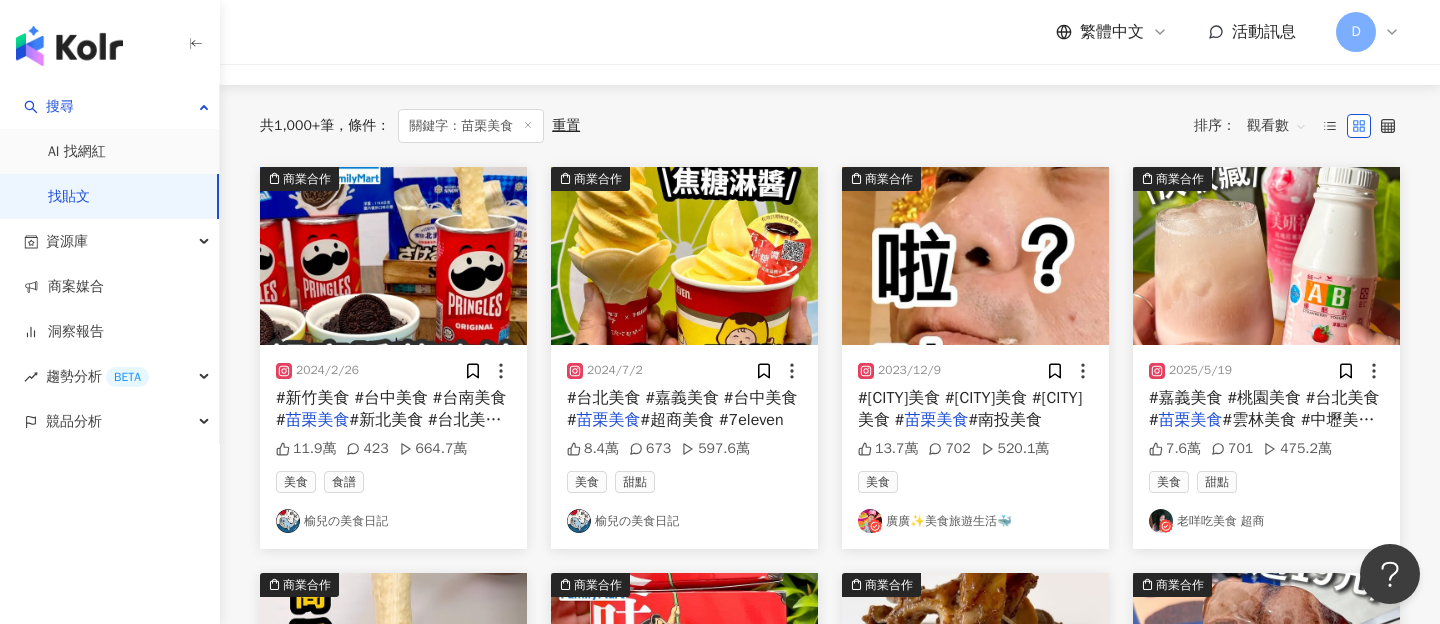 scroll, scrollTop: 185, scrollLeft: 0, axis: vertical 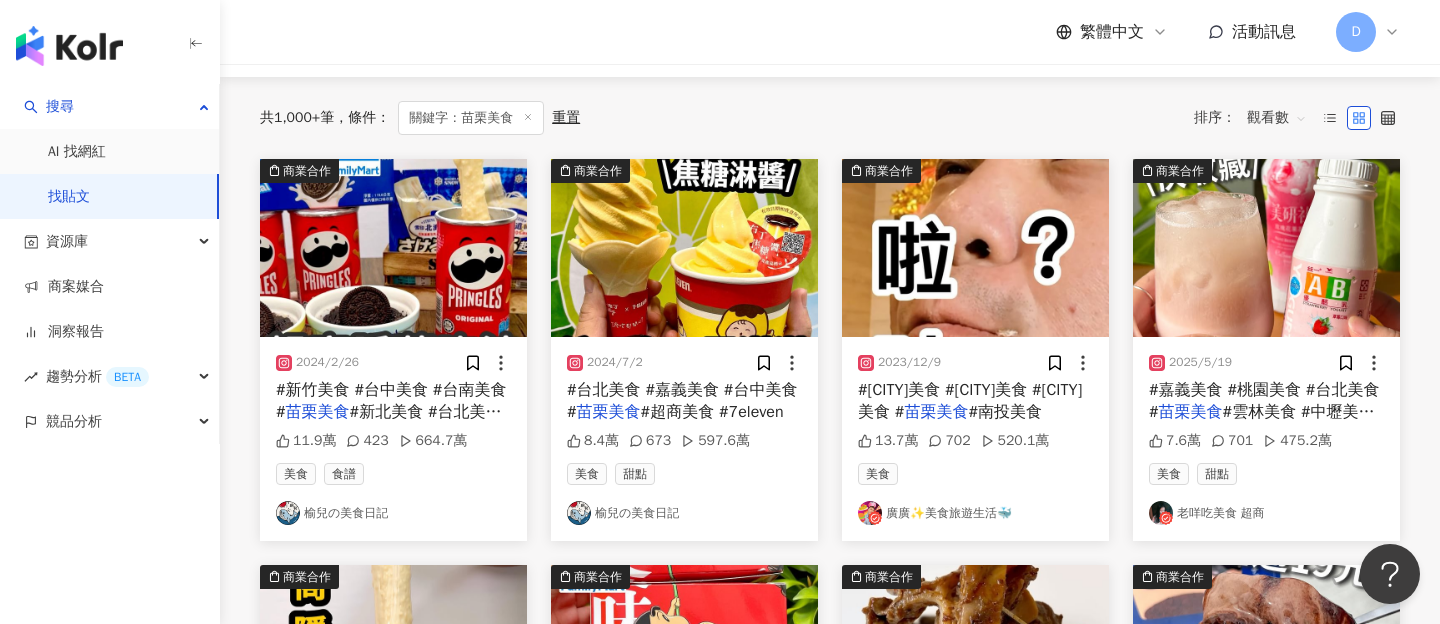 click at bounding box center [975, 248] 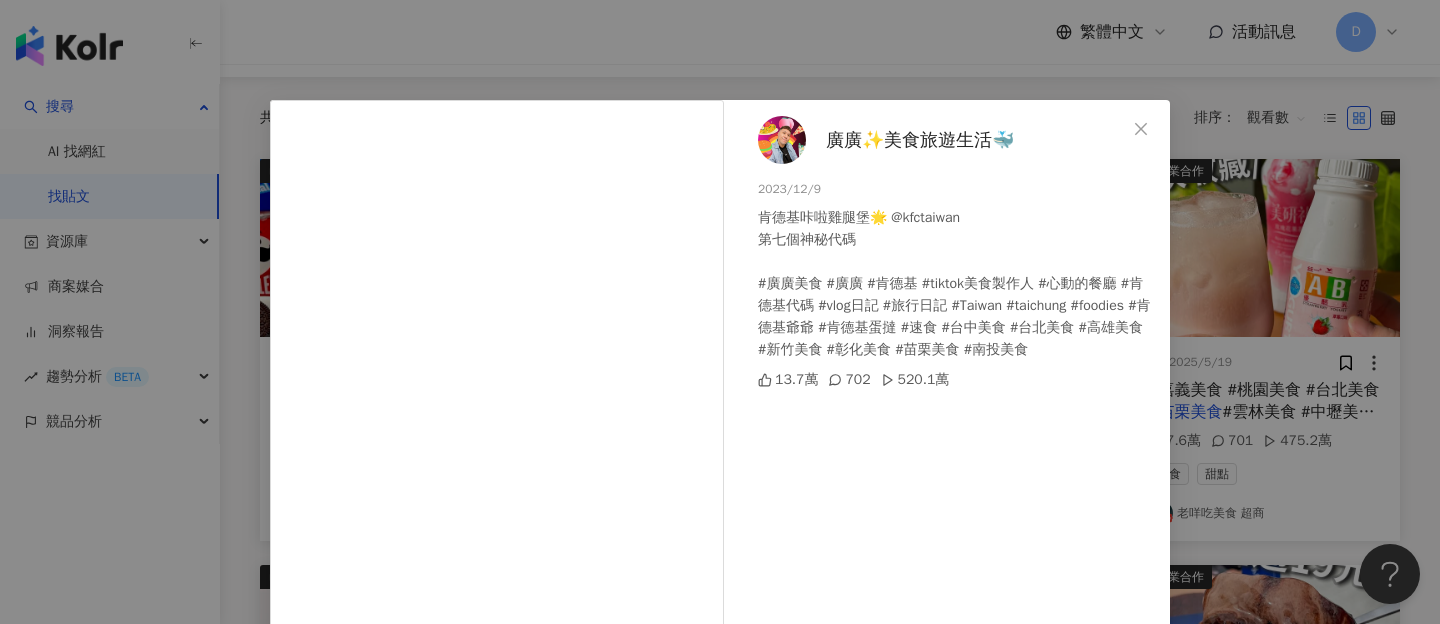 click on "廣廣✨美食旅遊生活🐳 2023/12/9 肯德基咔啦雞腿堡🌟 @kfctaiwan
第七個神秘代碼
#廣廣美食 #廣廣 #肯德基 #tiktok美食製作人 #心動的餐廳 #肯德基代碼 #vlog日記 #旅行日記 #Taiwan #taichung #foodies #肯德基爺爺 #肯德基蛋撻 #速食 #台中美食 #台北美食 #高雄美食 #新竹美食 #彰化美食 #苗栗美食 #南投美食 13.7萬 702 520.1萬 查看原始貼文" at bounding box center [720, 312] 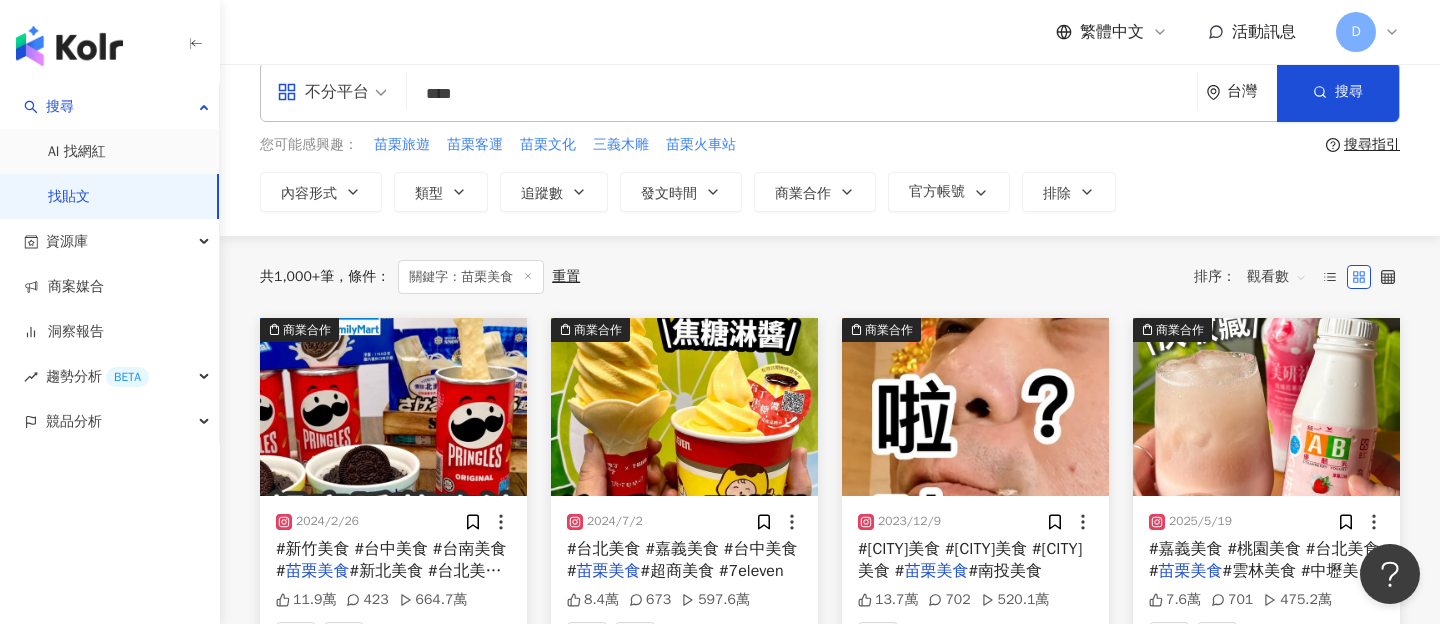 scroll, scrollTop: 0, scrollLeft: 0, axis: both 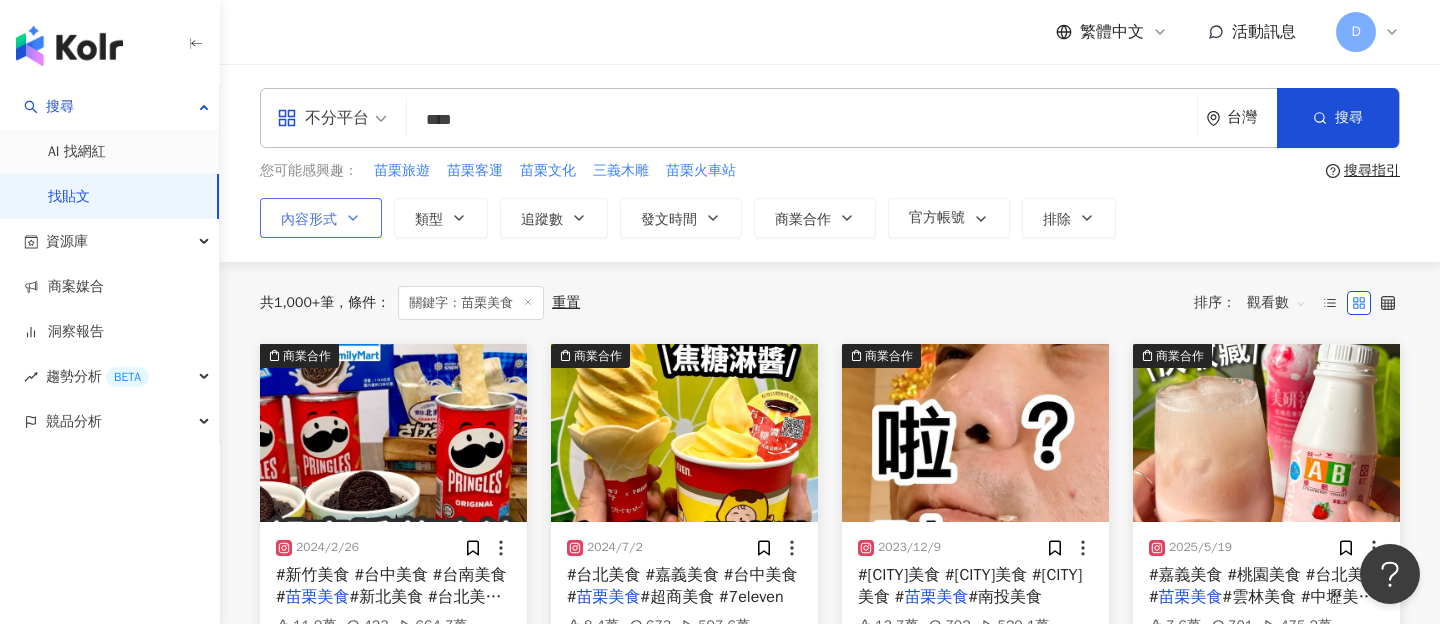 click on "內容形式" at bounding box center [309, 220] 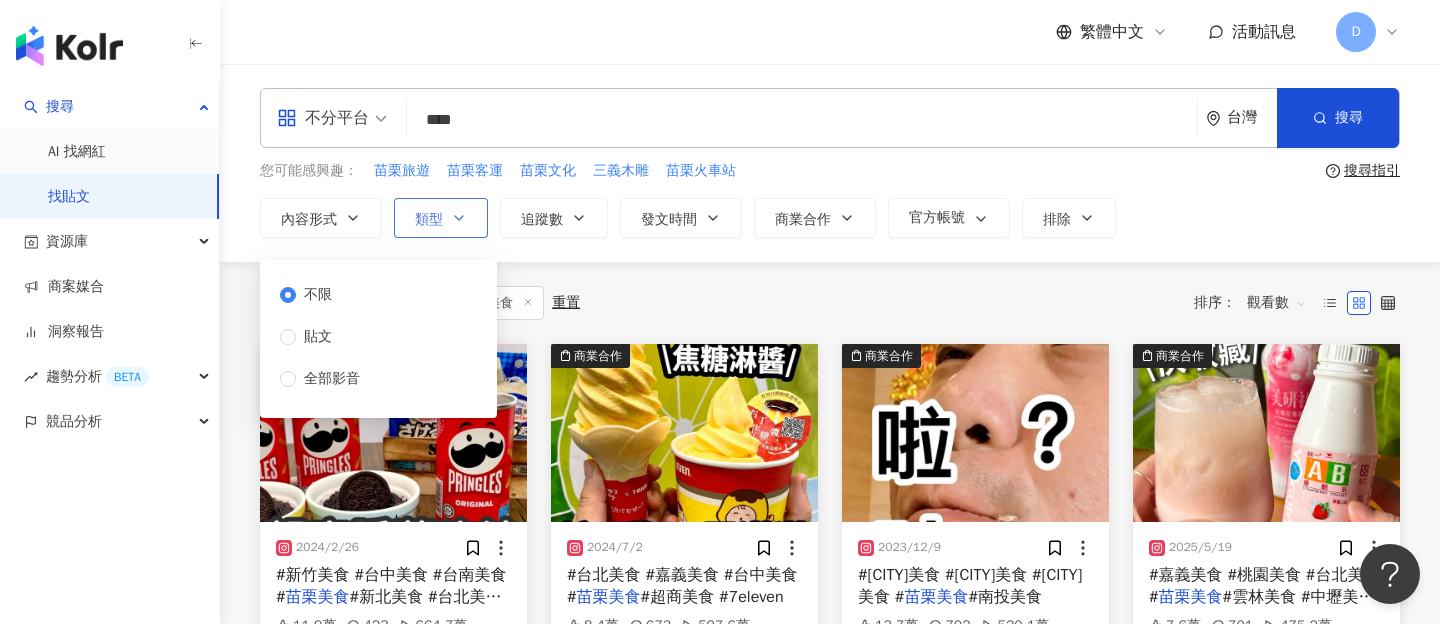 click on "類型" at bounding box center (441, 218) 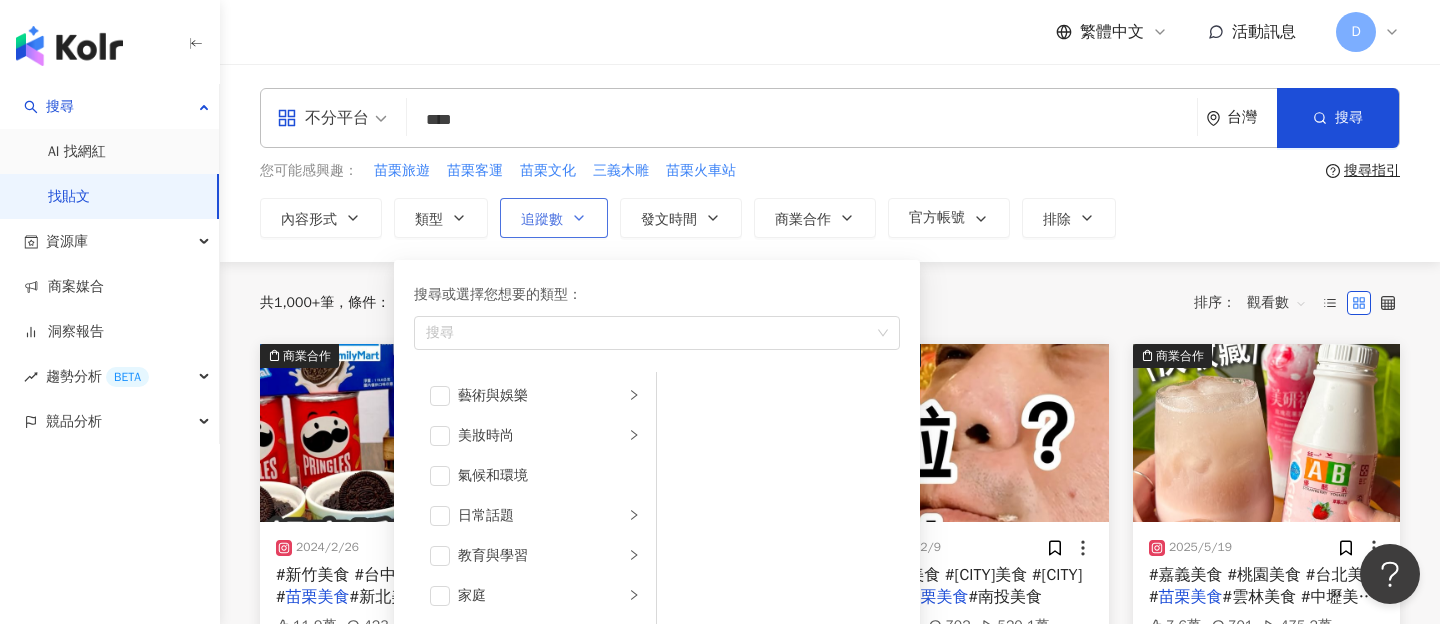 click on "追蹤數" at bounding box center [542, 220] 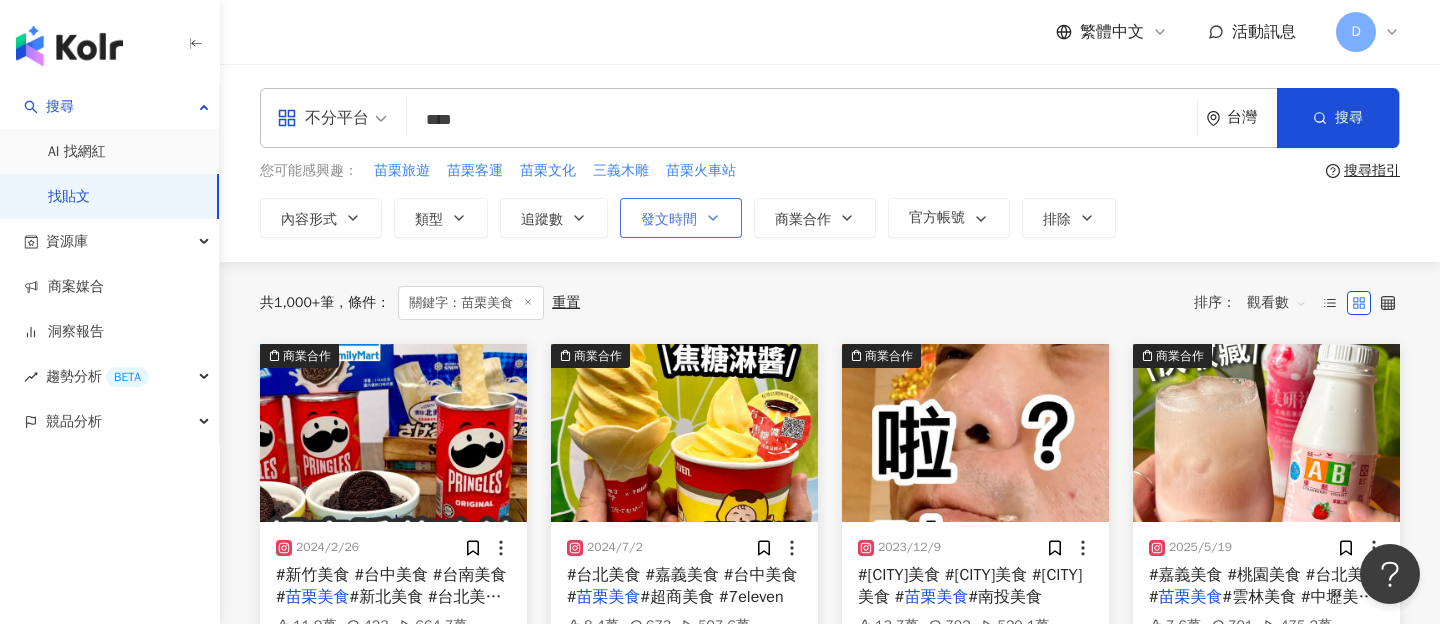 click 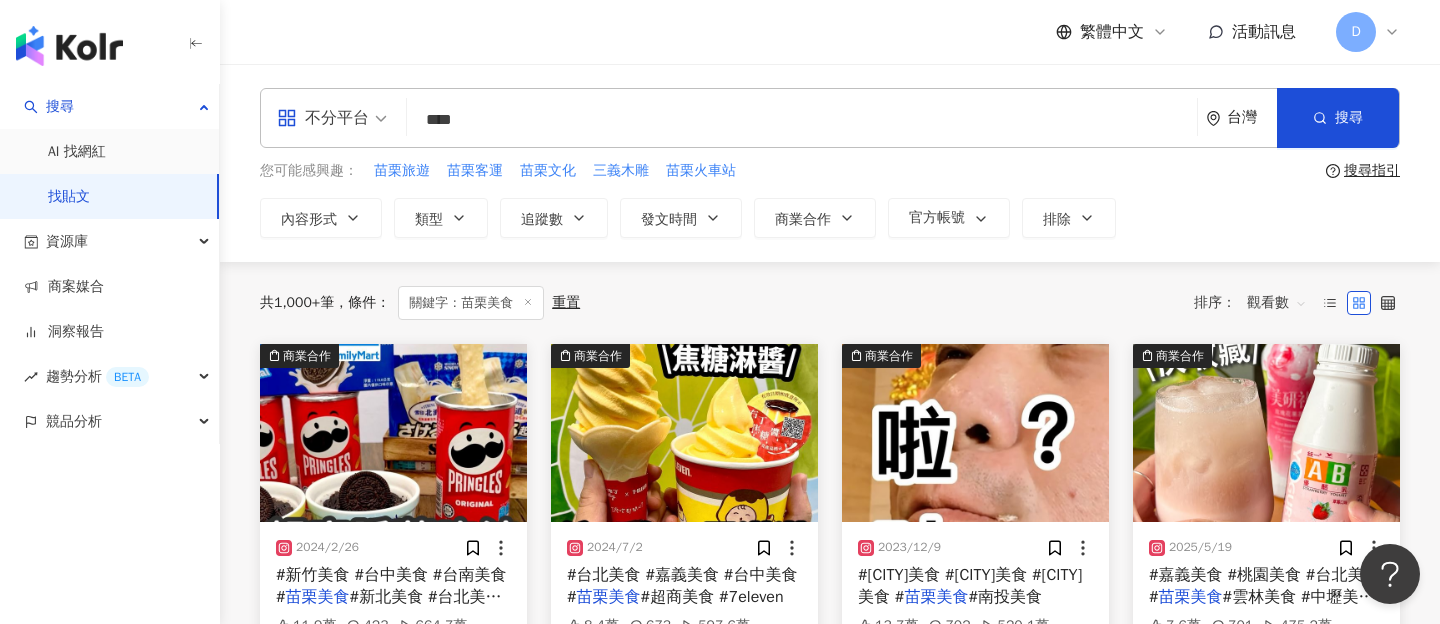 click on "您可能感興趣： 苗栗旅遊  苗栗客運  苗栗文化  三義木雕  苗栗火車站" at bounding box center (789, 171) 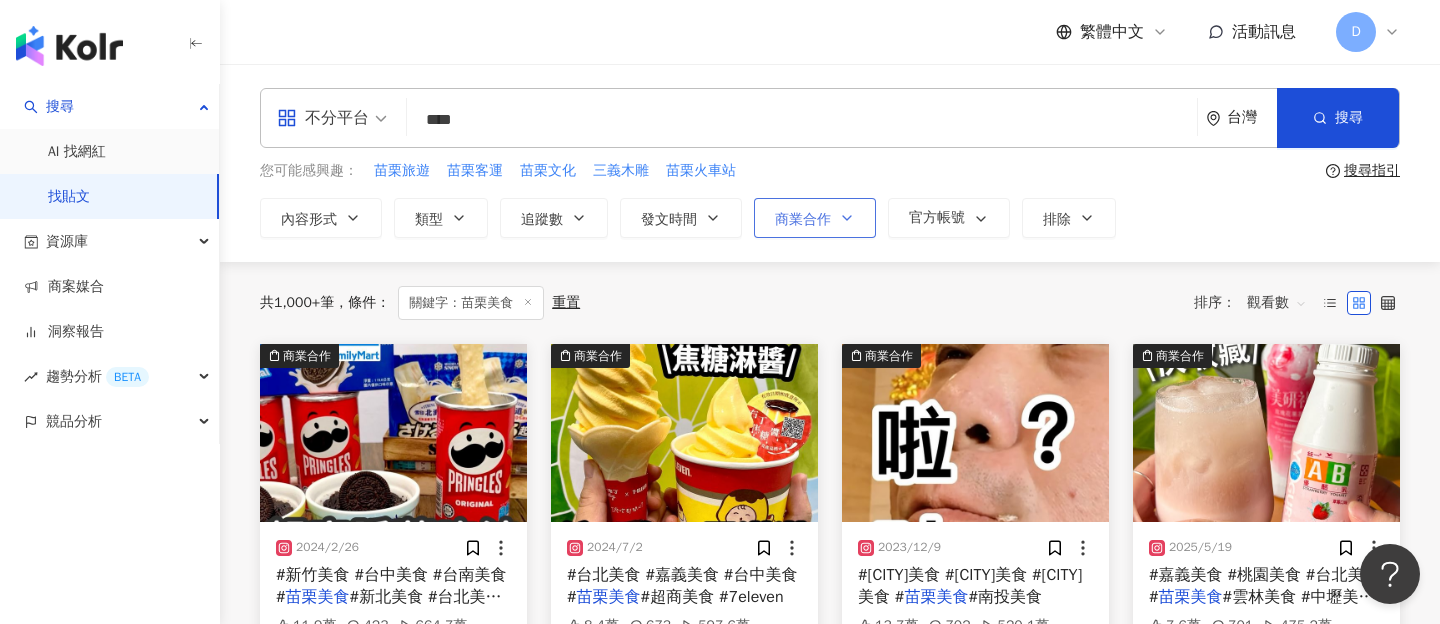 click on "商業合作" at bounding box center [815, 218] 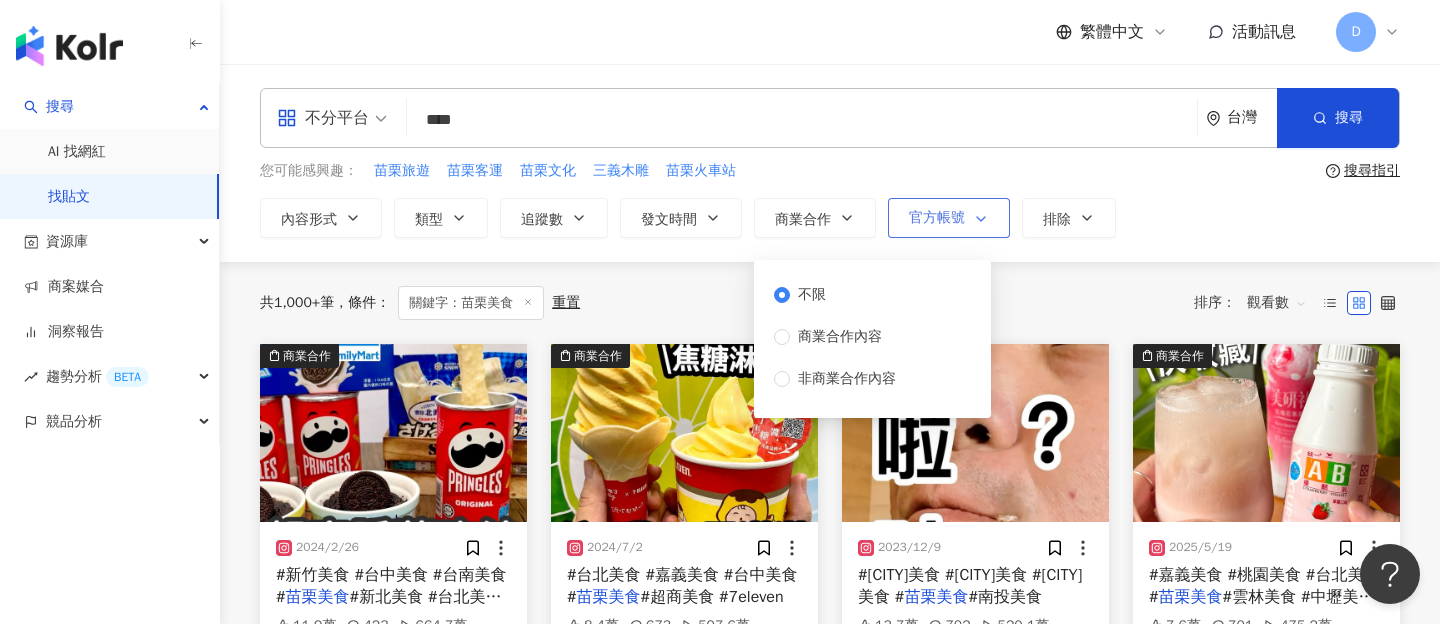 click on "官方帳號" at bounding box center [937, 218] 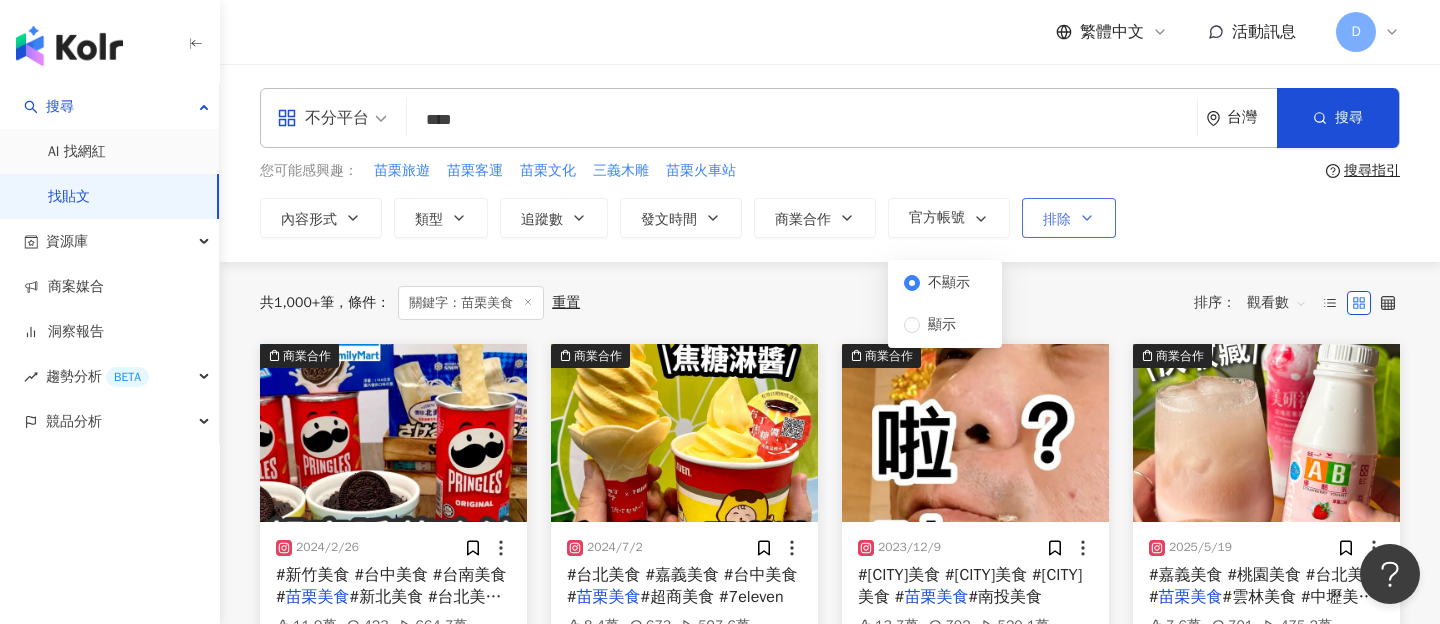 click on "排除" at bounding box center [1069, 218] 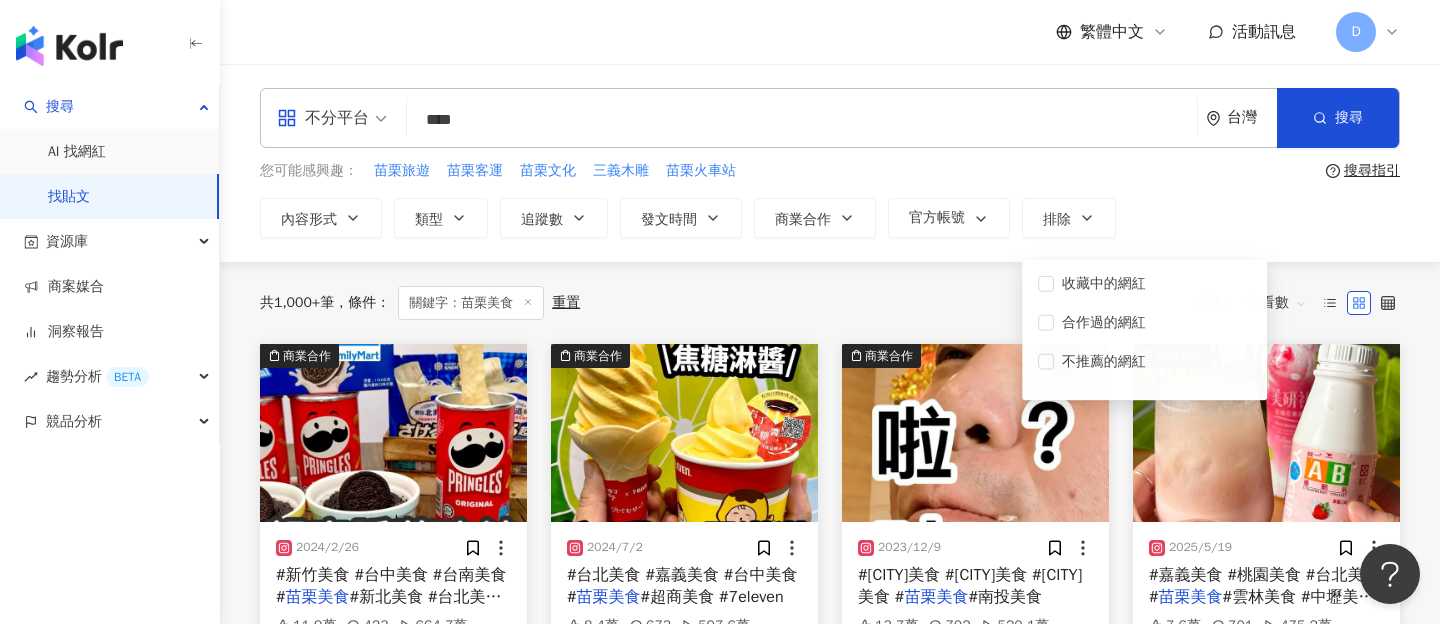 click on "內容形式 類型 追蹤數 發文時間 Aug 2025 Su Mo Tu We Th Fr Sa 27 28 29 30 31 1 2 3 4 5 6 7 8 9 10 11 12 13 14 15 16 17 18 19 20 21 22 23 24 25 26 27 28 29 30 31 1 2 3 4 5 6 Sep 2025 Su Mo Tu We Th Fr Sa 31 1 2 3 4 5 6 7 8 9 10 11 12 13 14 15 16 17 18 19 20 21 22 23 24 25 26 27 28 29 30 1 2 3 4 5 6 7 8 9 10 11 商業合作 官方帳號  排除  不限 貼文 全部影音 *  -  ******* 不限 小型 奈米網紅 (<1萬) 微型網紅 (1萬-3萬) 小型網紅 (3萬-5萬) 中型 中小型網紅 (5萬-10萬) 中型網紅 (10萬-30萬) 中大型網紅 (30萬-50萬) 大型 大型網紅 (50萬-100萬) 百萬網紅 (>100萬) 不限 商業合作內容 非商業合作內容 不顯示 顯示 收藏中的網紅 合作過的網紅 不推薦的網紅" at bounding box center [830, 218] 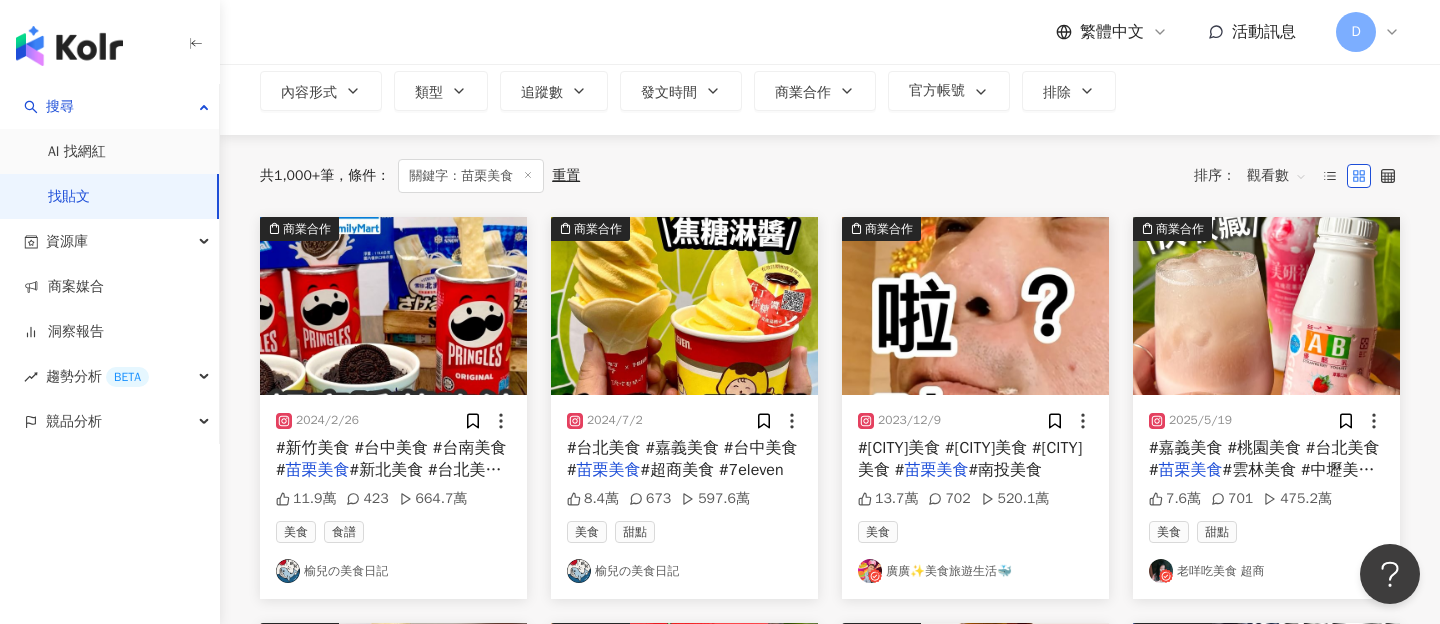 scroll, scrollTop: 0, scrollLeft: 0, axis: both 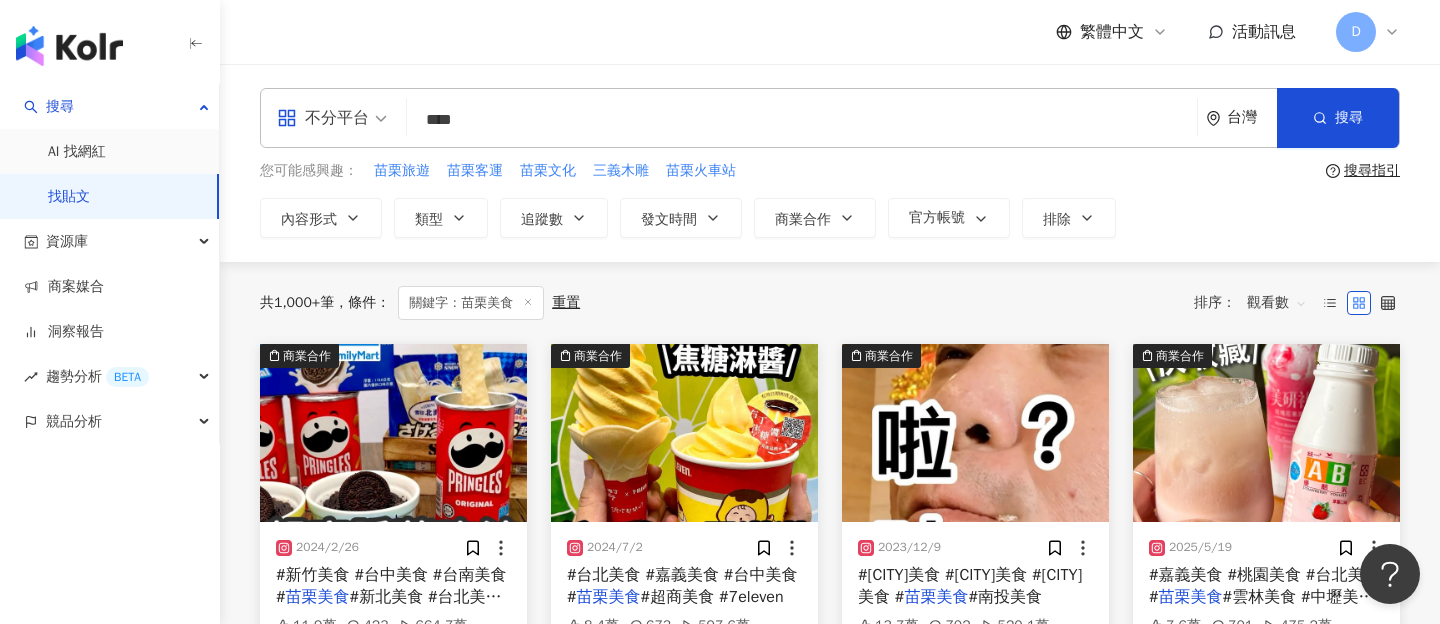 click at bounding box center [393, 433] 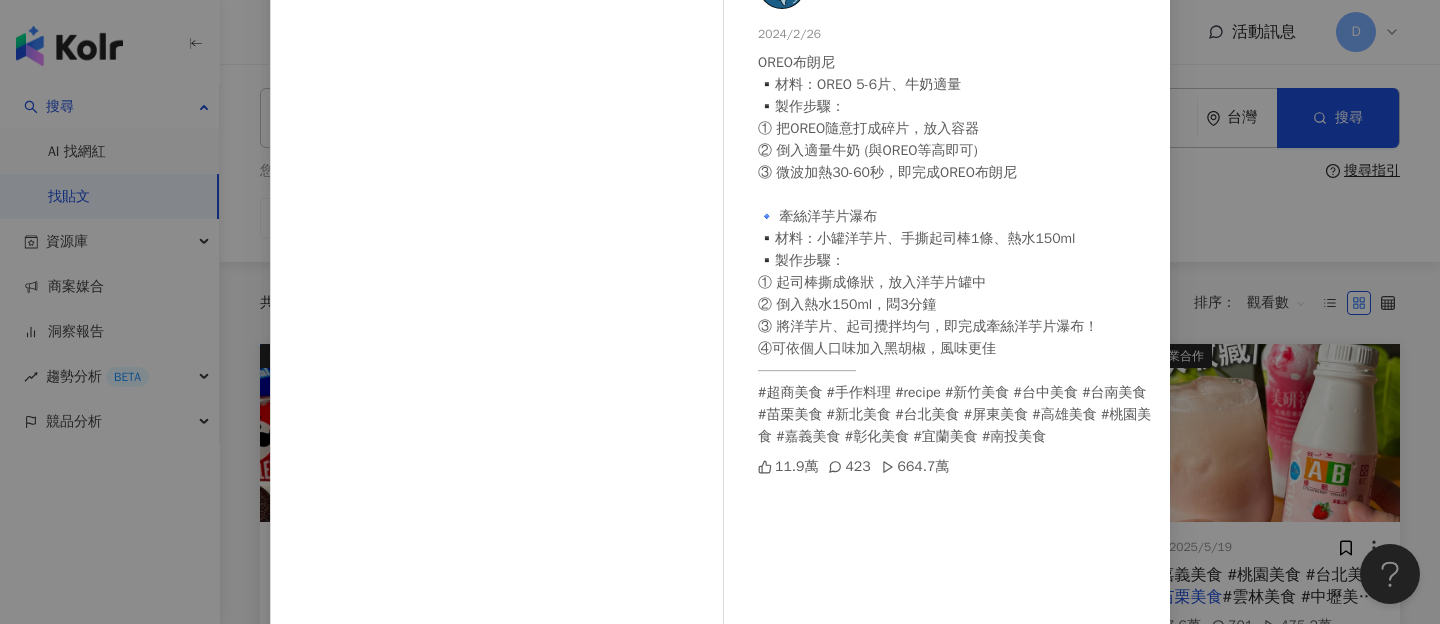 scroll, scrollTop: 173, scrollLeft: 0, axis: vertical 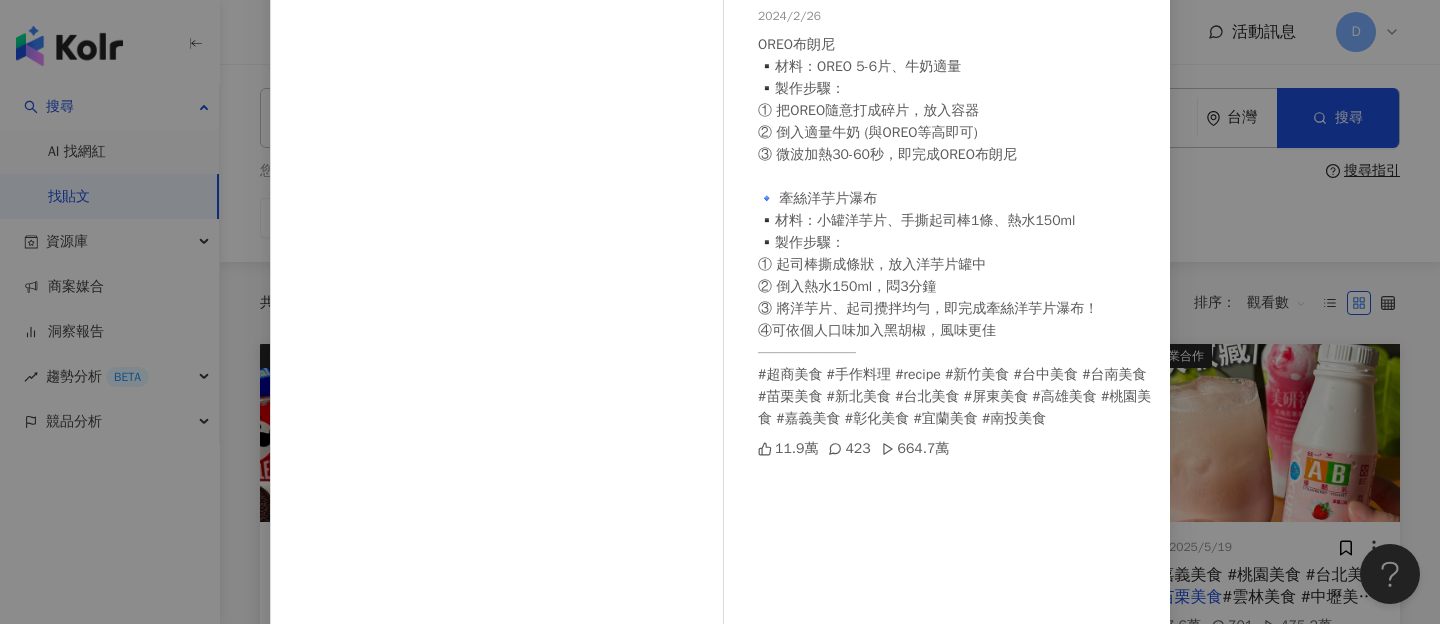 click on "榆兒の美食日記  2024/2/26 #全台美食 #超商
超商多種隱藏吃法，你試過幾個⁉️今天直接來幫大家實測！趕快來收藏食譜試試看！
🔹OREO布朗尼
▪️材料：OREO 5-6片、牛奶適量
▪️製作步驟：
① 把OREO隨意打成碎片，放入容器
② 倒入適量牛奶 (與OREO等高即可)
③ 微波加熱30-60秒，即完成OREO布朗尼
🔹 牽絲洋芋片瀑布
▪️材料：小罐洋芋片、手撕起司棒1條、熱水150ml
▪️製作步驟：
① 起司棒撕成條狀，放入洋芋片罐中
② 倒入熱水150ml，悶3分鐘
③ 將洋芋片、起司攪拌均勻，即完成牽絲洋芋片瀑布！
④可依個人口味加入黑胡椒，風味更佳
———————
#超商美食 #手作料理 #recipe #新竹美食 #台中美食 #台南美食 #苗栗美食 #新北美食 #台北美食 #屏東美食 #高雄美食 #桃園美食 #嘉義美食 #彰化美食 #宜蘭美食 #南投美食 11.9萬 423 664.7萬 查看原始貼文" at bounding box center (720, 312) 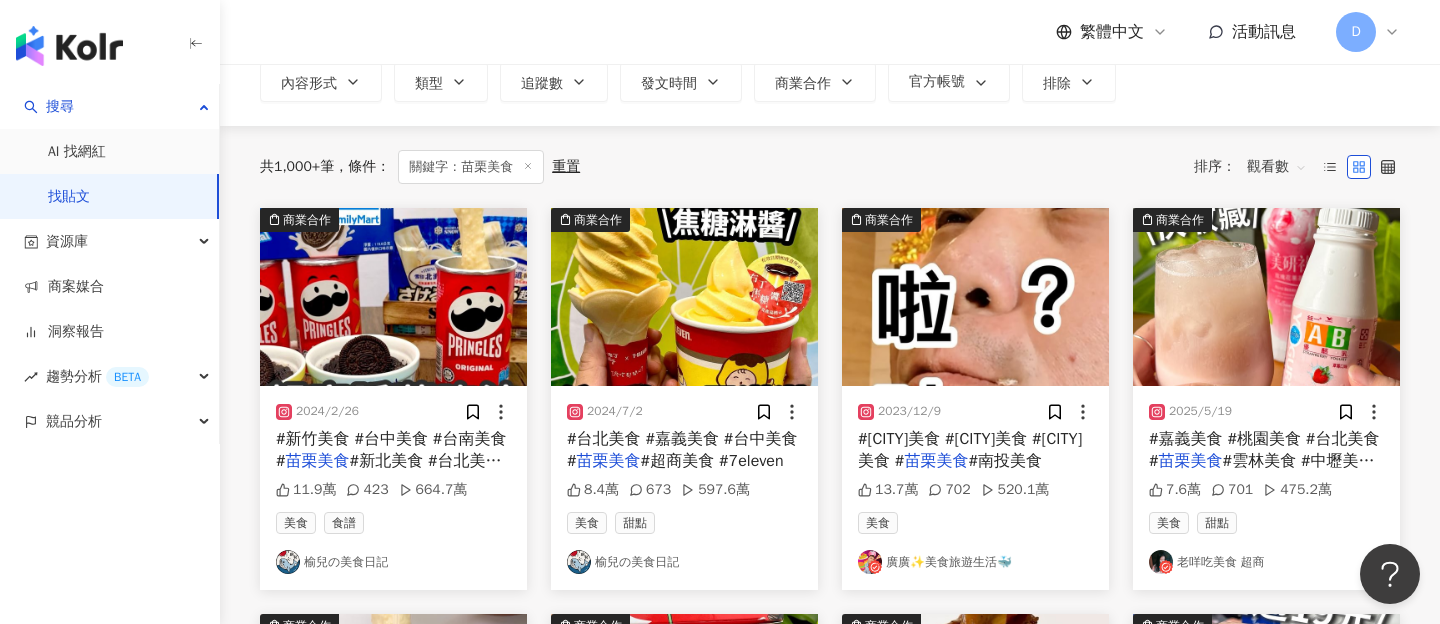 scroll, scrollTop: 135, scrollLeft: 0, axis: vertical 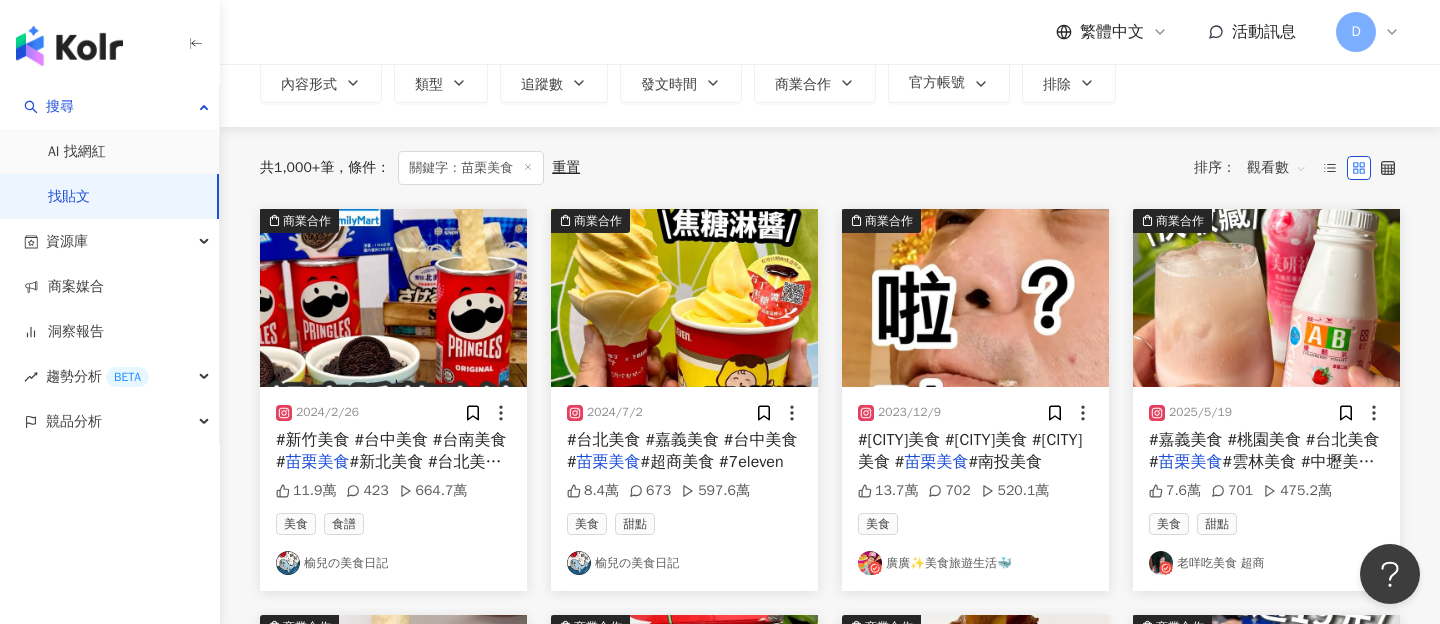click on "榆兒の美食日記" at bounding box center [393, 563] 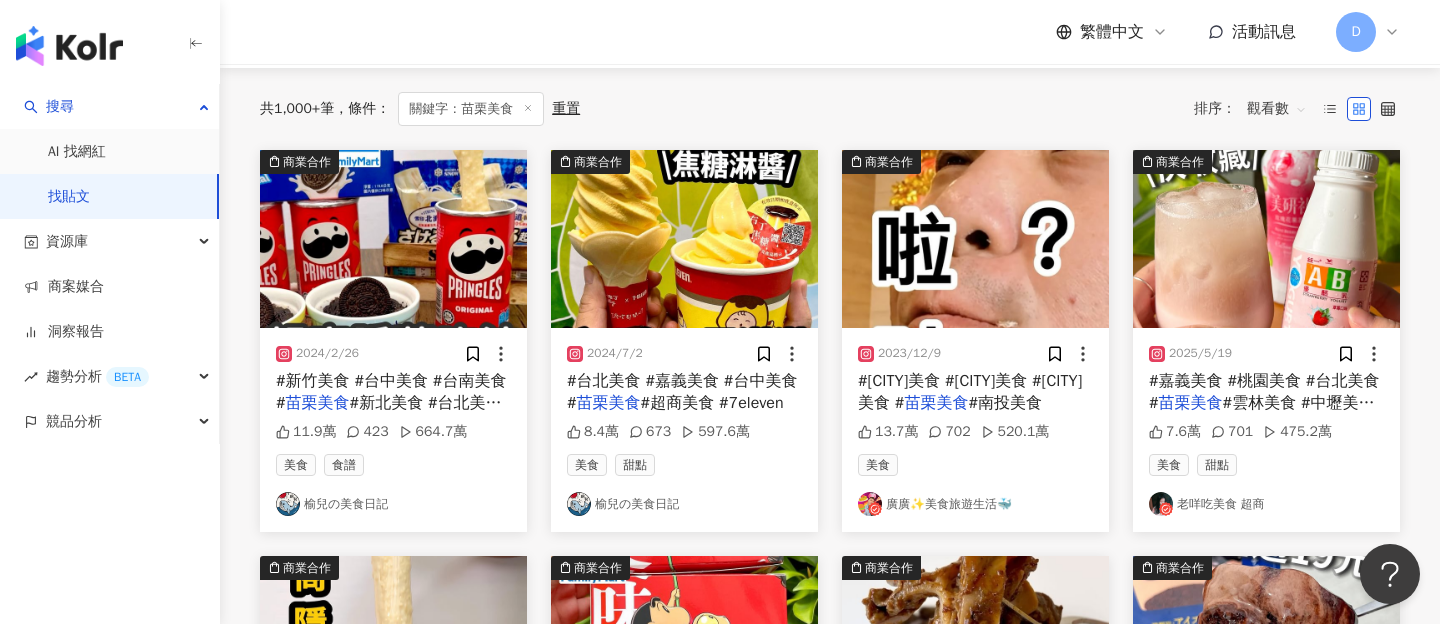 scroll, scrollTop: 201, scrollLeft: 0, axis: vertical 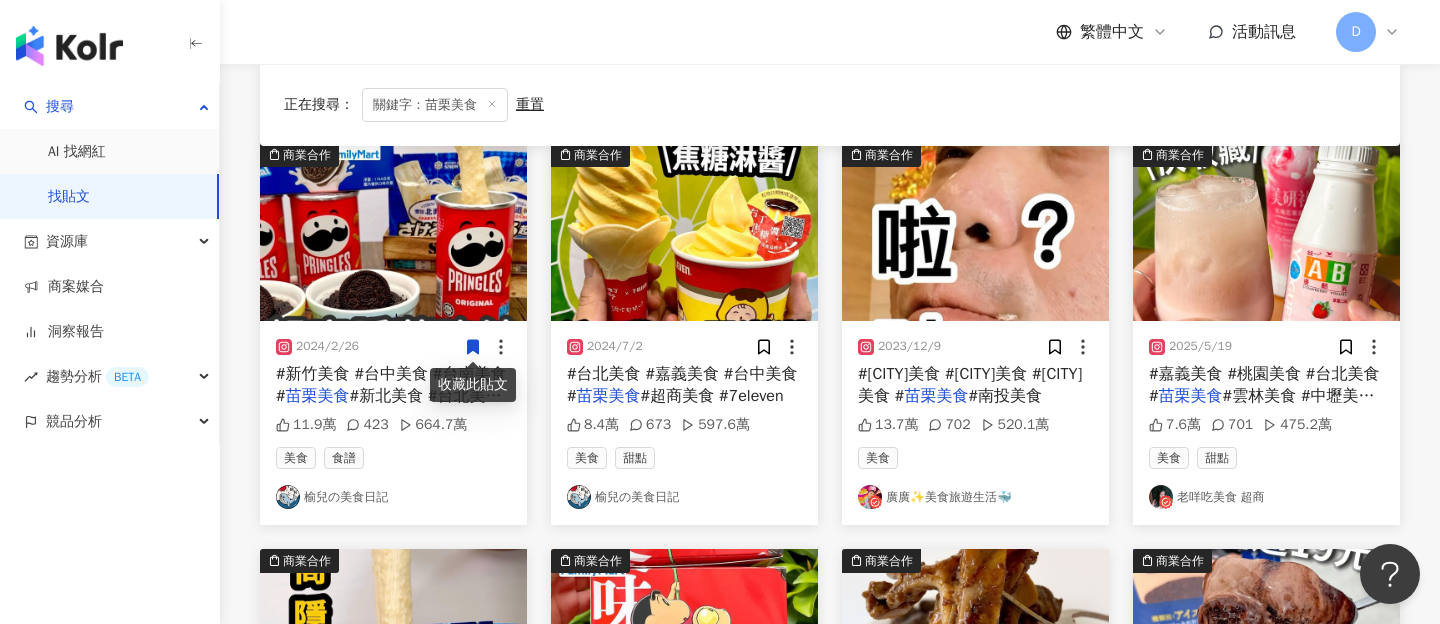 click 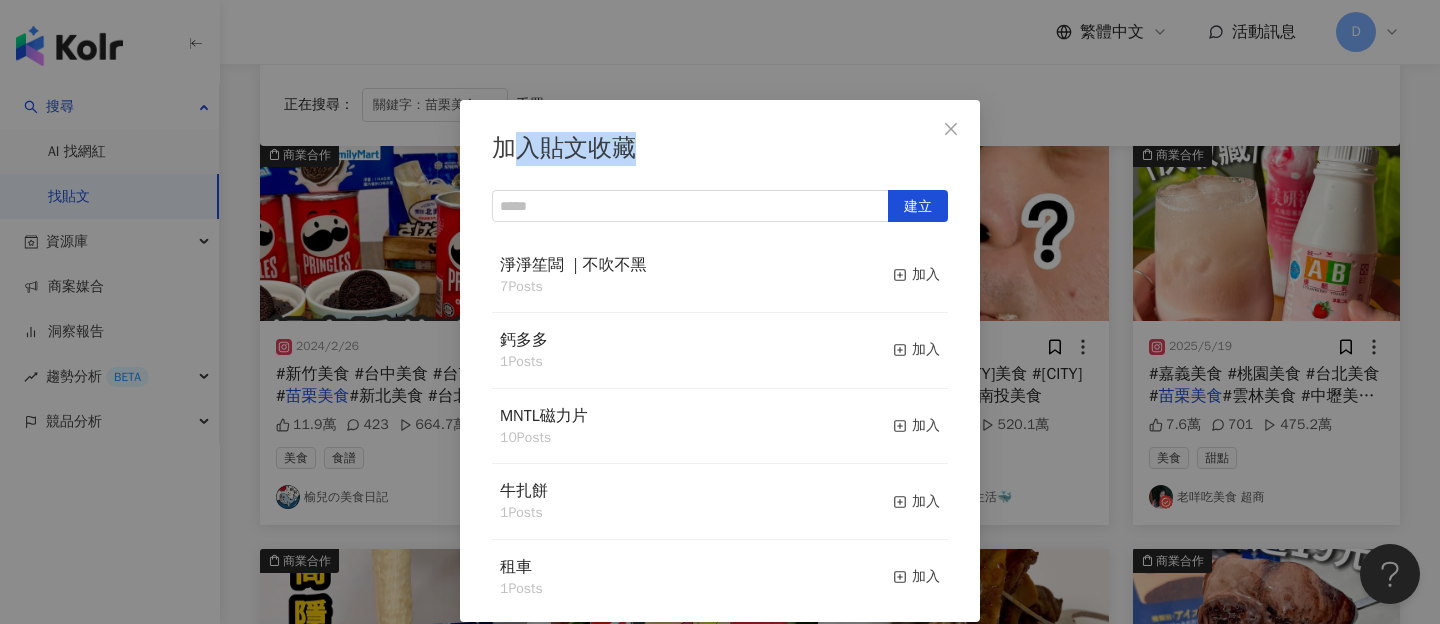 drag, startPoint x: 511, startPoint y: 138, endPoint x: 651, endPoint y: 145, distance: 140.1749 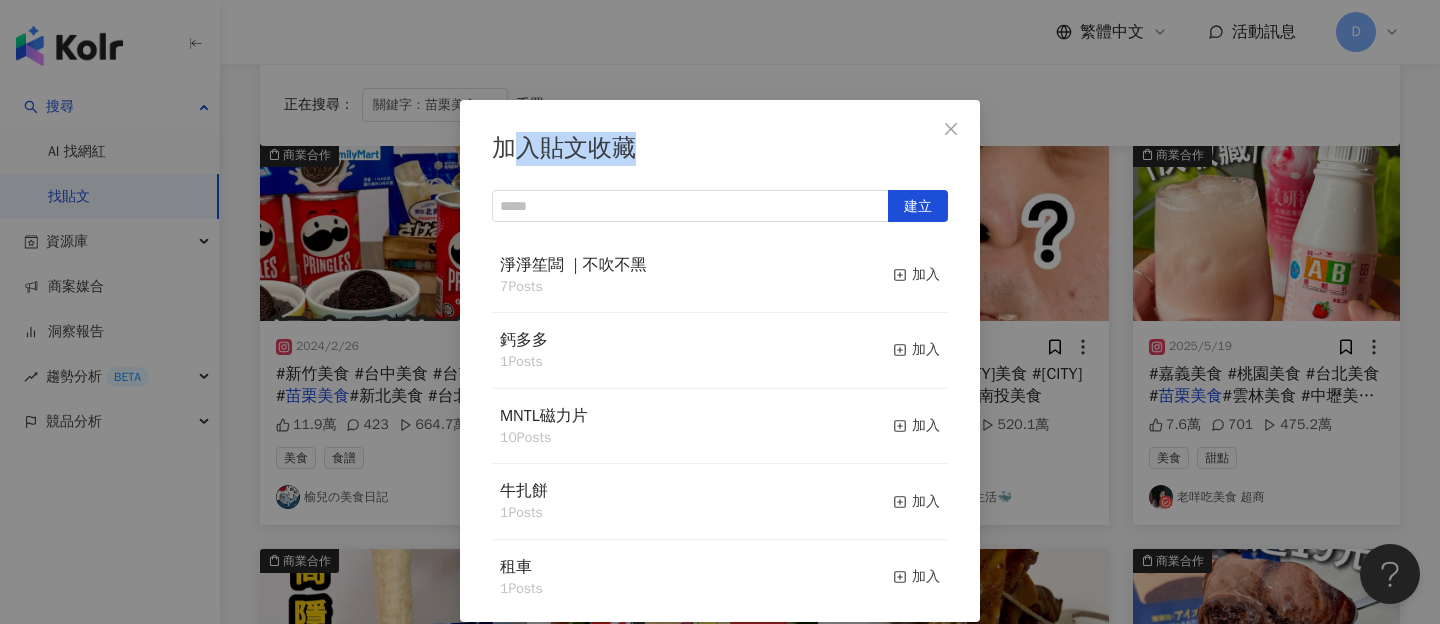 click on "加入貼文收藏" at bounding box center (720, 149) 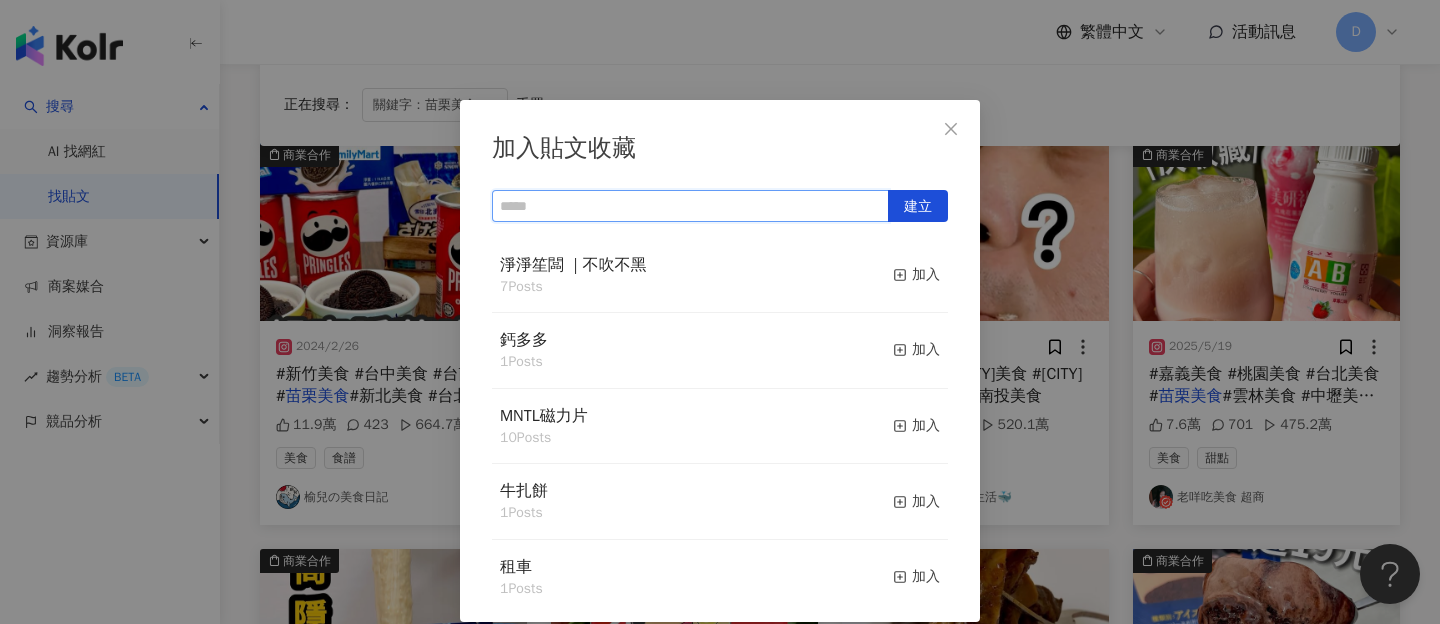 click at bounding box center (690, 206) 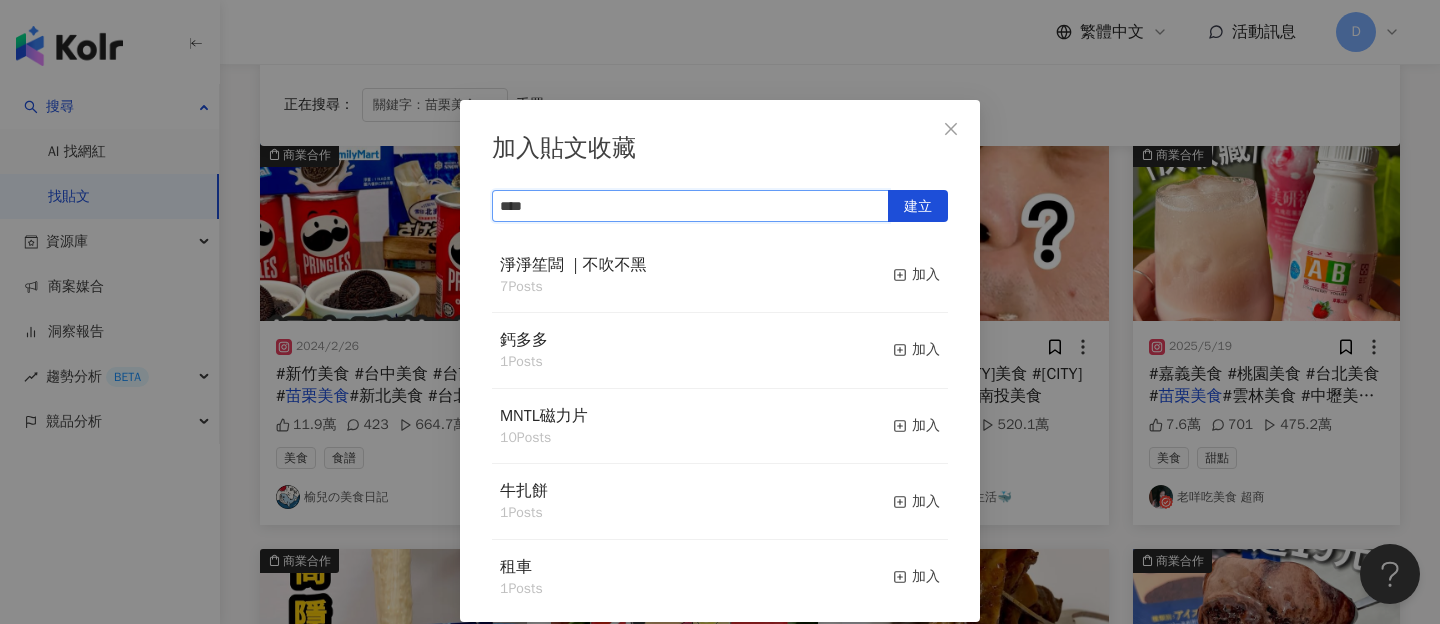 type on "****" 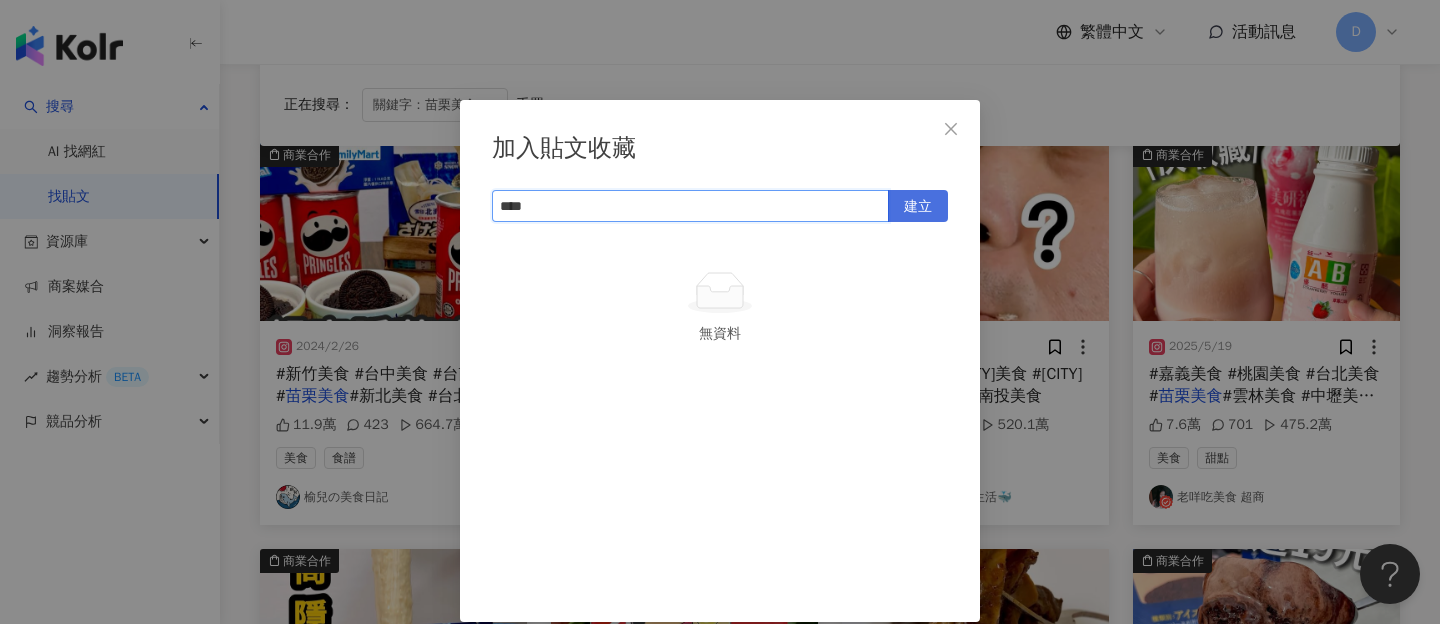 click on "建立" at bounding box center [918, 207] 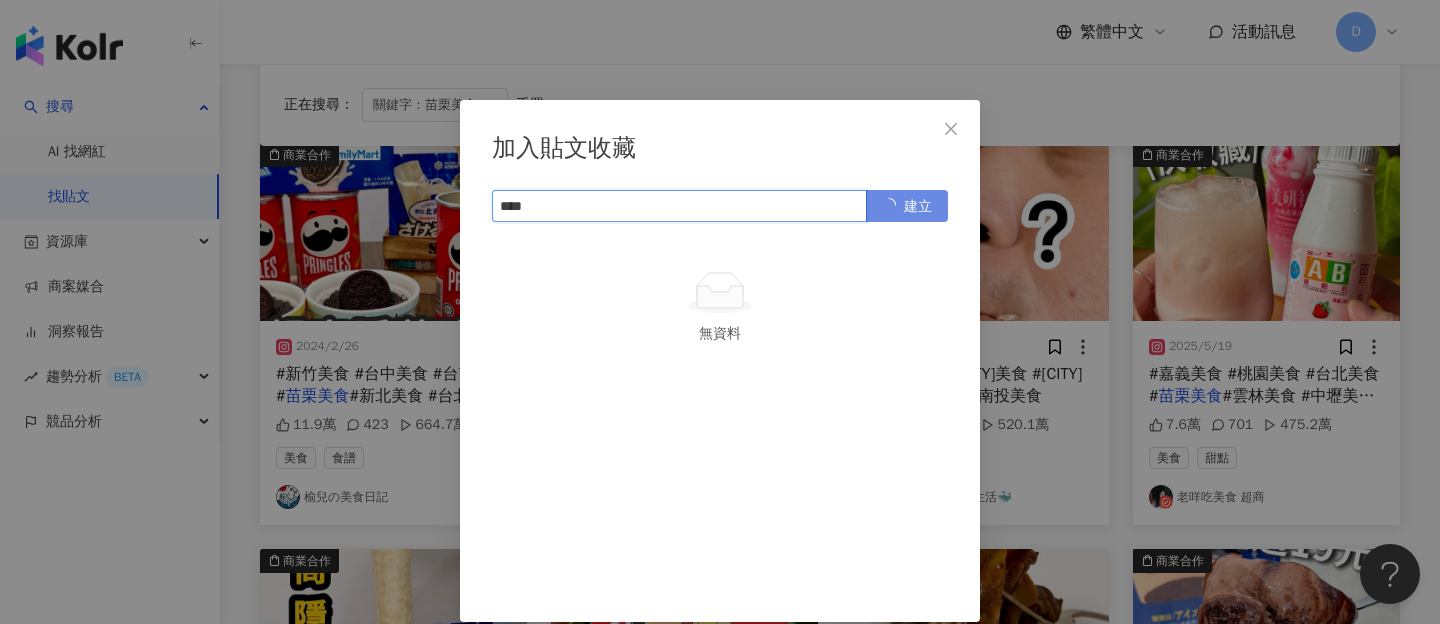 type 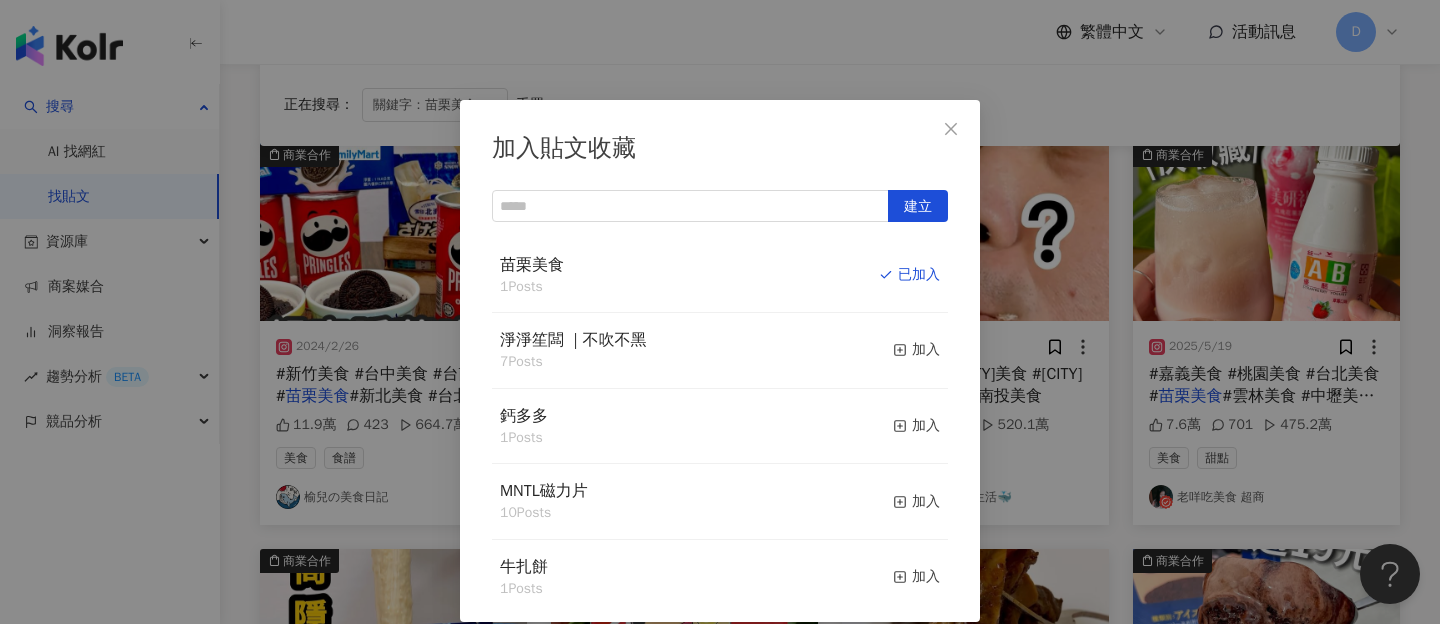 click on "加入貼文收藏 建立 苗栗美食 1  Posts 已加入 淨淨笙闆 ​ | ​不吹不黑 7  Posts 加入 鈣多多 1  Posts 加入 MNTL磁力片 10  Posts 加入 牛扎餅 1  Posts 加入 租車 1  Posts 加入 森之旅 2  Posts 加入 戀結 2  Posts 加入 精英集團-精鍊公關 7  Posts 加入 精英集團-精萃亞太 6  Posts 加入 養生保健品 25  Posts 加入 建案 2  Posts 加入 短劇內容 3  Posts 加入 有小孩的foodie 12  Posts 加入 test 0  Posts 加入 包棟 5  Posts 加入 救援小英雄Poli 6  Posts 加入 國高中先修班 3  Posts 加入 PALLADIUM 8  Posts 加入 愛奇藝_陸劇 2  Posts 加入 50% 21  Posts 加入 蔡司_微創近視雷射 1  Posts 加入 老協珍-酷的夢 3  Posts 加入 粉底液 1  Posts 加入 天然食用油 2  Posts 加入 怡利洋行＿行李箱 5  Posts 加入 Popeyes-0501-0531 135  Posts 加入 popeyes-0601 117  Posts 加入 肌膚照護 1  Posts 加入 wilber-checking 1  Posts 加入 鳳凰電波 2  Posts 加入 SK 3  Posts 加入 韓麗" at bounding box center [720, 312] 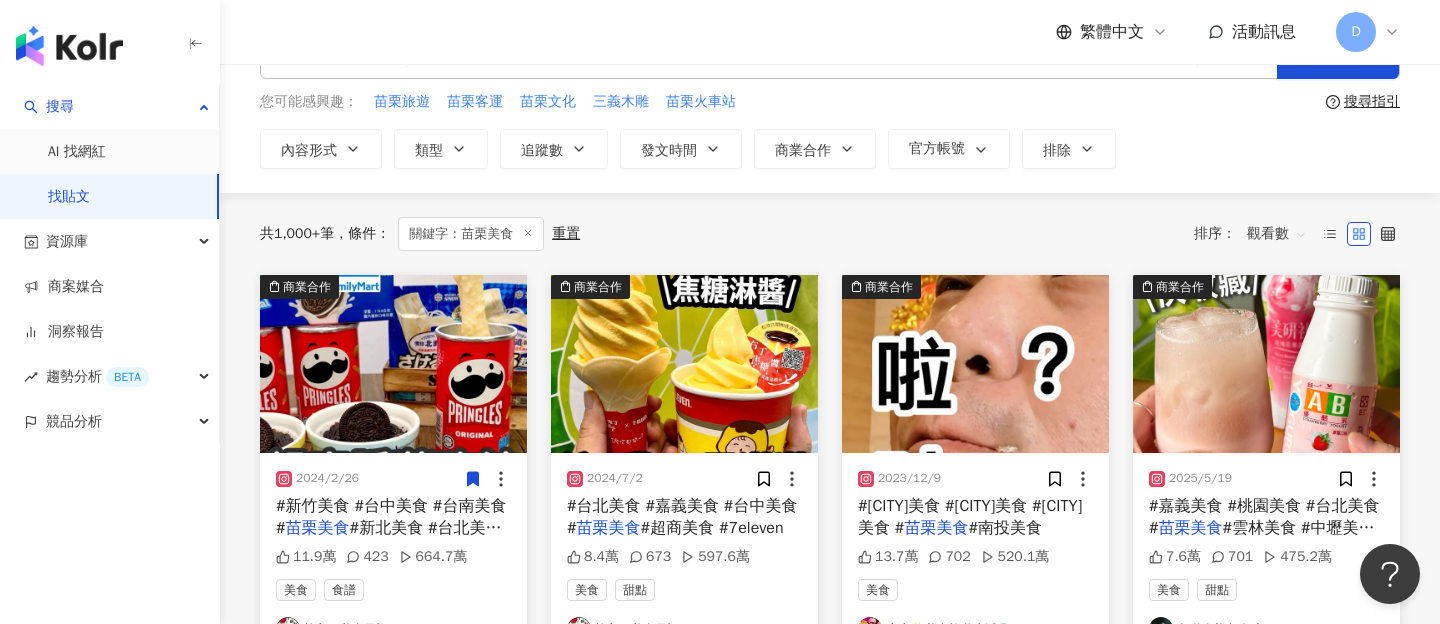 scroll, scrollTop: 74, scrollLeft: 0, axis: vertical 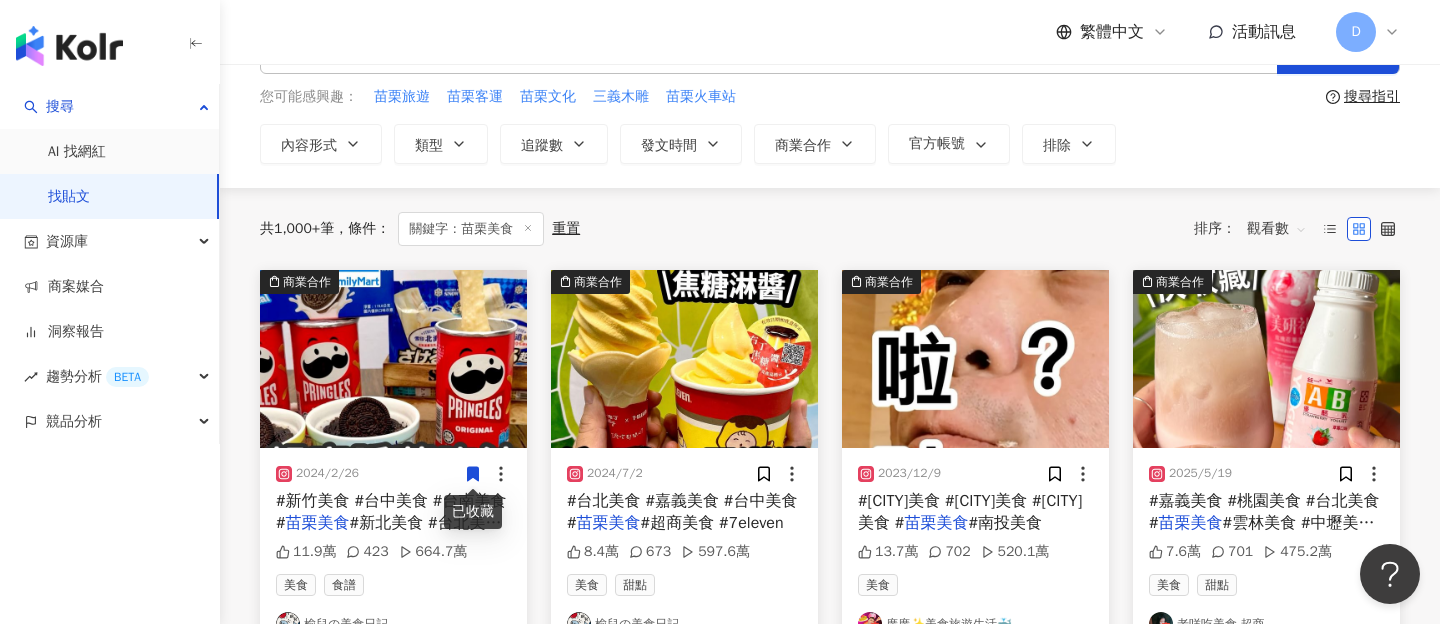 click 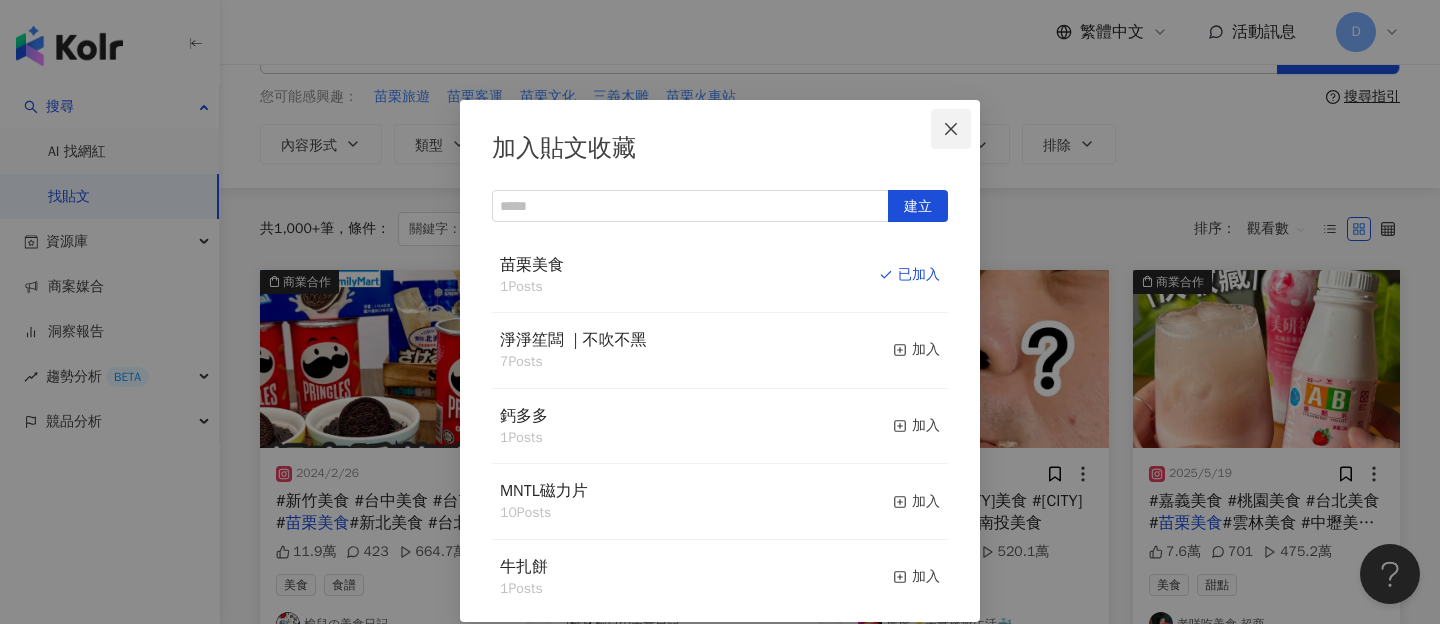 click 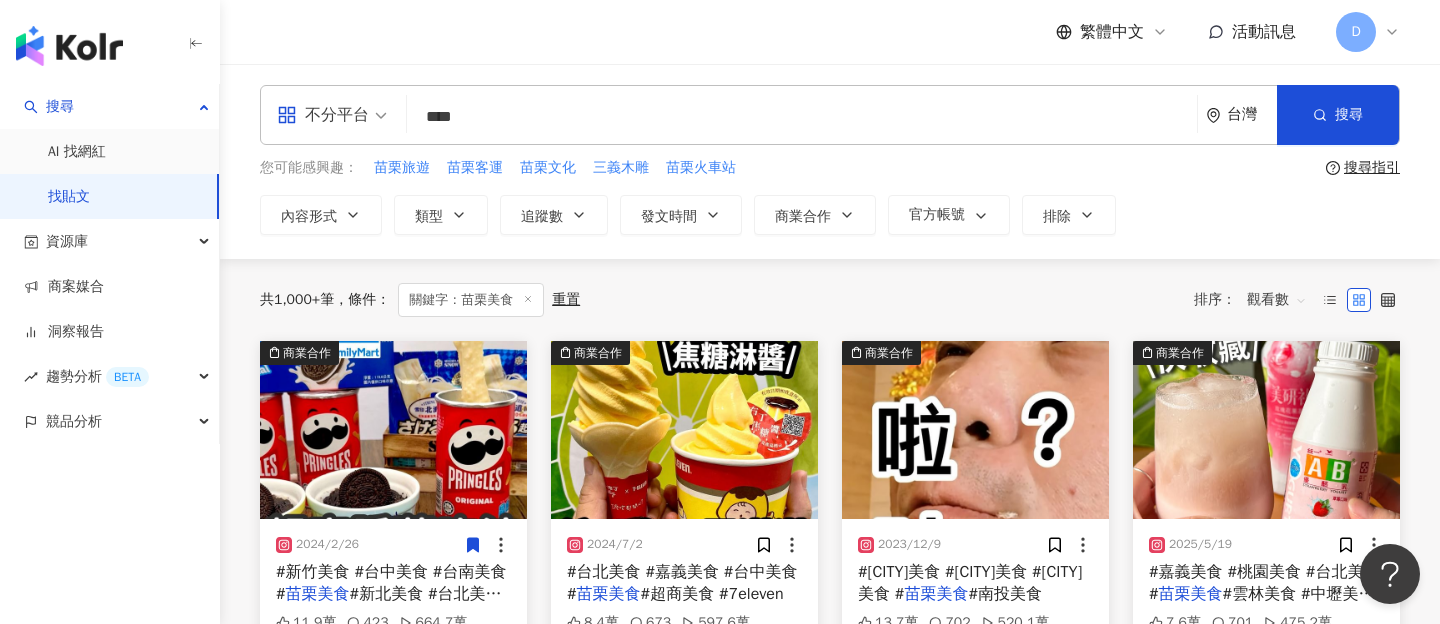 scroll, scrollTop: 0, scrollLeft: 0, axis: both 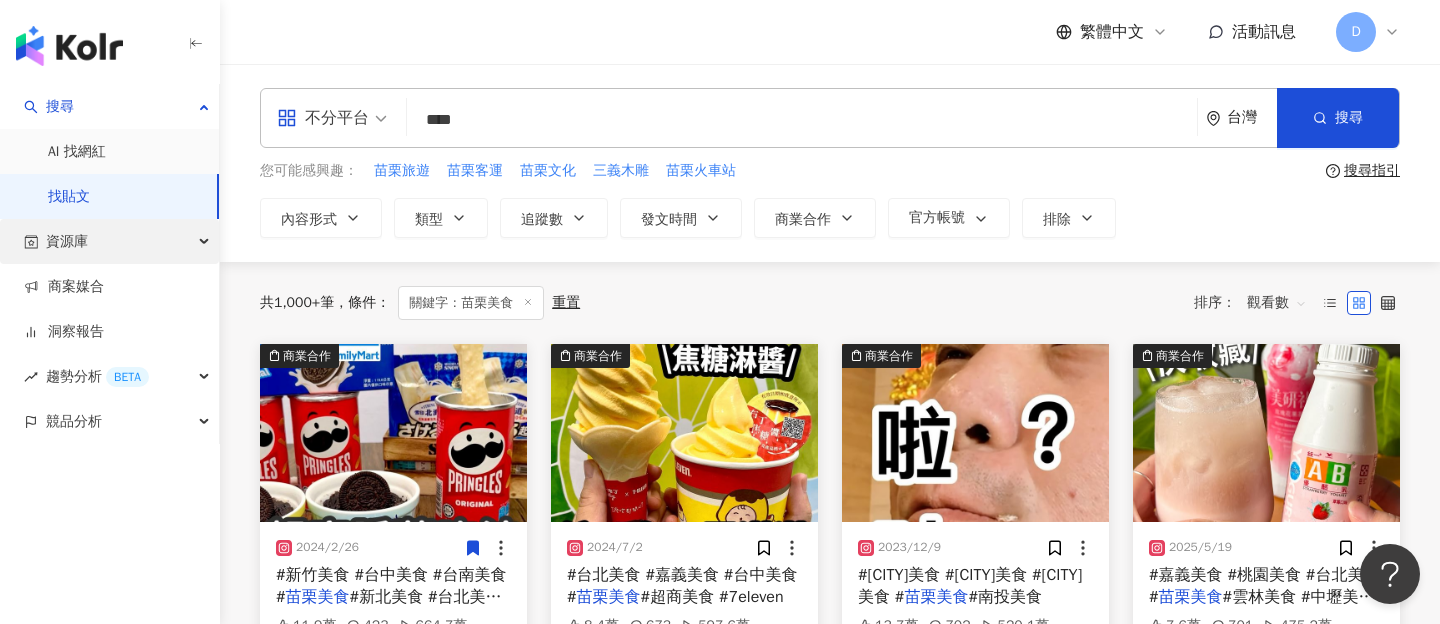 click on "資源庫" at bounding box center [109, 241] 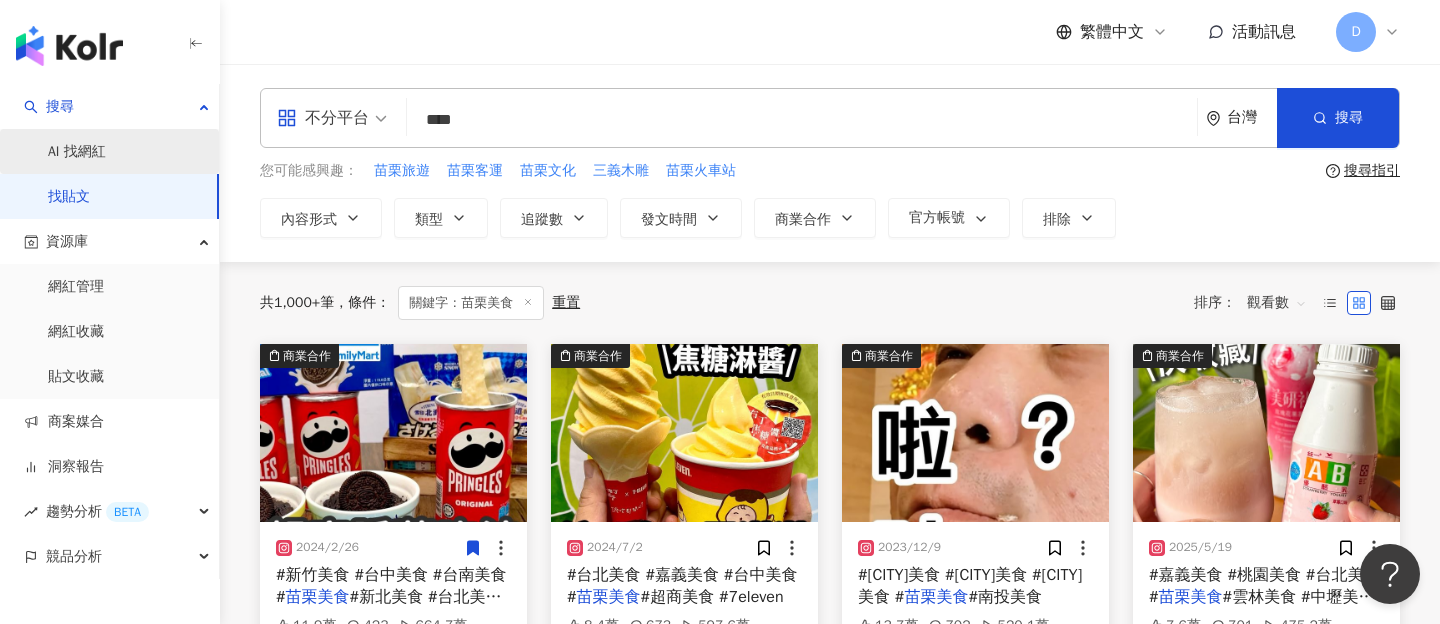 click on "AI 找網紅" at bounding box center [77, 152] 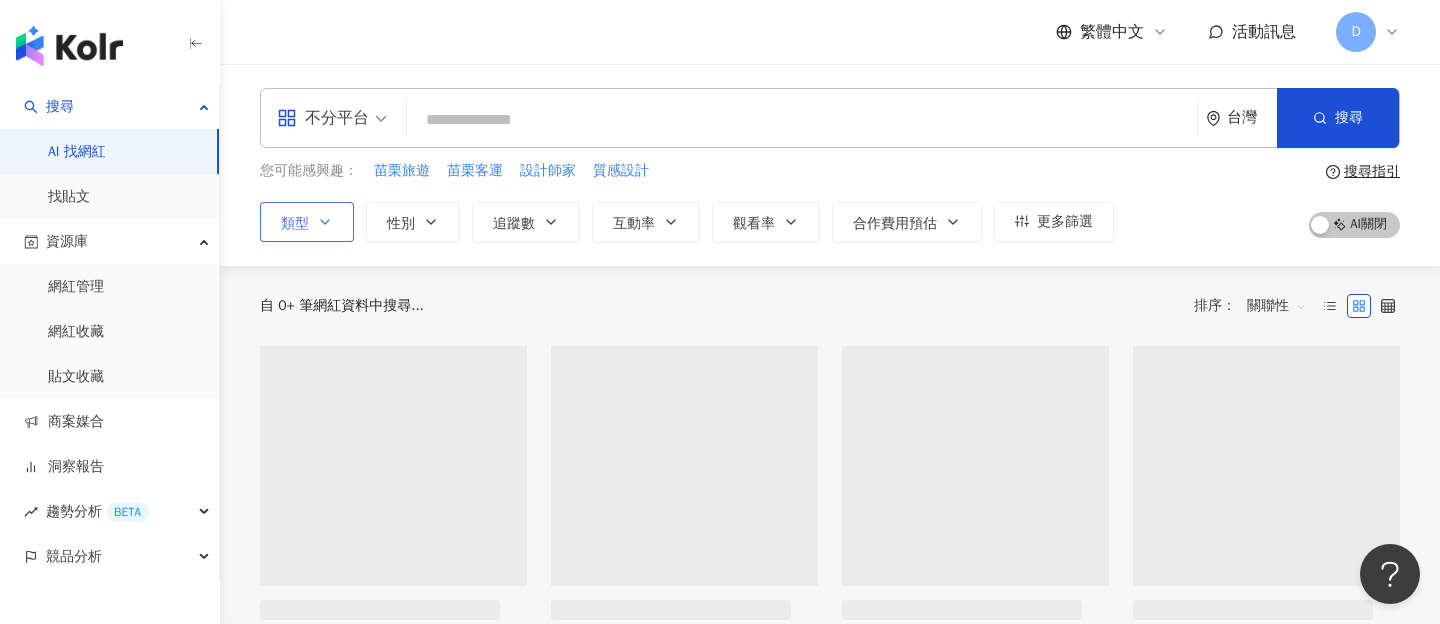 click on "類型" at bounding box center (307, 222) 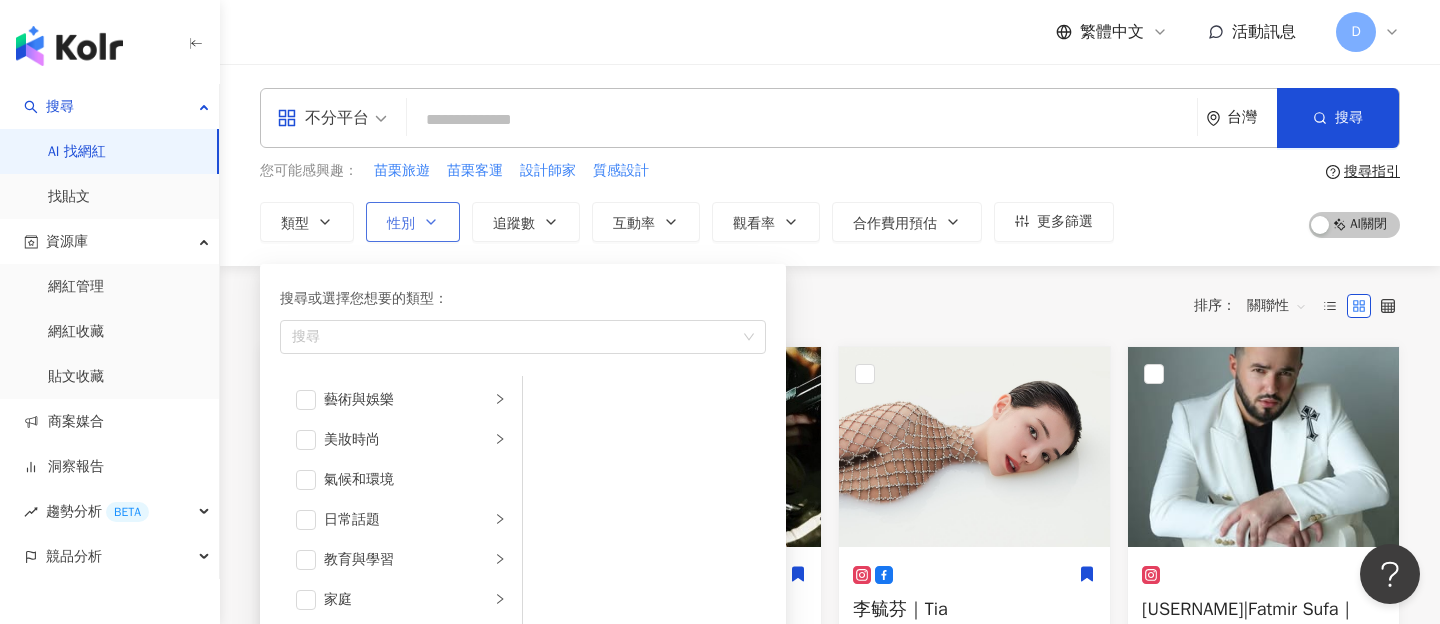 click on "性別" at bounding box center (413, 222) 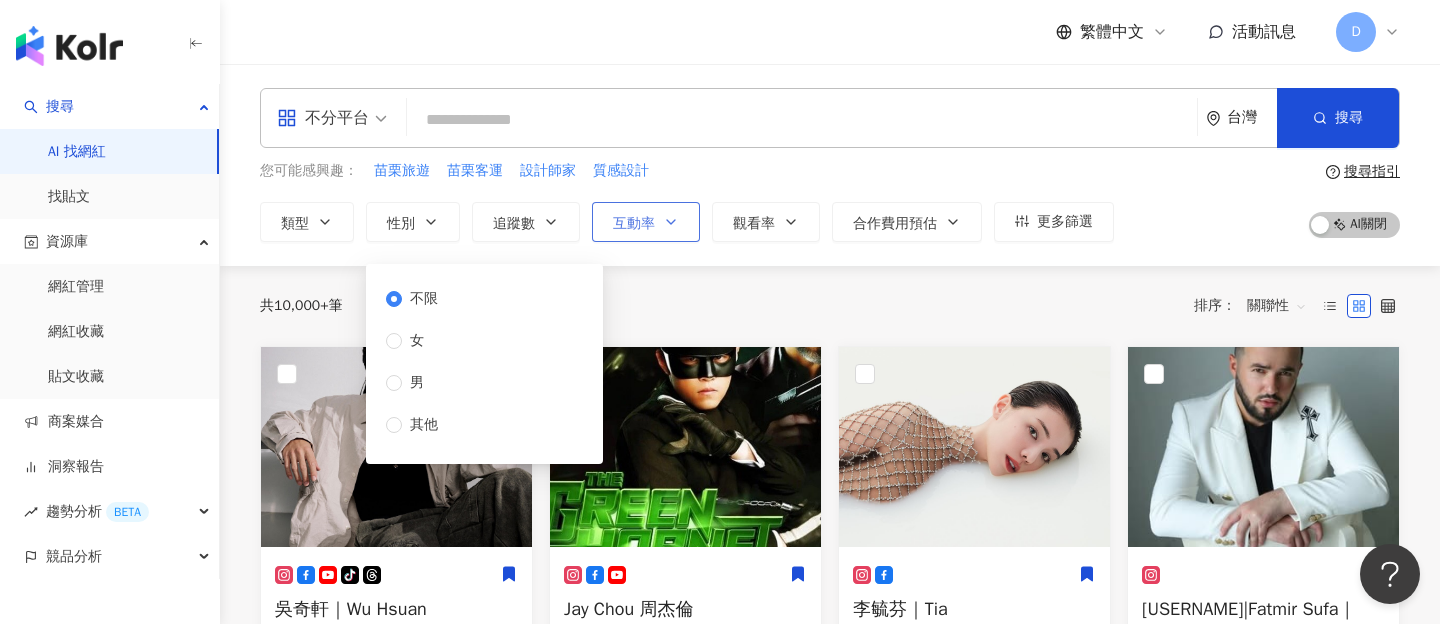 click on "互動率" at bounding box center [634, 224] 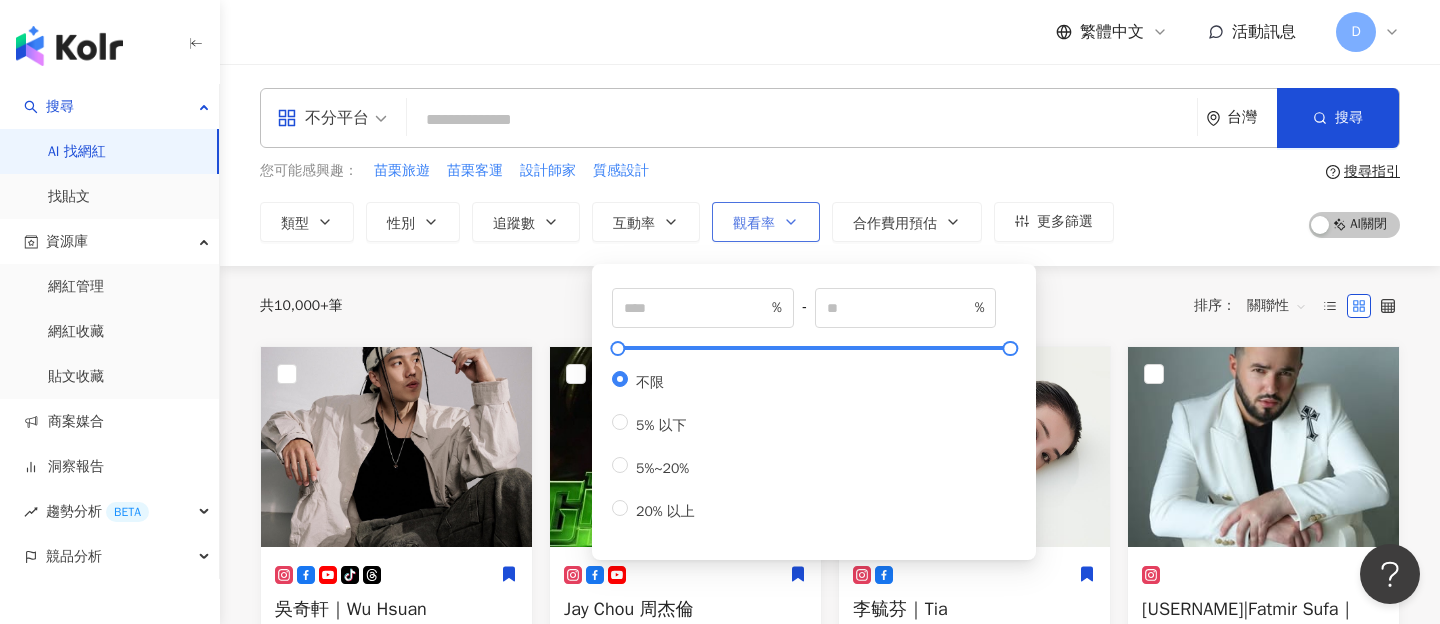 click on "觀看率" at bounding box center [766, 222] 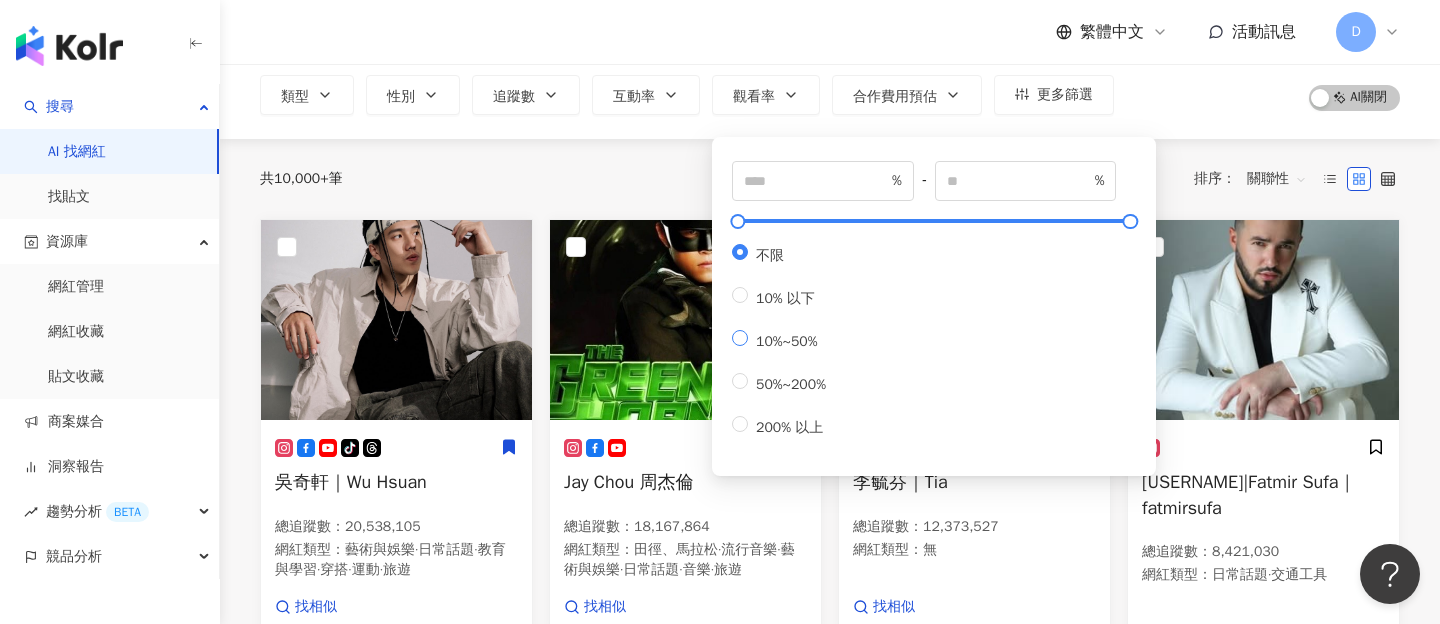 scroll, scrollTop: 131, scrollLeft: 0, axis: vertical 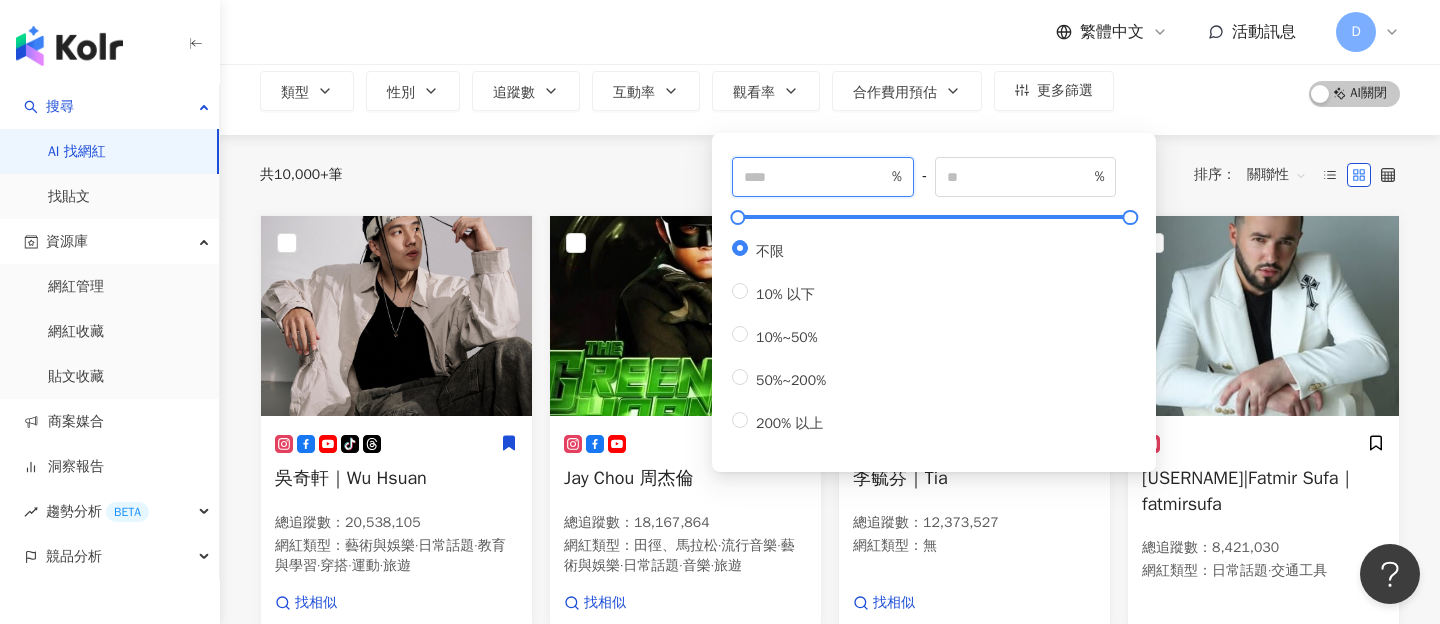 click at bounding box center (816, 177) 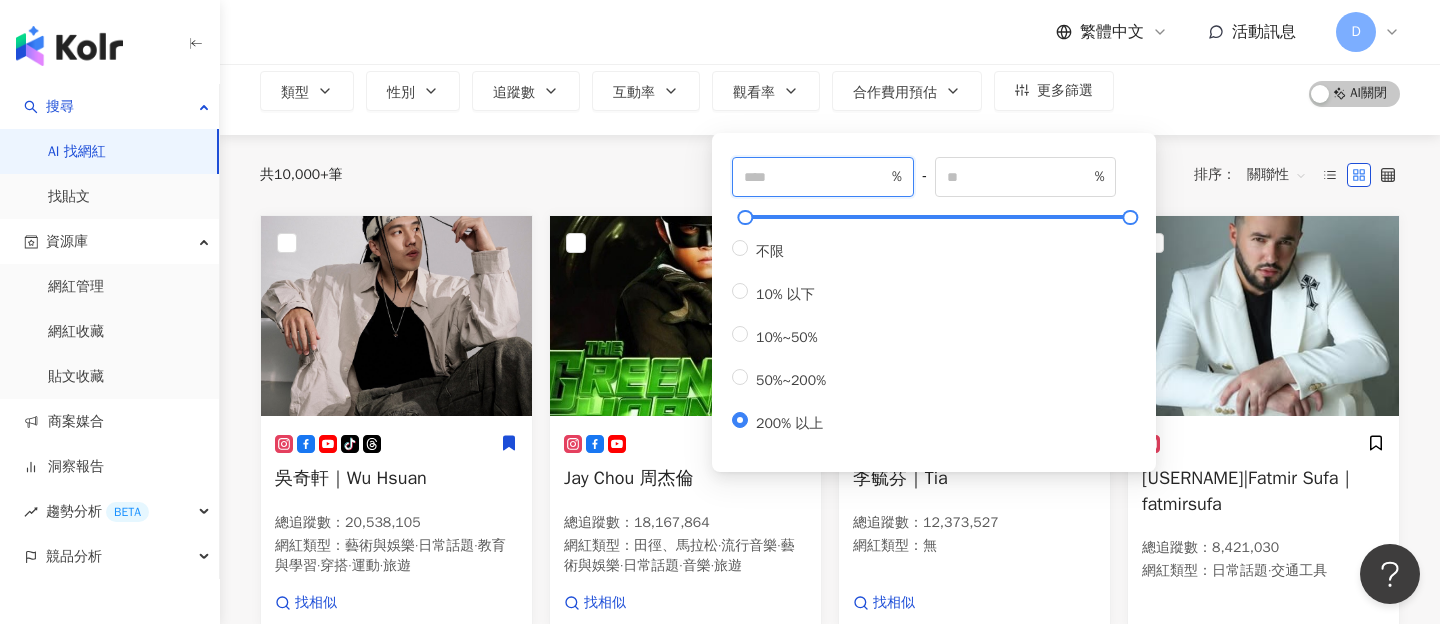 type on "***" 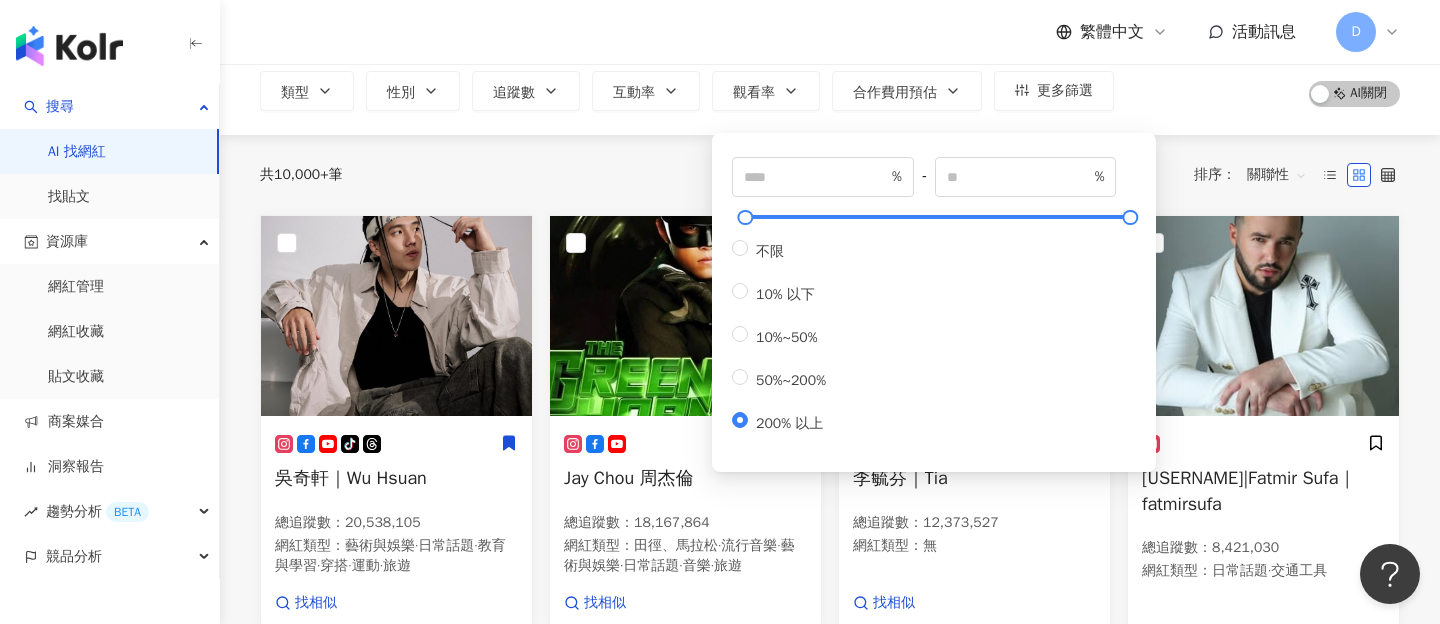 click on "共  10,000+  筆 排序： 關聯性" at bounding box center [830, 175] 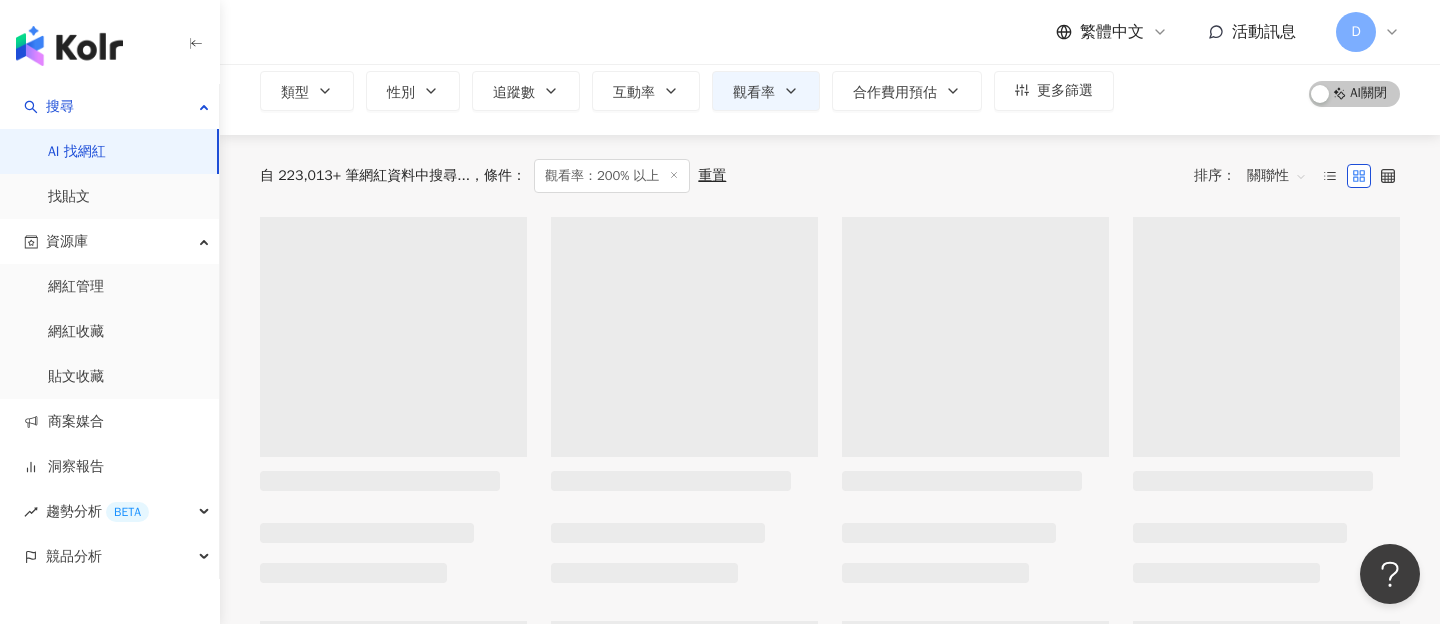 scroll, scrollTop: 0, scrollLeft: 0, axis: both 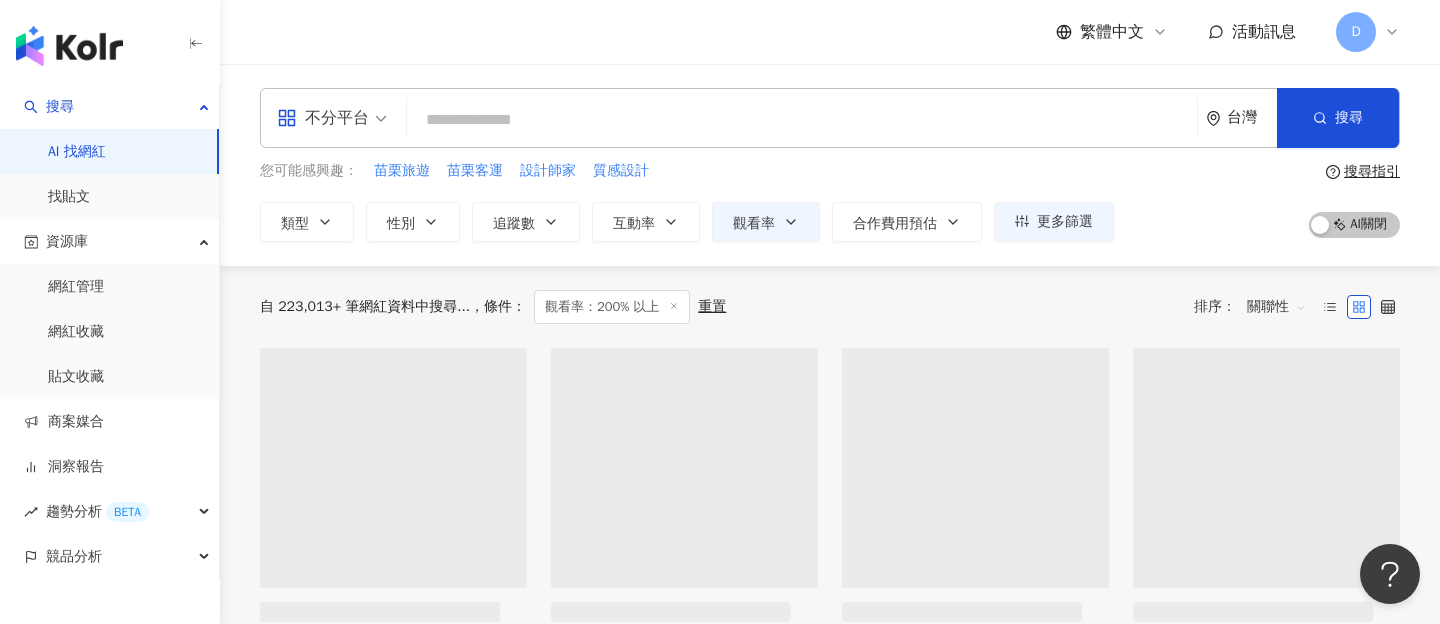 click at bounding box center (802, 120) 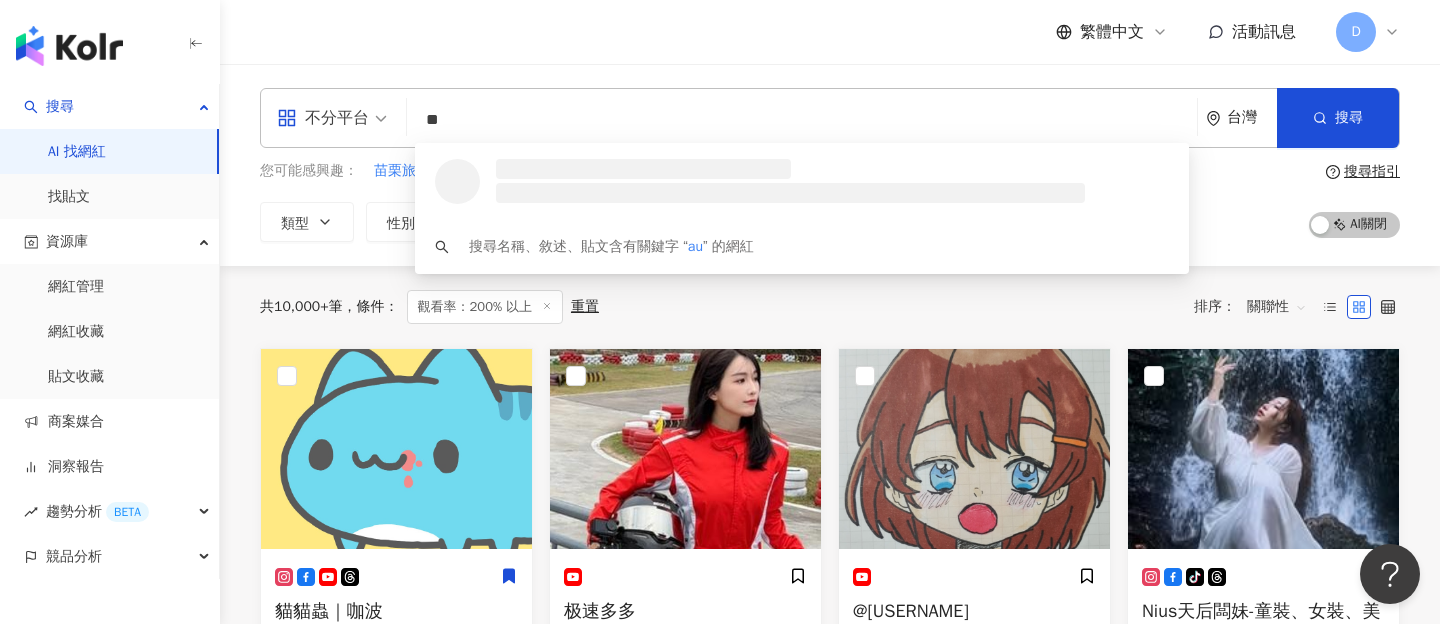 type on "*" 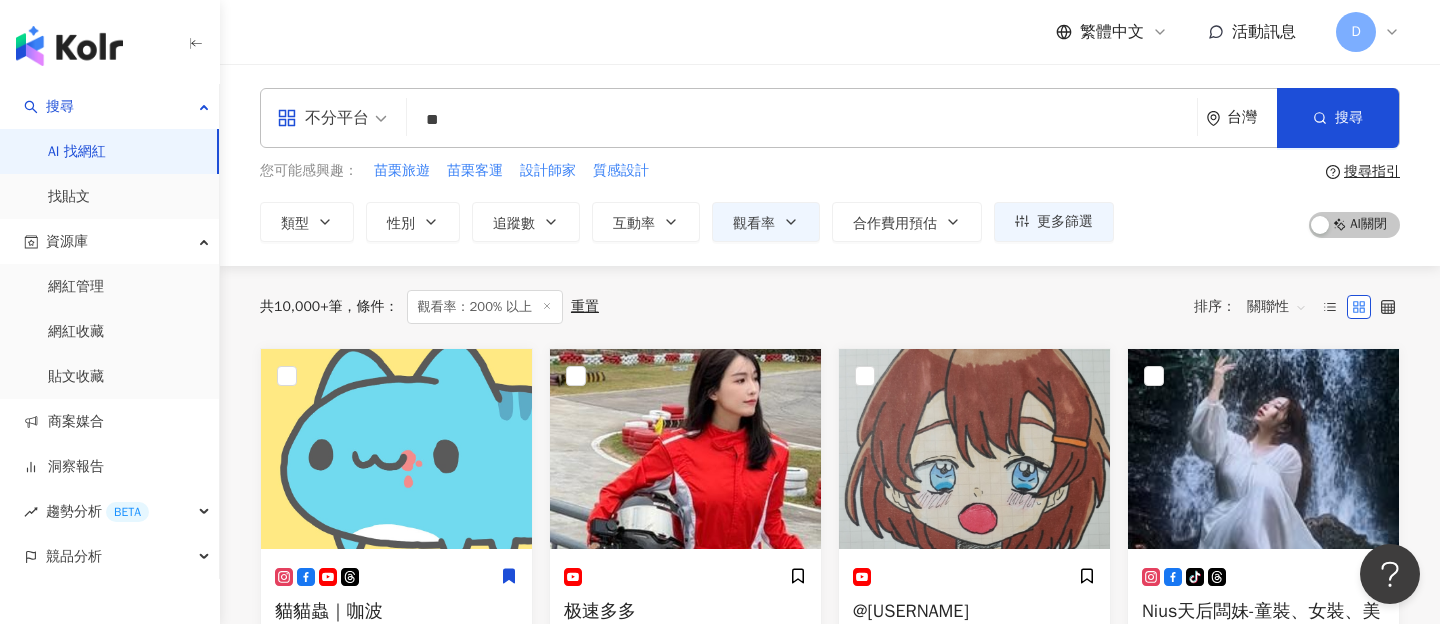 type on "*" 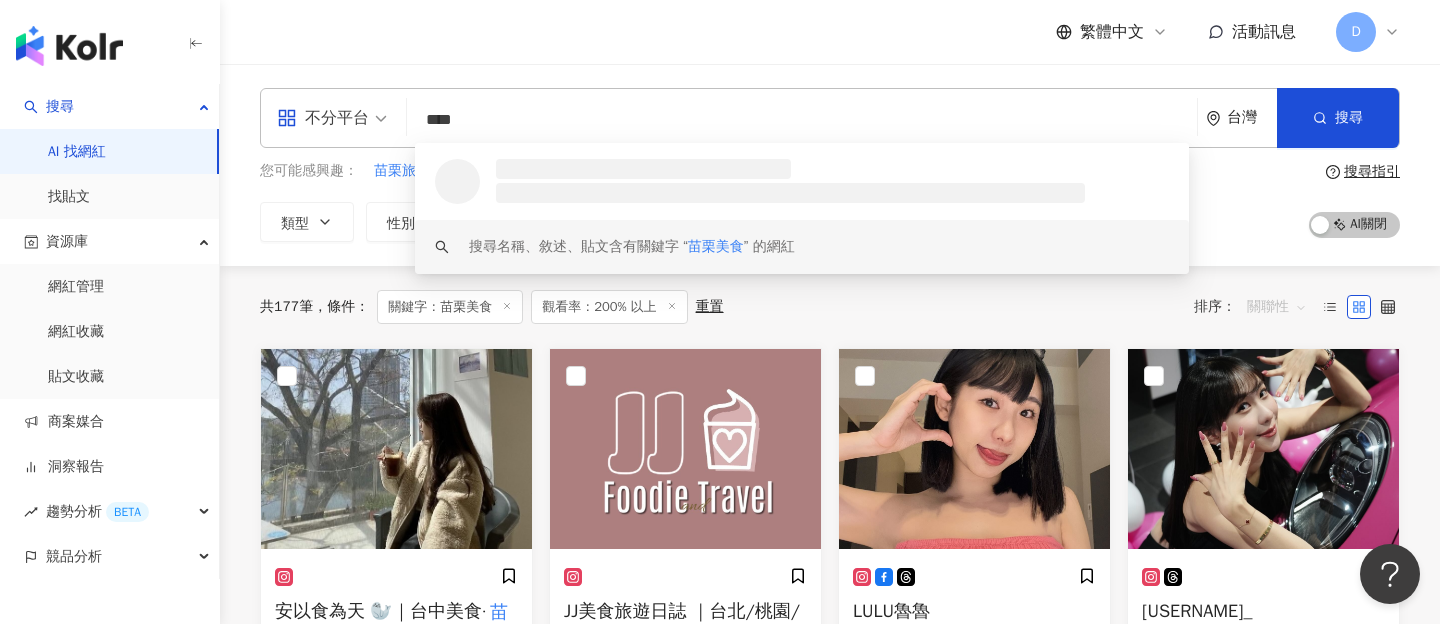 click on "關聯性" at bounding box center (1277, 307) 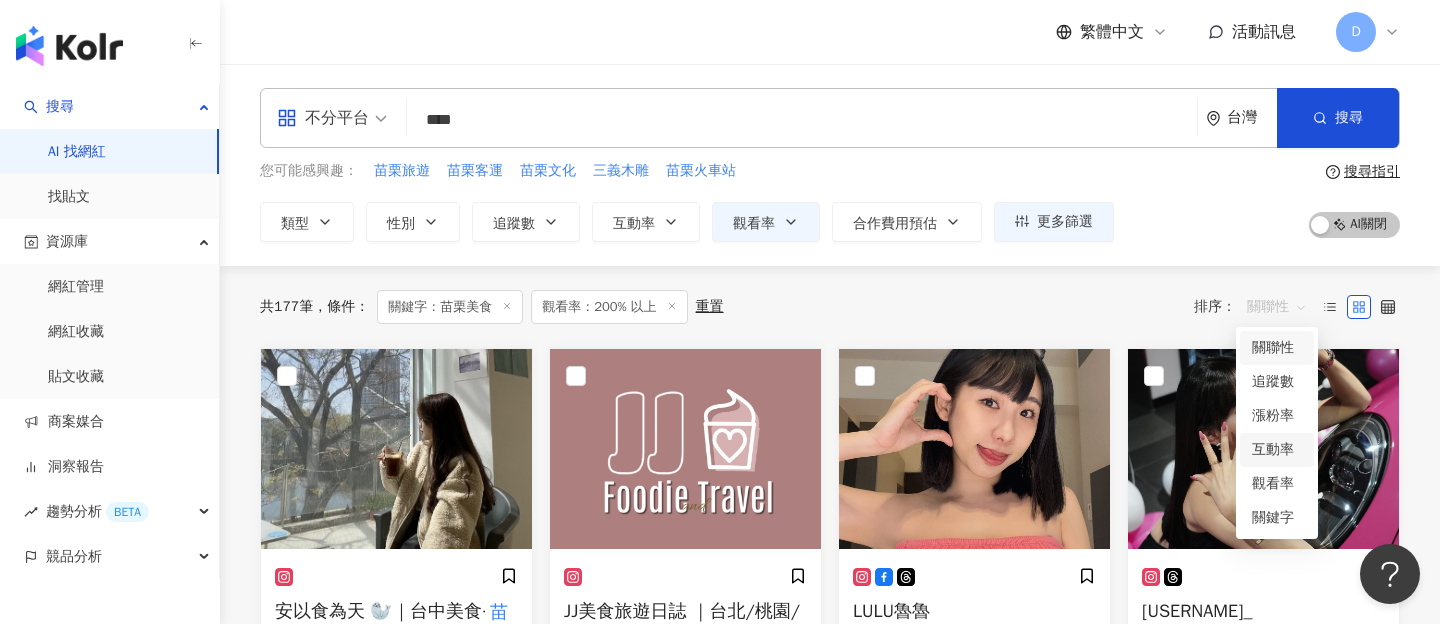 scroll, scrollTop: 51, scrollLeft: 0, axis: vertical 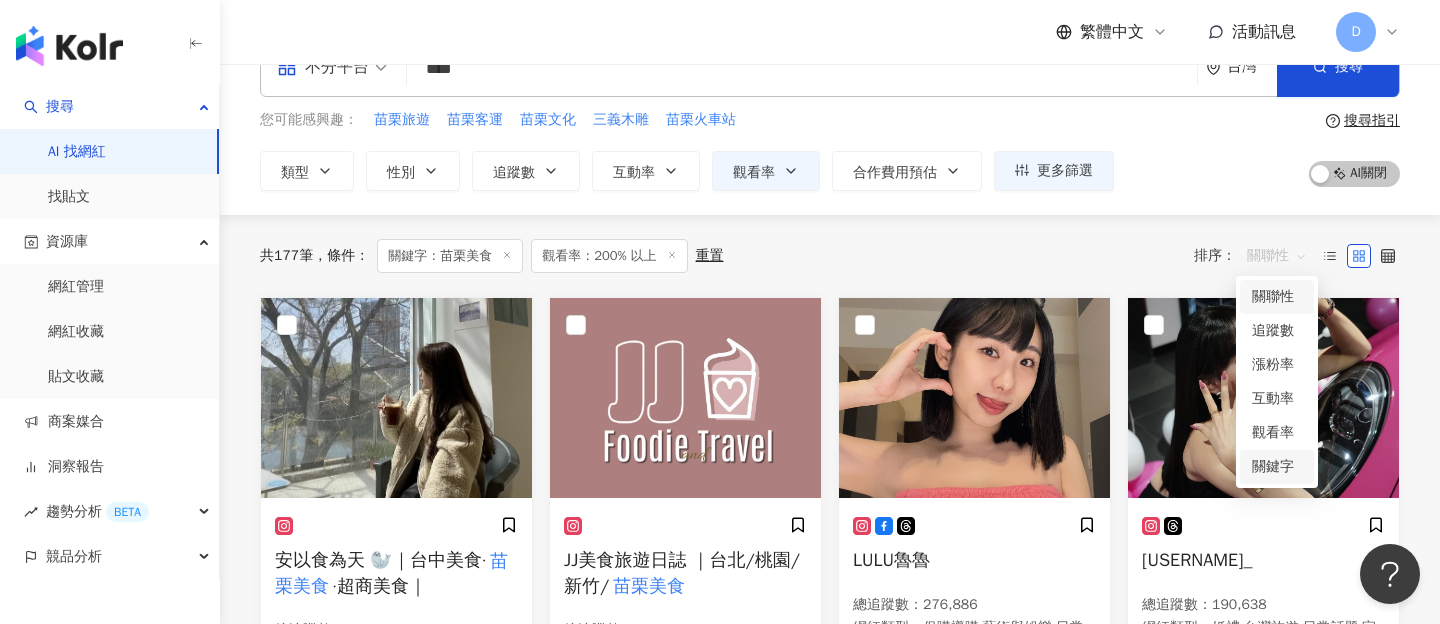 click on "關鍵字" at bounding box center [1277, 467] 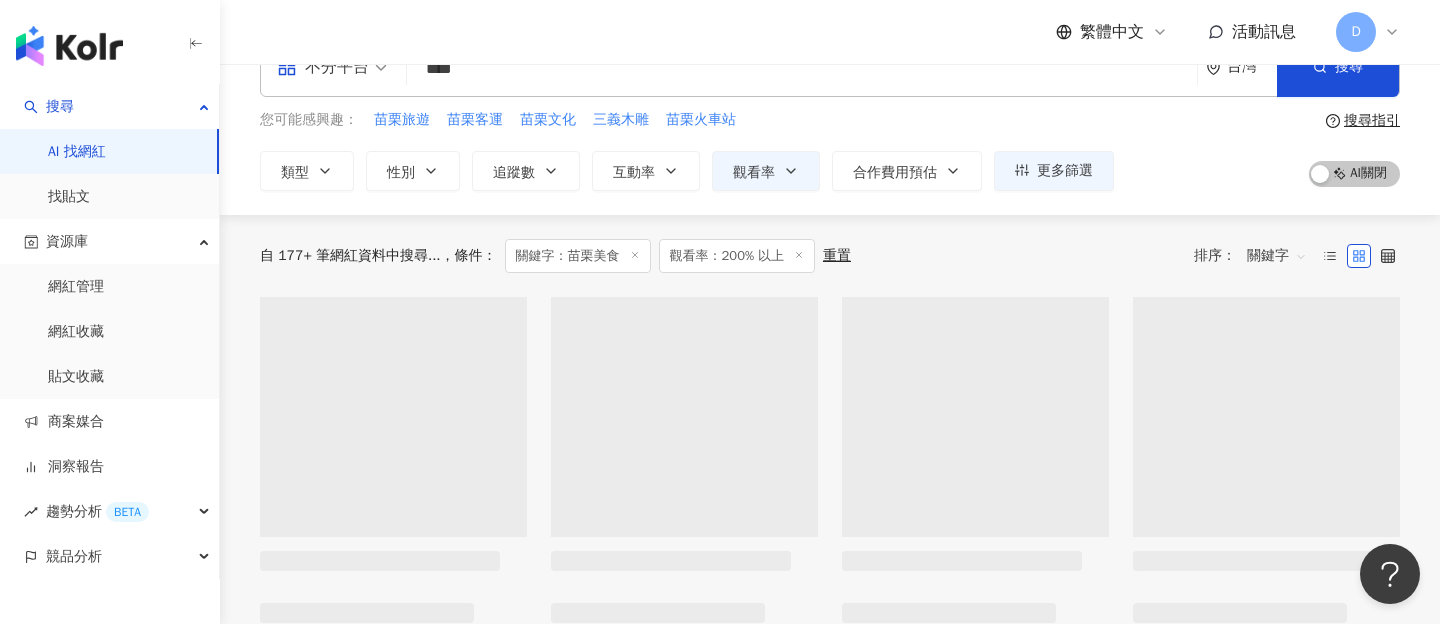 scroll, scrollTop: 0, scrollLeft: 0, axis: both 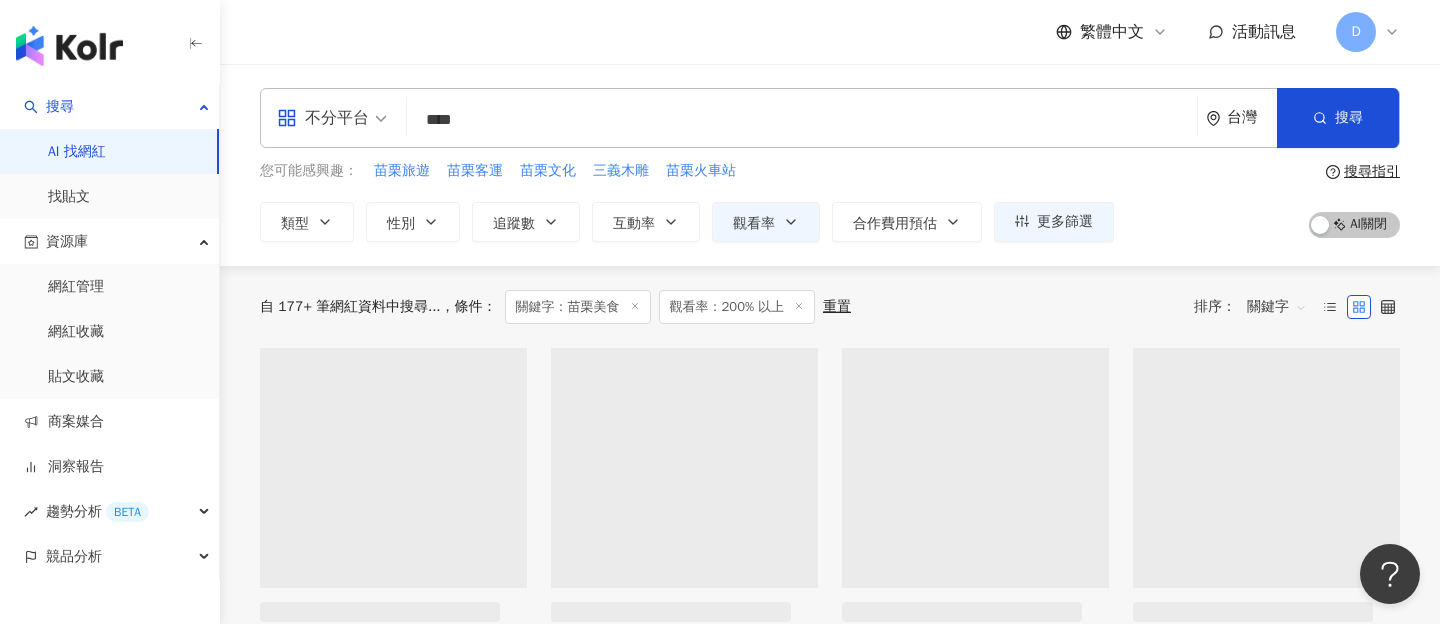 click on "自 177+ 筆網紅資料中搜尋... 條件 ： 關鍵字：苗栗美食 觀看率：200% 以上 重置 排序： 關鍵字 關鍵字" at bounding box center (830, 307) 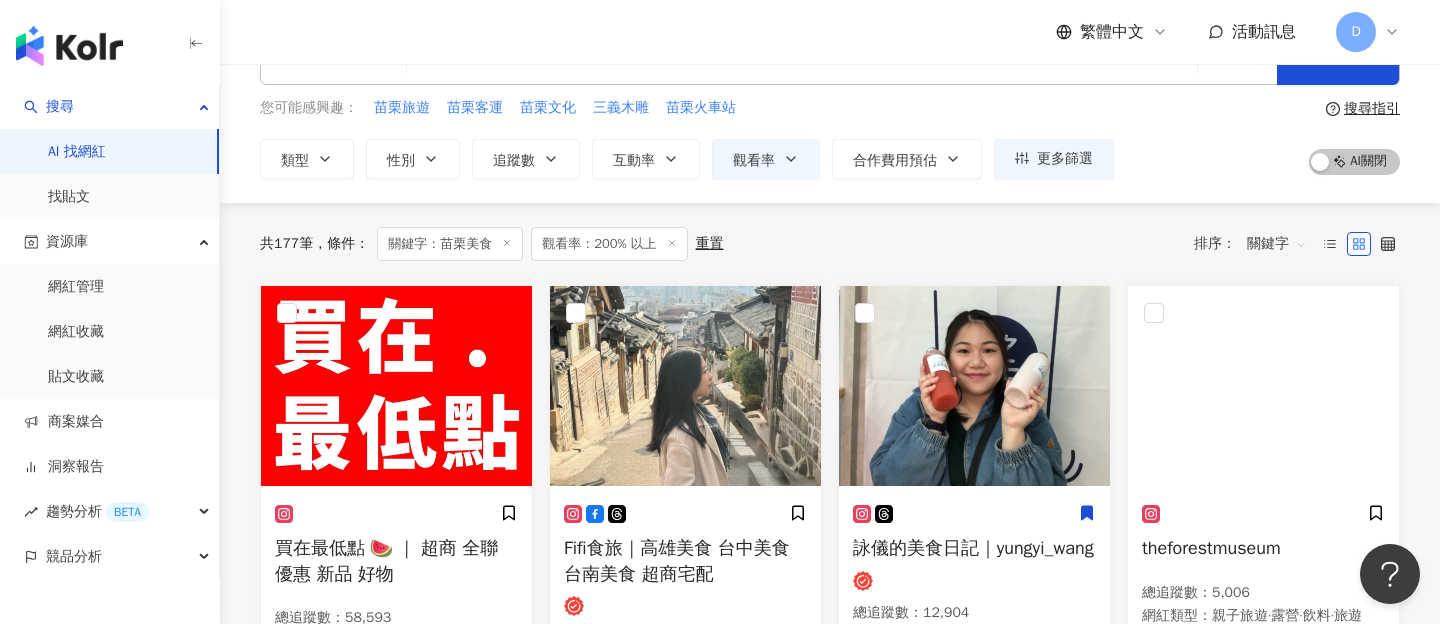 scroll, scrollTop: 0, scrollLeft: 0, axis: both 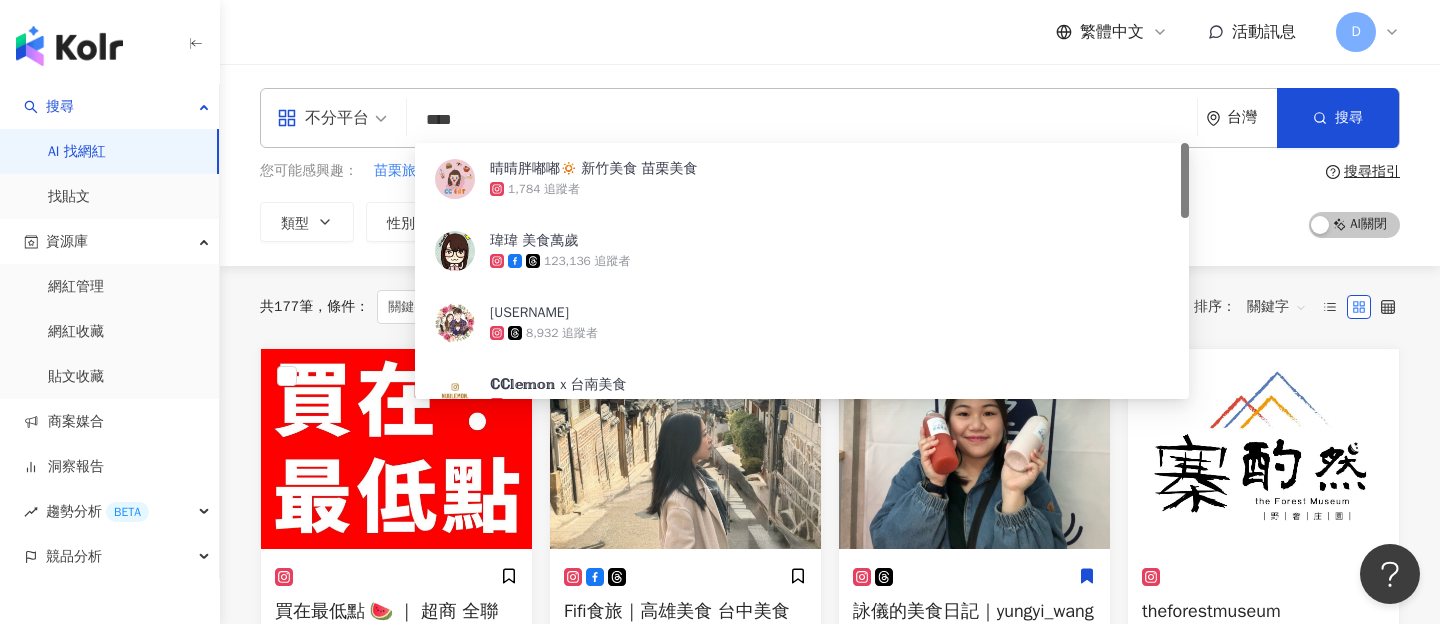 click on "****" at bounding box center (802, 120) 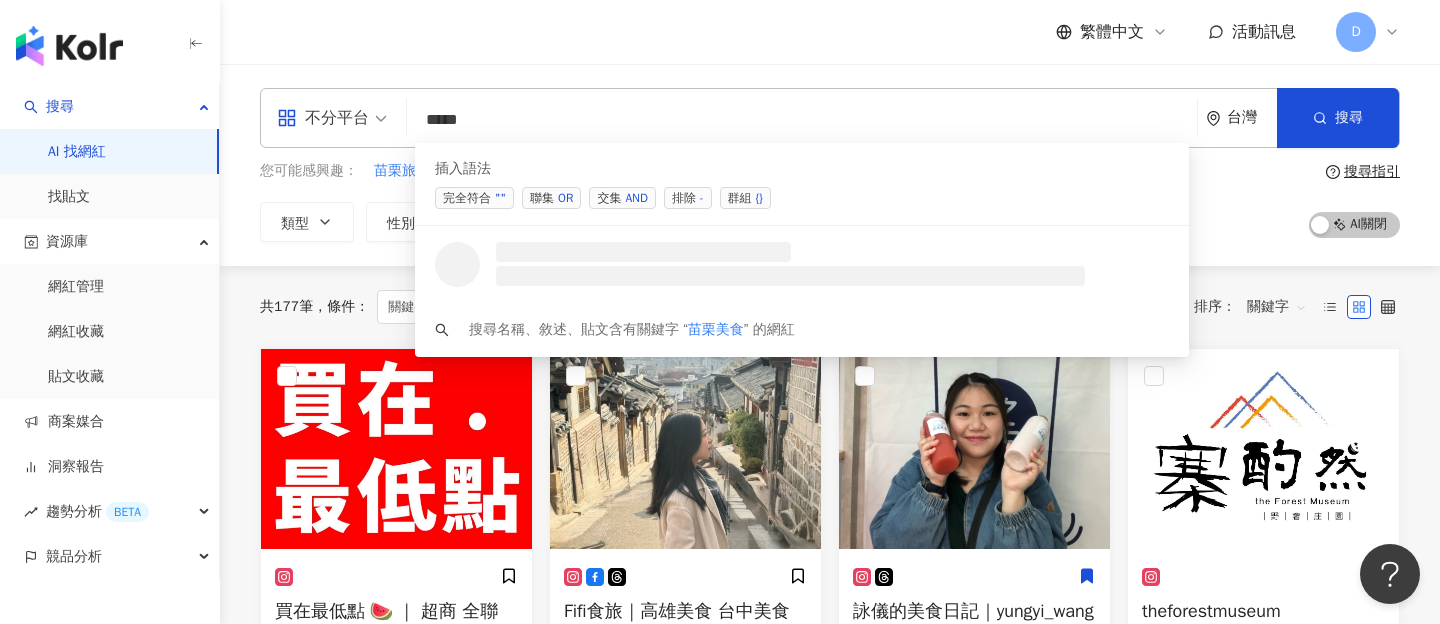 click on "排除 -" at bounding box center (688, 198) 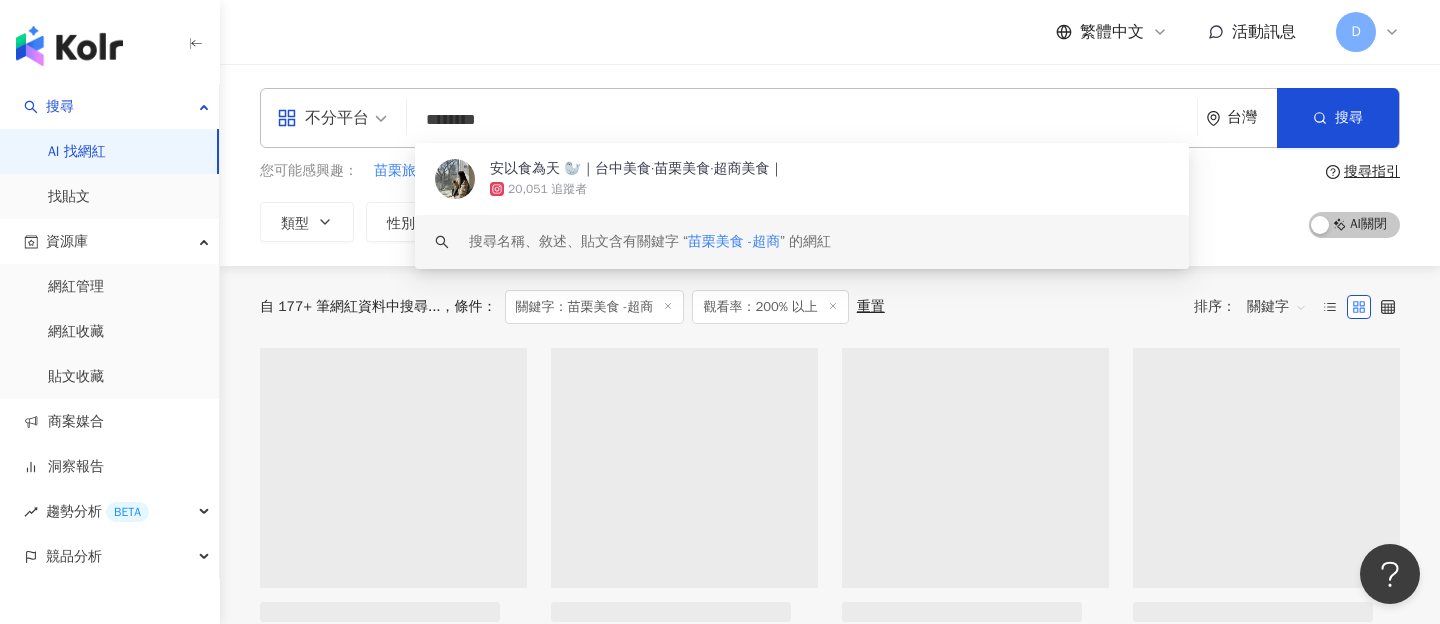 type on "********" 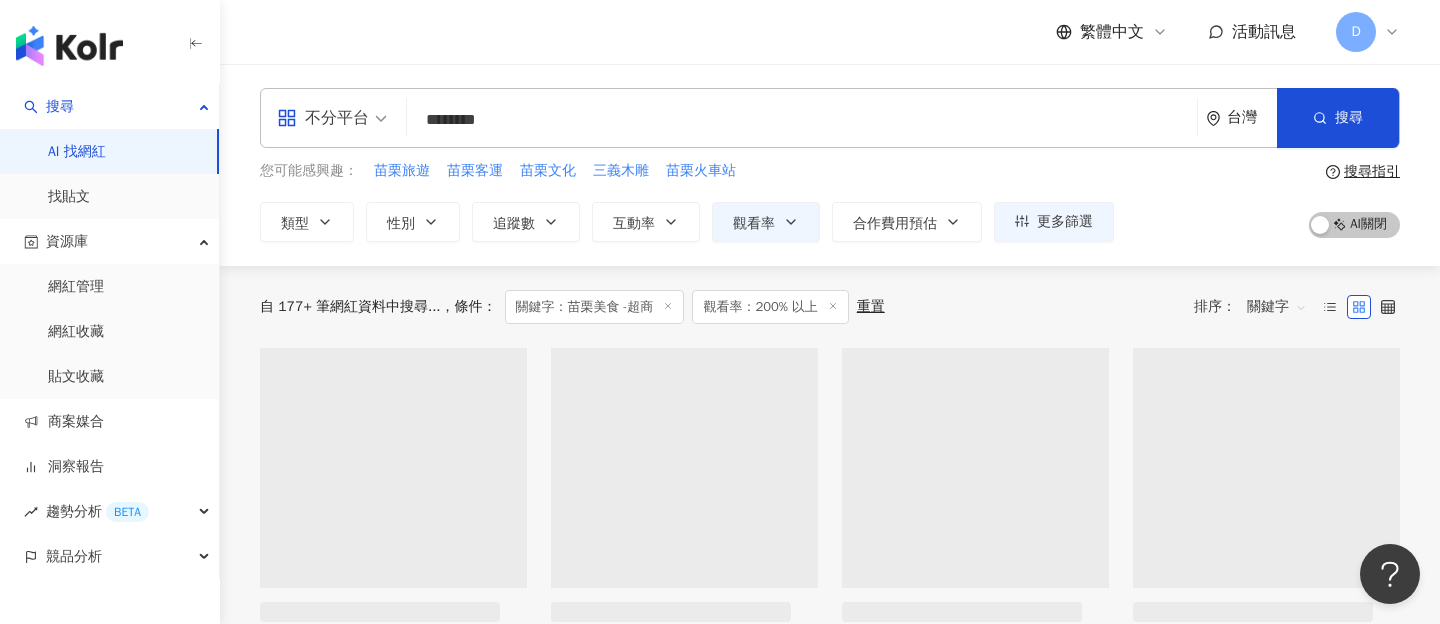 click on "自 177+ 筆網紅資料中搜尋... 條件 ： 關鍵字：苗栗美食 -超商 觀看率：200% 以上 重置 排序： 關鍵字" at bounding box center (830, 307) 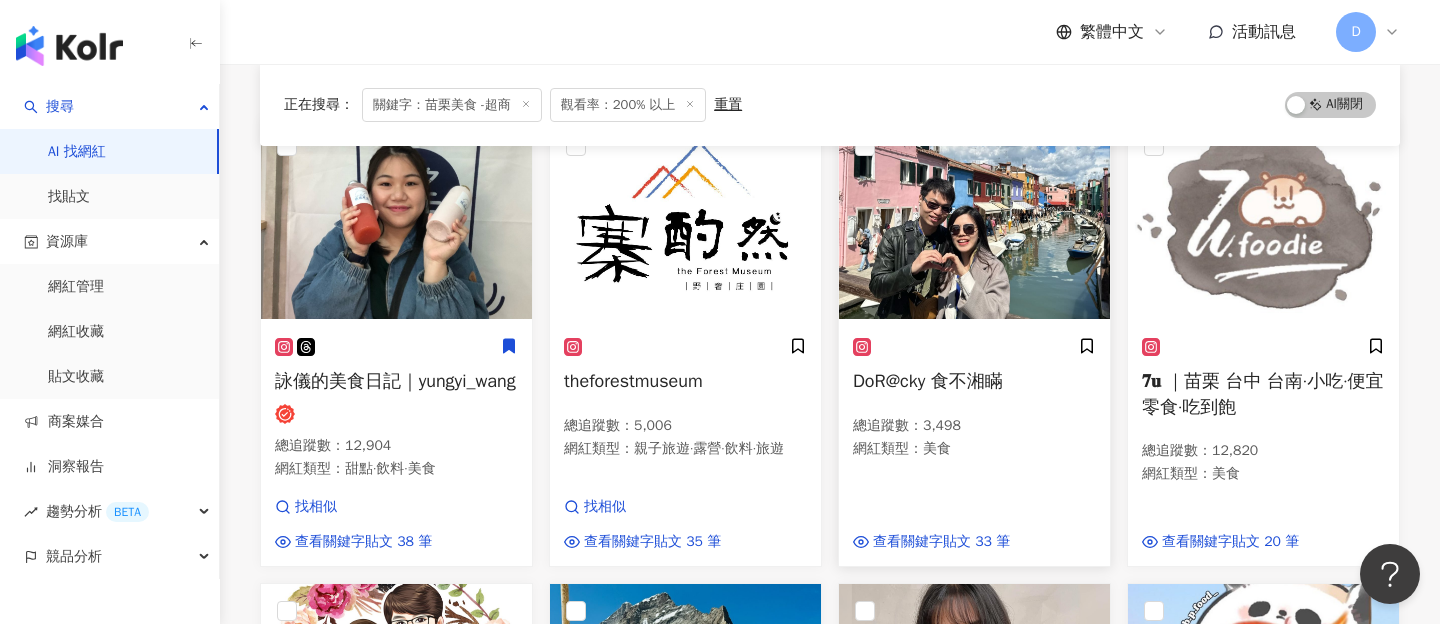 scroll, scrollTop: 224, scrollLeft: 0, axis: vertical 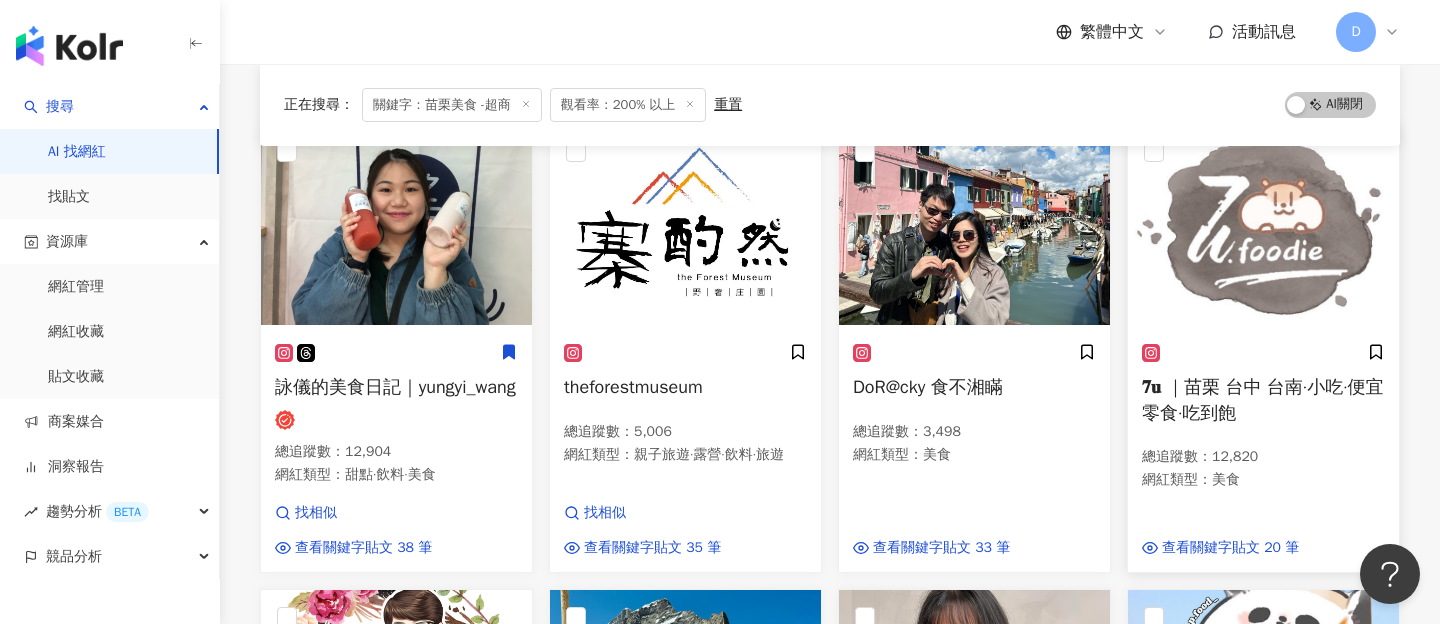 click at bounding box center [1263, 225] 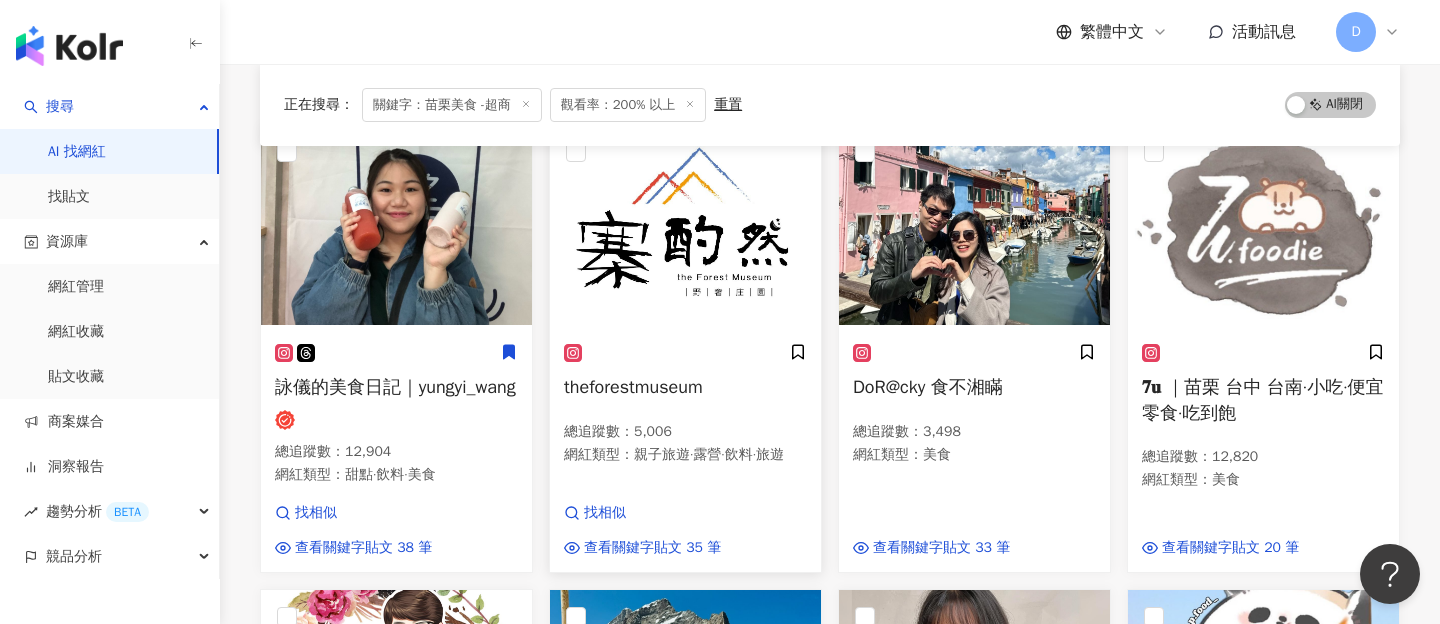 scroll, scrollTop: 0, scrollLeft: 0, axis: both 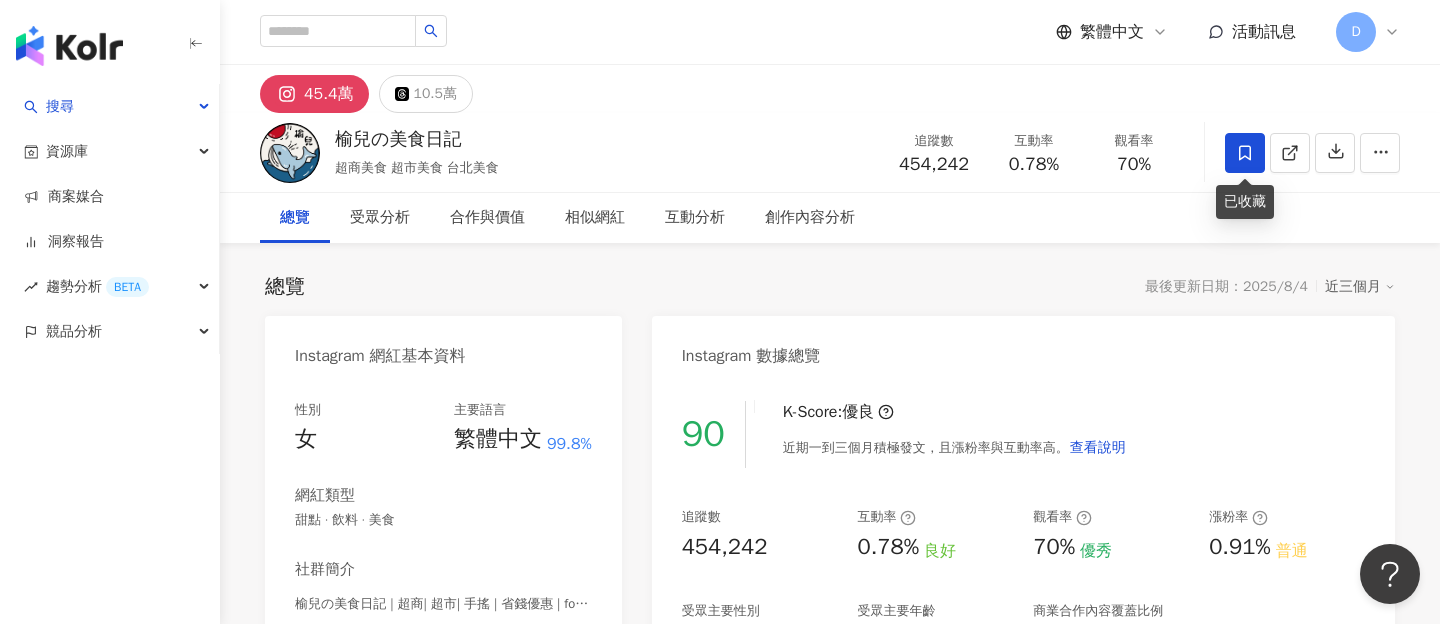 click 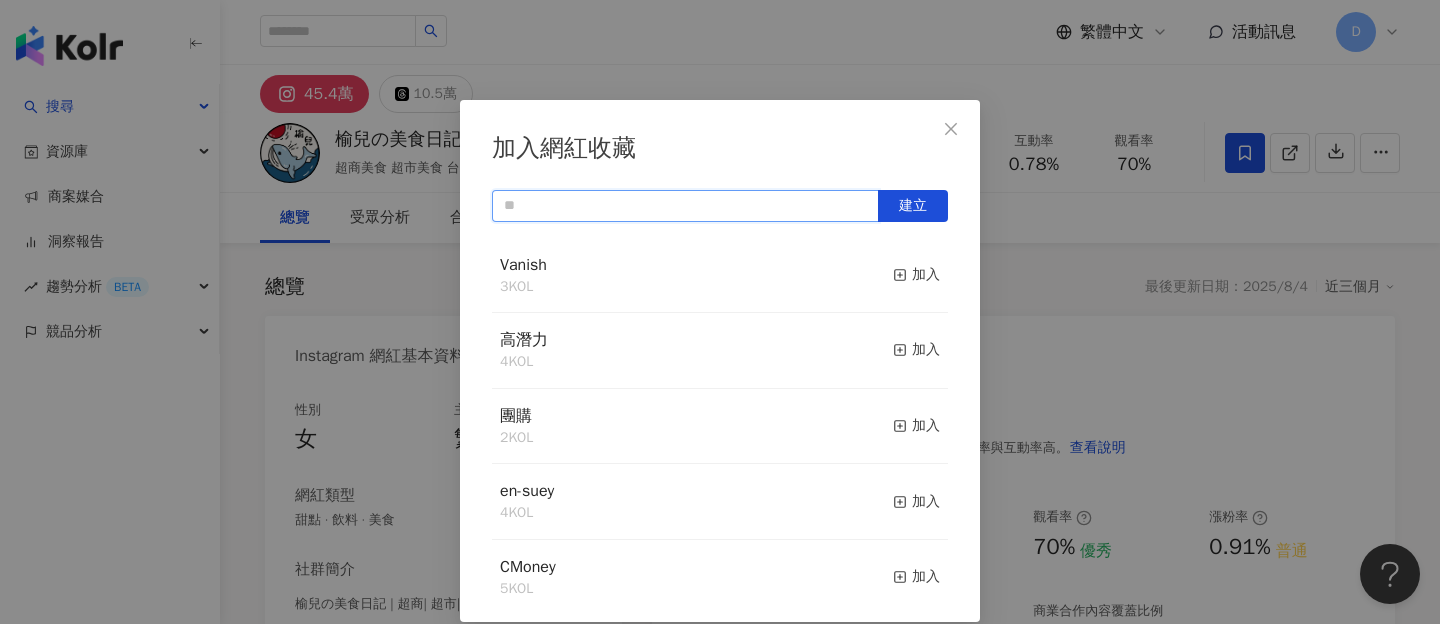 click at bounding box center (685, 206) 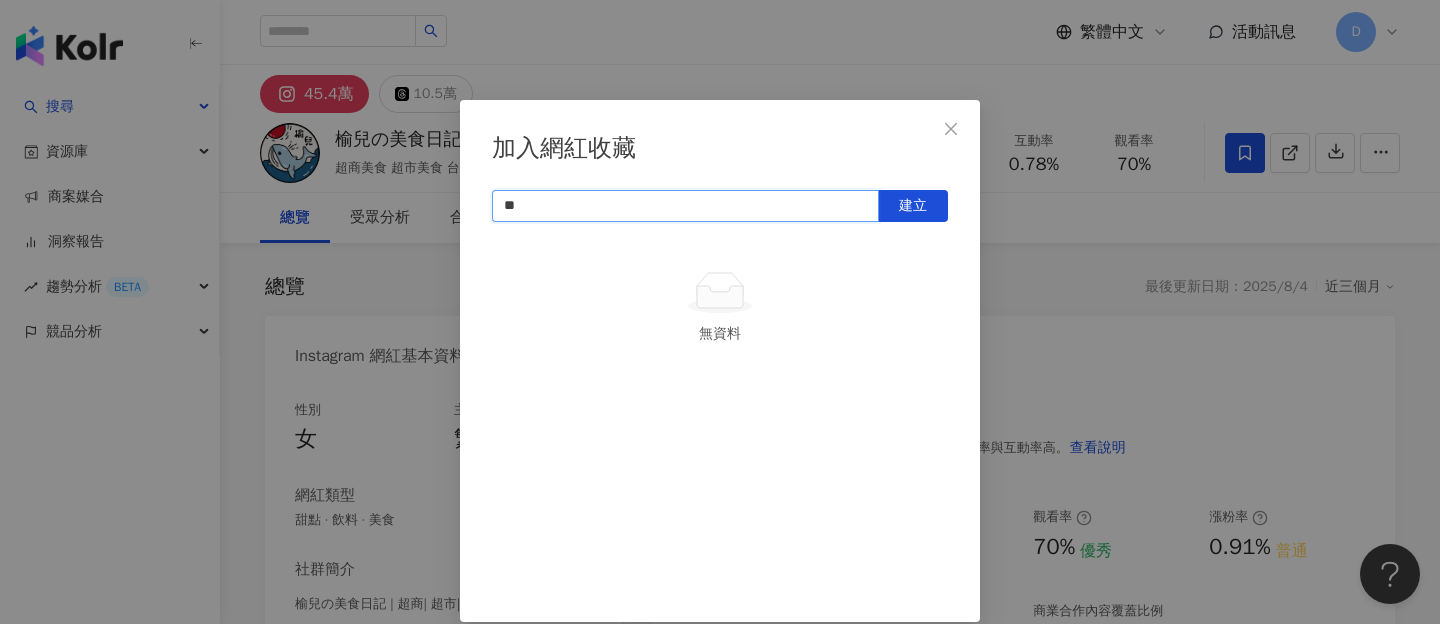 type on "**" 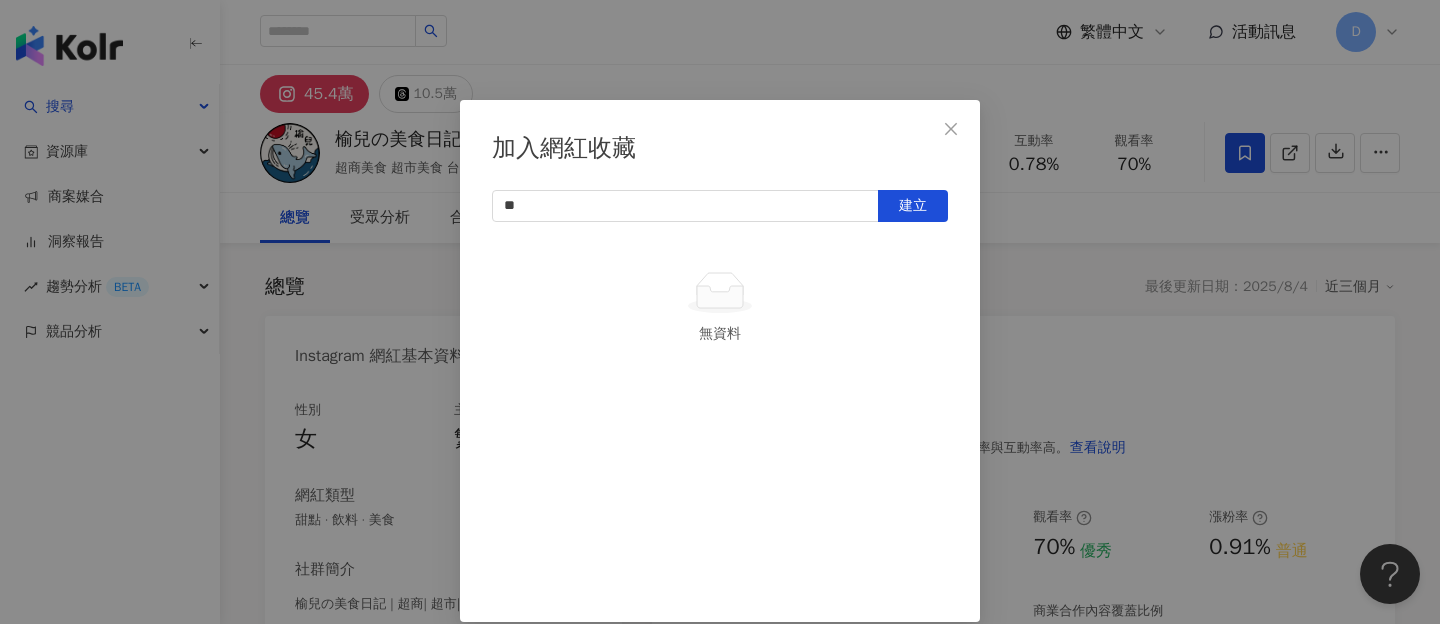 click on "加入網紅收藏 ** 建立 無資料" at bounding box center (720, 361) 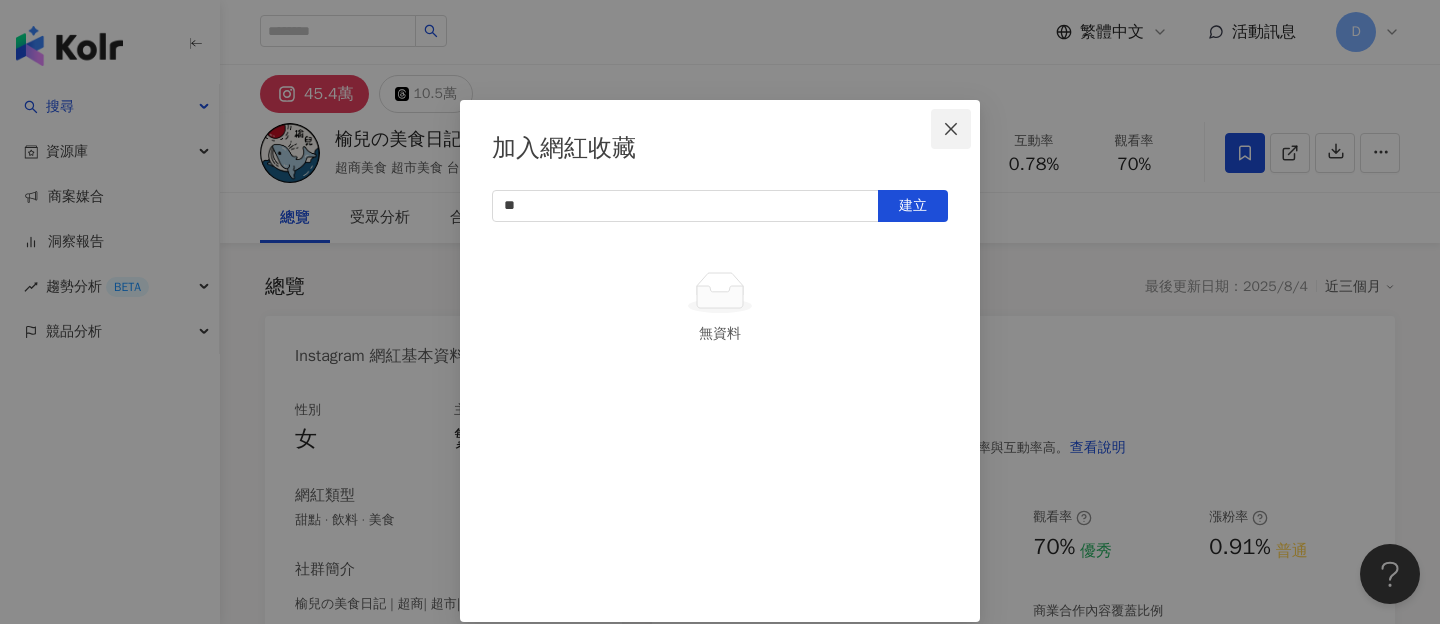 click 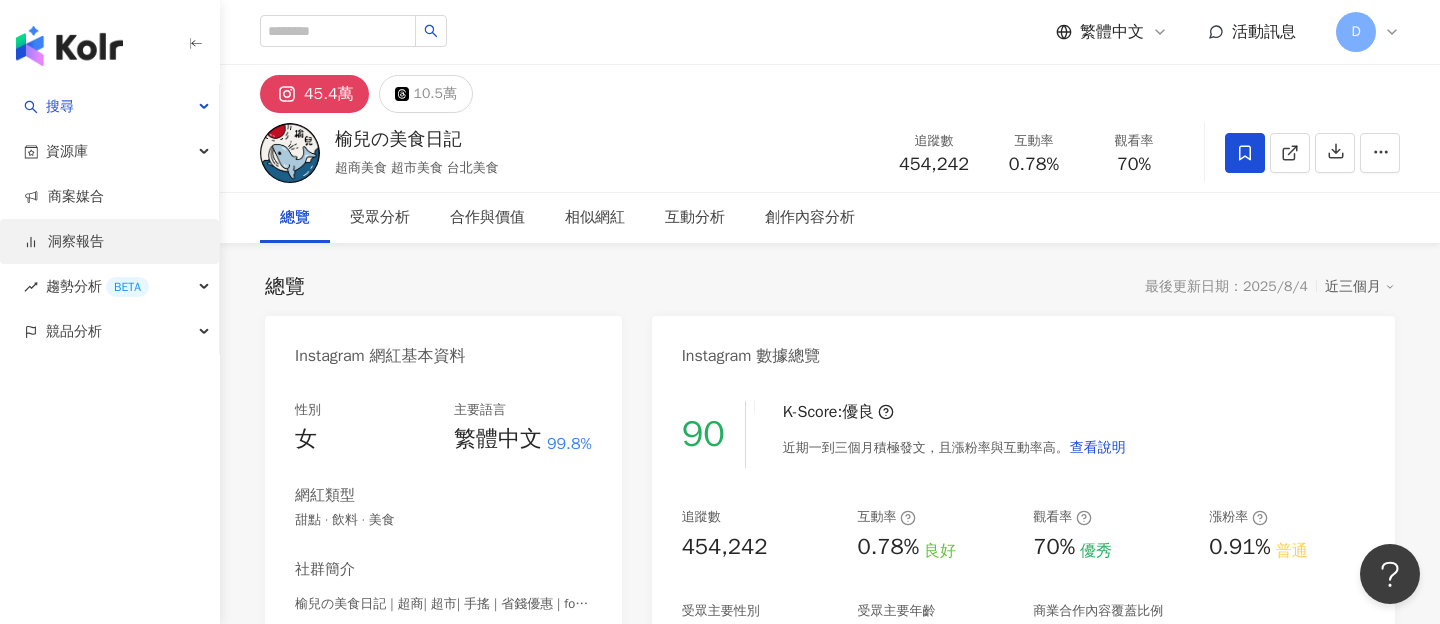 click on "資源庫" at bounding box center [109, 151] 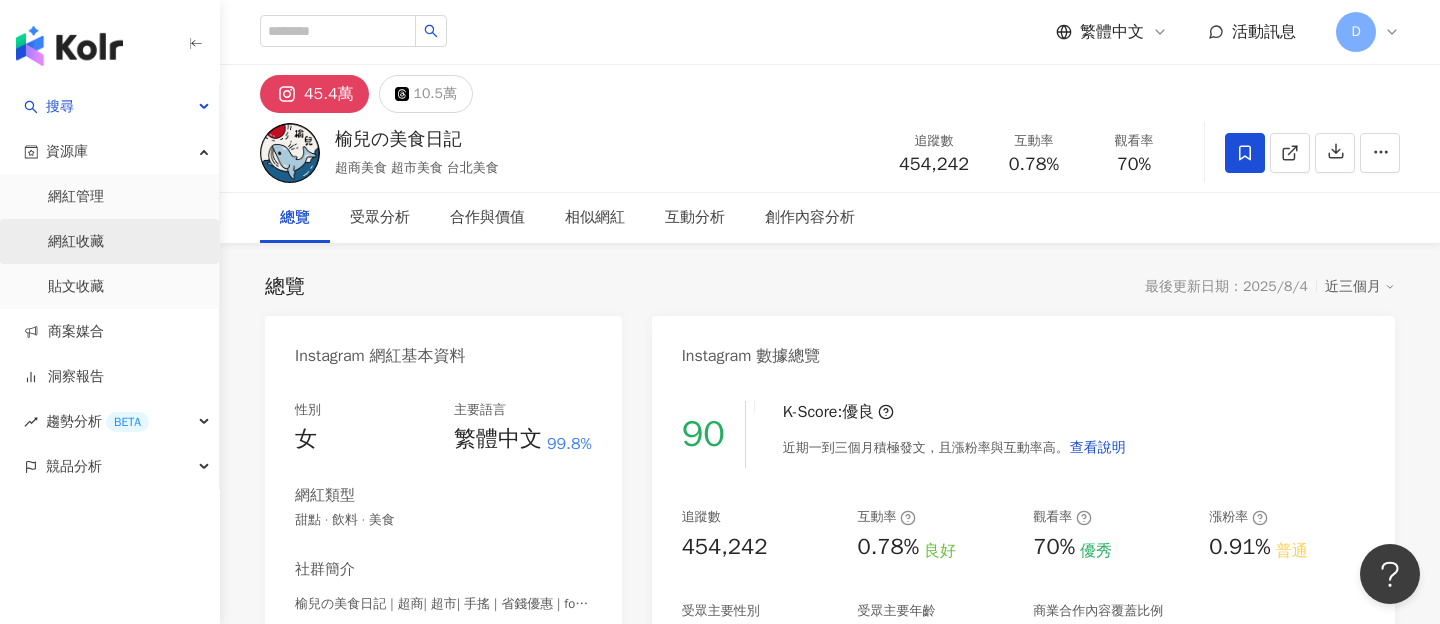 click on "網紅收藏" at bounding box center (76, 242) 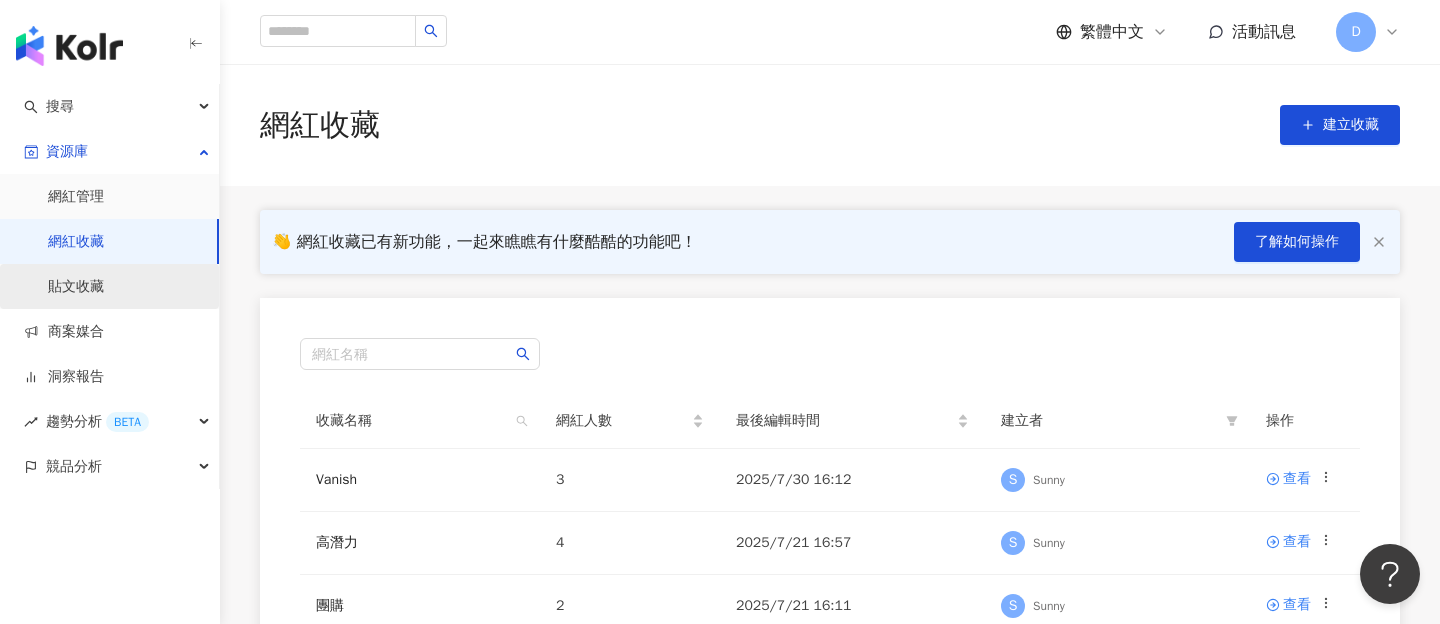 click on "貼文收藏" at bounding box center (76, 287) 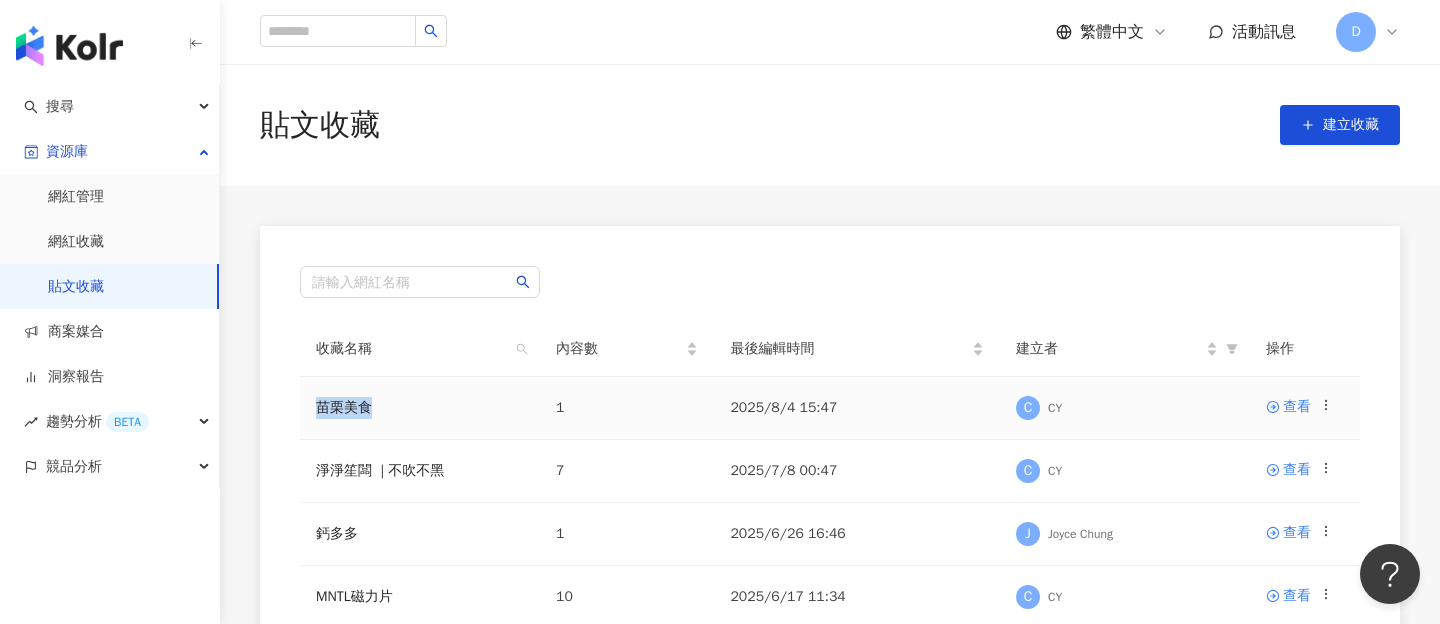 drag, startPoint x: 396, startPoint y: 411, endPoint x: 308, endPoint y: 418, distance: 88.27797 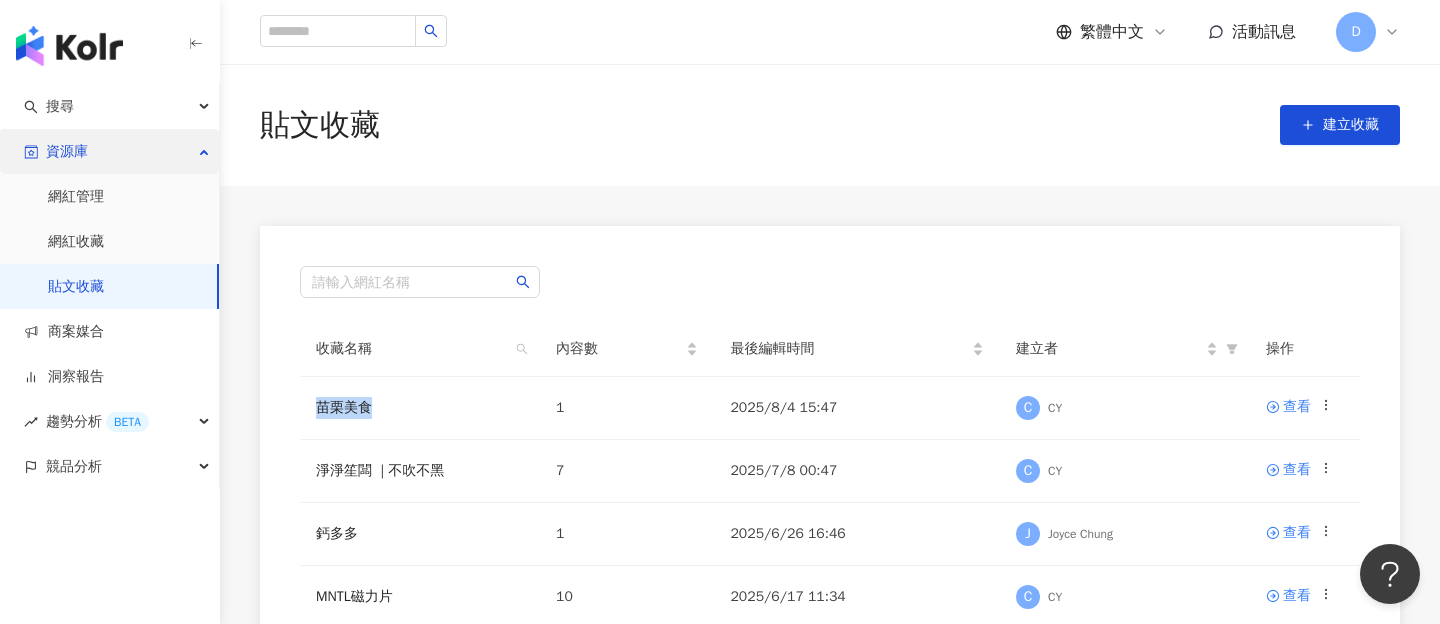 click on "資源庫" at bounding box center (109, 151) 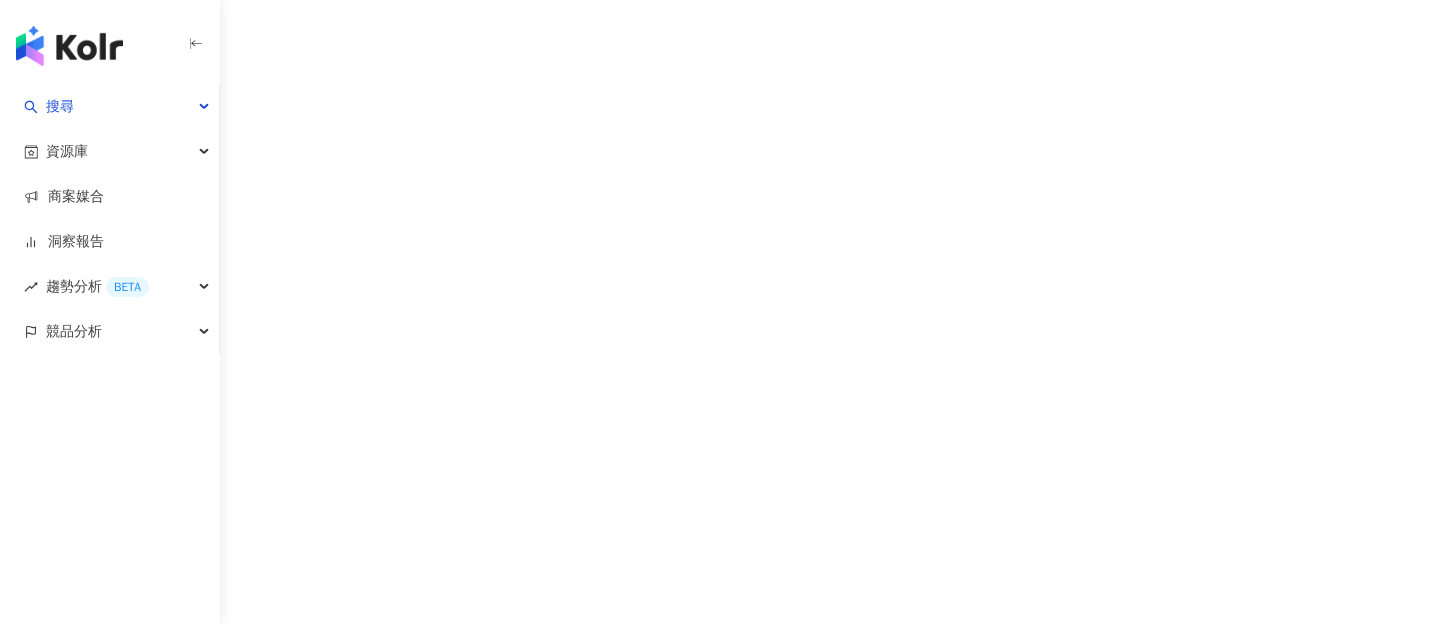 scroll, scrollTop: 0, scrollLeft: 0, axis: both 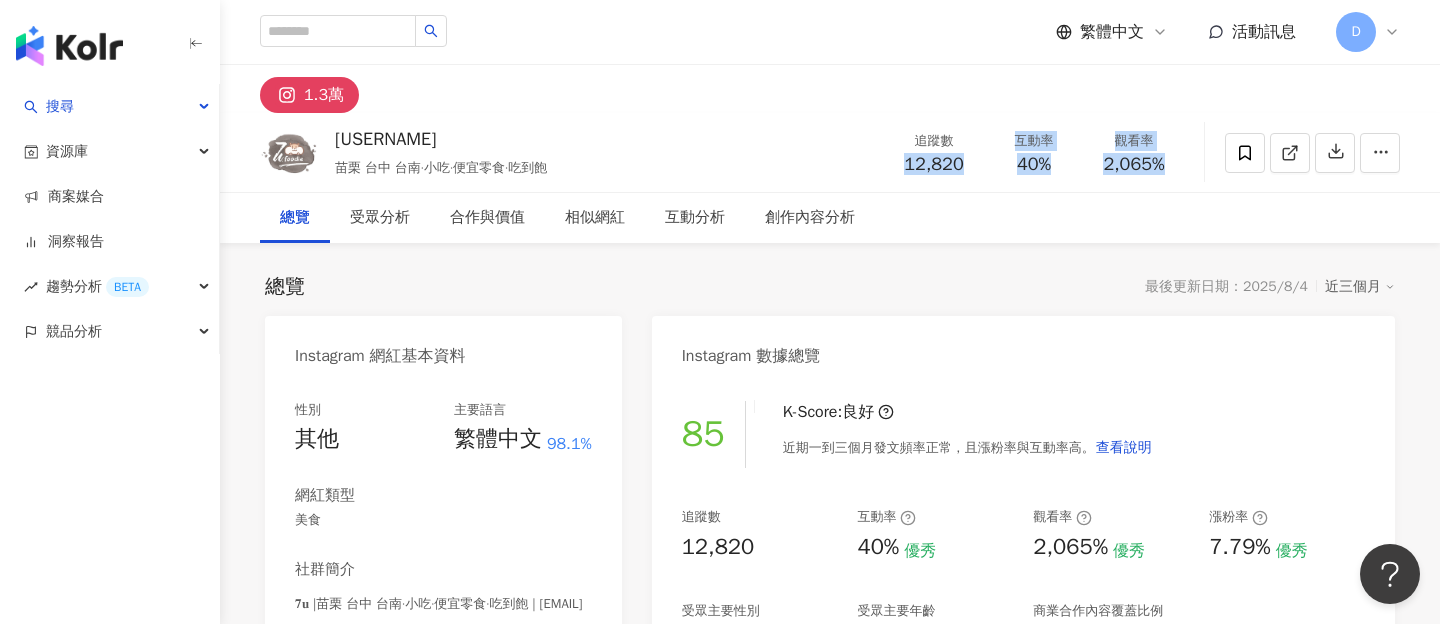drag, startPoint x: 899, startPoint y: 151, endPoint x: 1171, endPoint y: 182, distance: 273.76083 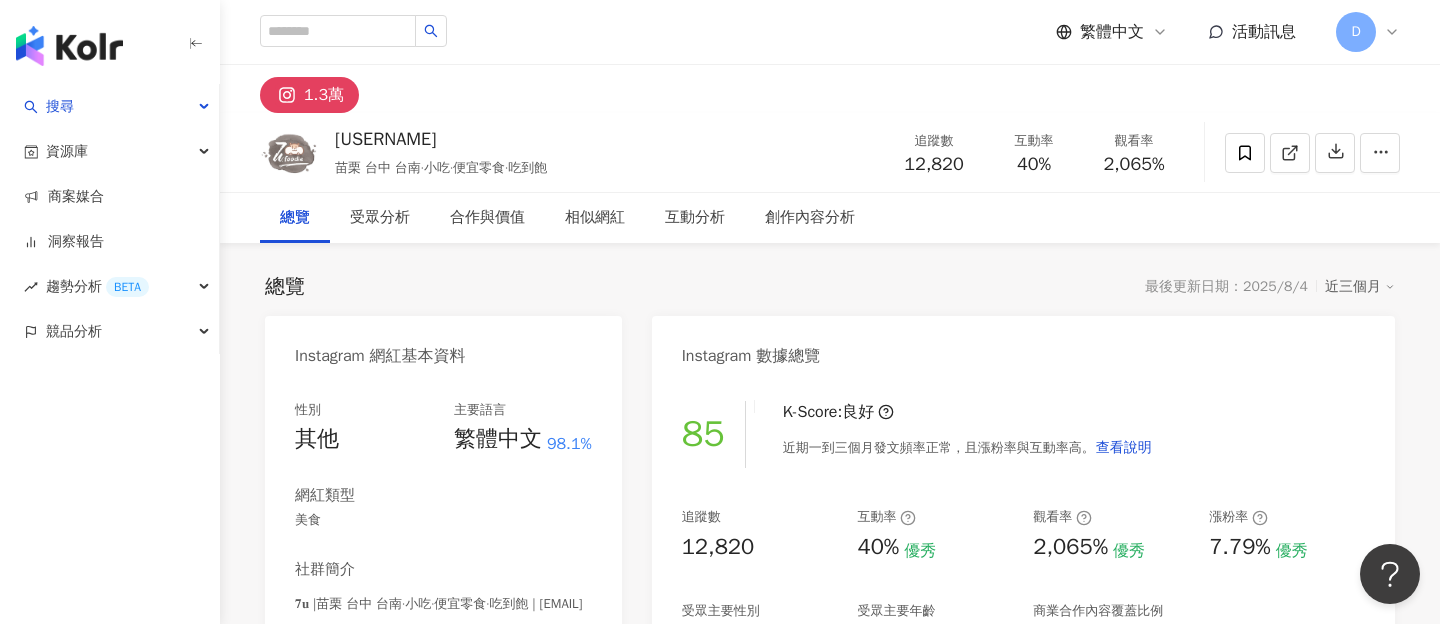 click on "總覽 最後更新日期：[DATE] 近三個月 Instagram 網紅基本資料 性別   其他 主要語言   繁體中文 98.1% 網紅類型 美食 社群簡介 [USERNAME] |[CITY] [CITY] [CITY]·小吃·便宜零食·吃到飽 | [USERNAME] https://www.instagram.com/[USERNAME]/ ( ´͈ ᵕ `͈ )◞♡ 貪吃社畜
⠀
記得看內文都是真食評價
⠀
📨 ‘ [EMAIL] ’⠀ ⠀   ⠀  ⠀⠀ ⠀   ⠀  ⠀⠀   ⠀   ⠀   ⠀    ⠀  ⠀  ⠀⠀⠀ (⬆️合作邀約信箱) 看更多 Instagram 數據總覽 85 K-Score :   良好 近期一到三個月發文頻率正常，且漲粉率與互動率高。 查看說明 追蹤數   12,820 互動率   40% 優秀 觀看率   2,065% 優秀 漲粉率   7.79% 優秀 受眾主要性別   女性 60.3% 受眾主要年齡   25-34 歲 46.4% 商業合作內容覆蓋比例   78.3% AI Instagram 成效等級三大指標 互動率 40% 優秀 同等級網紅的互動率中位數為  0.6% 觀看率 2,065% 優秀 0.01% 0%" at bounding box center (830, 3929) 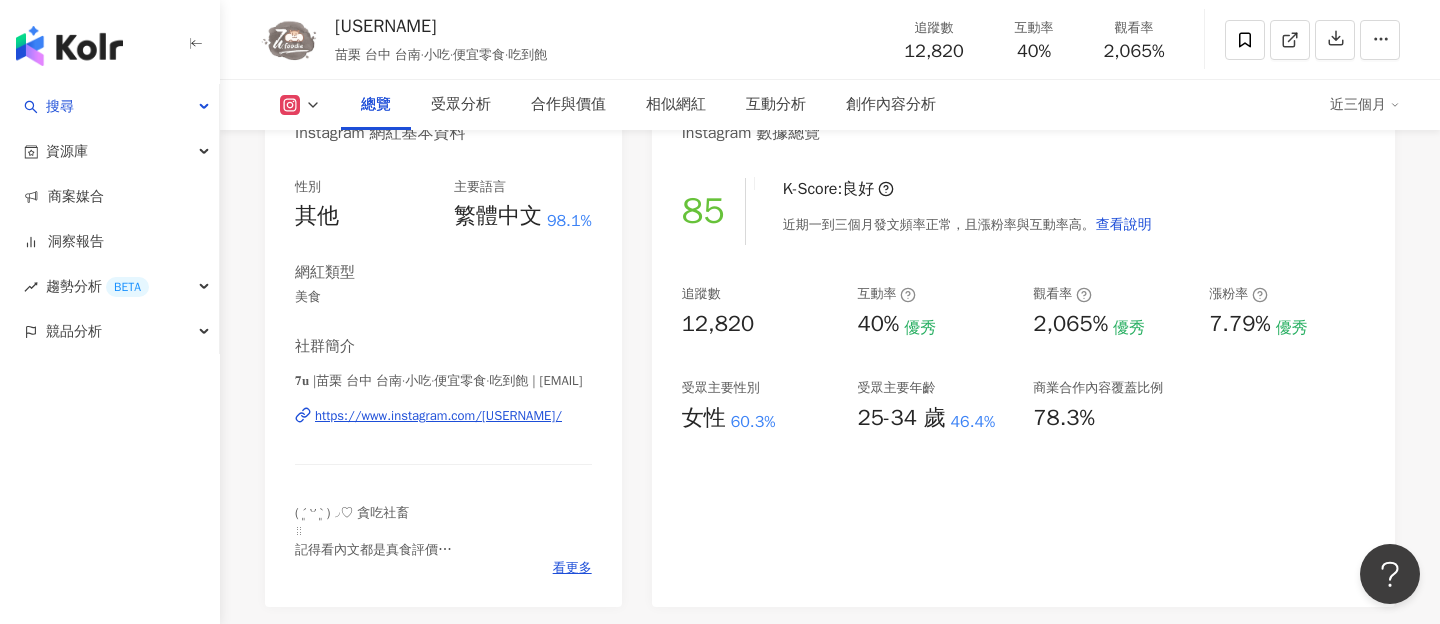 scroll, scrollTop: 229, scrollLeft: 0, axis: vertical 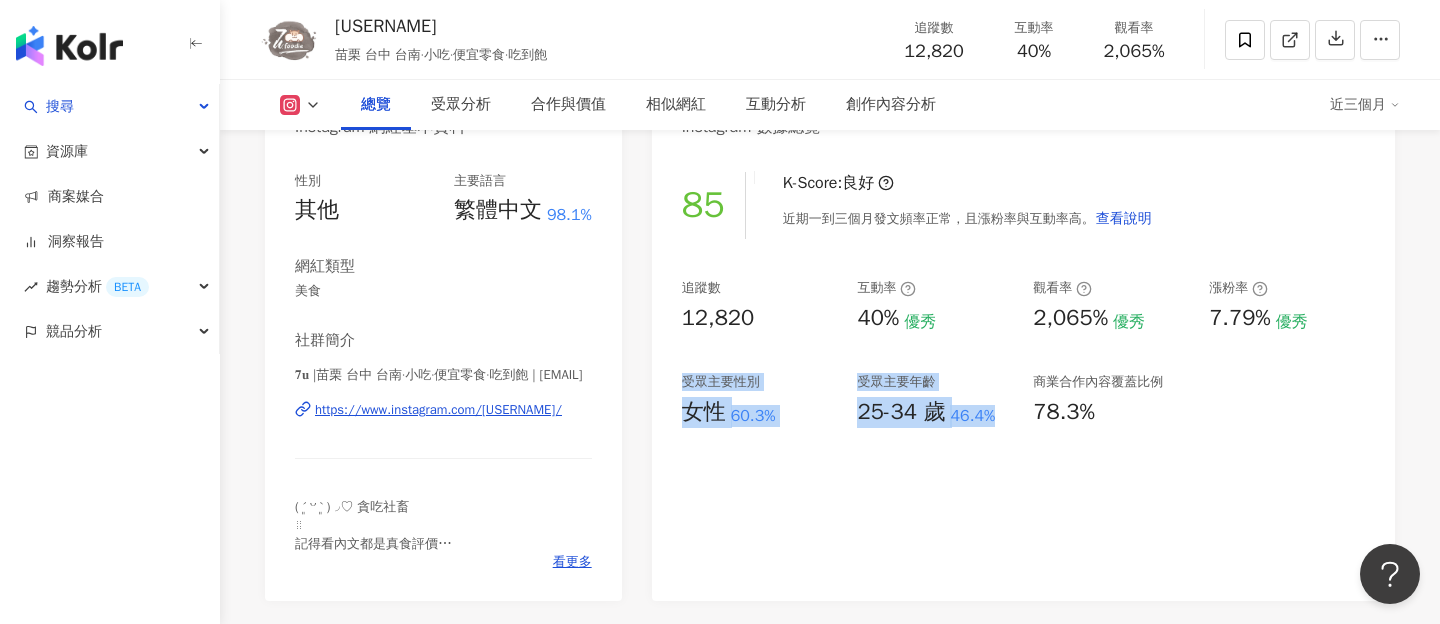 drag, startPoint x: 684, startPoint y: 370, endPoint x: 1005, endPoint y: 418, distance: 324.56894 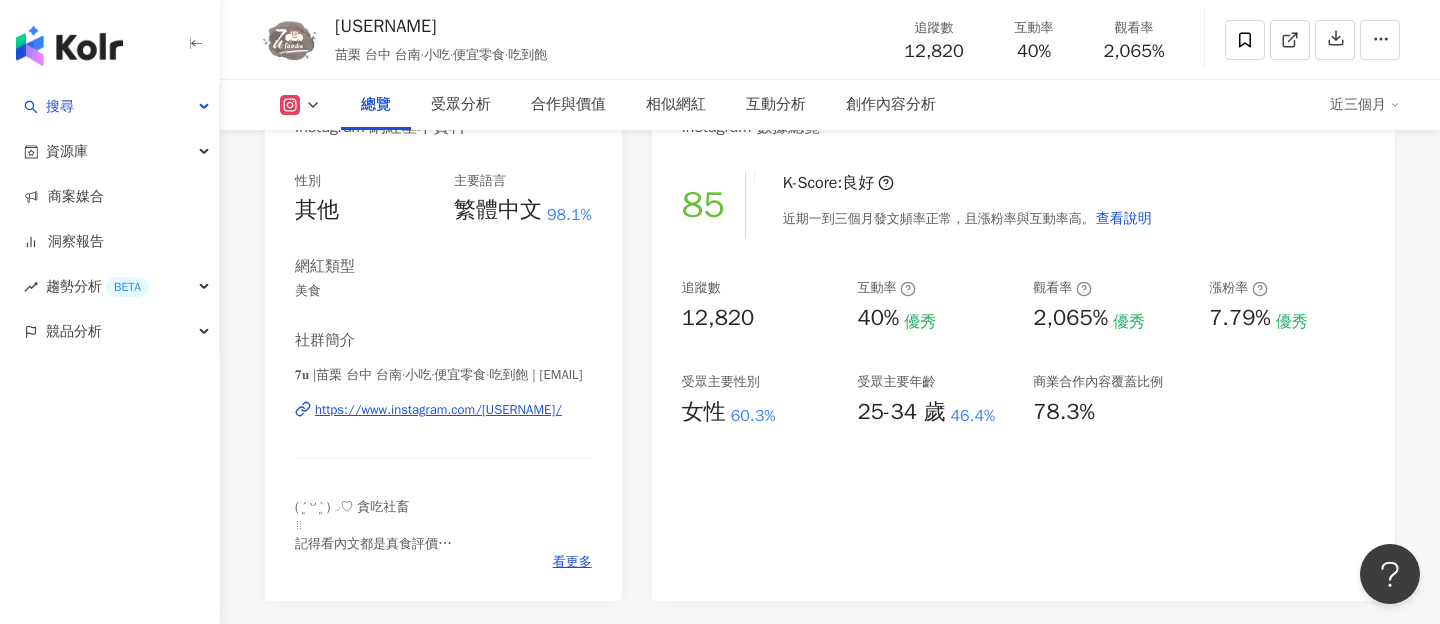 click on "85 K-Score :   良好 近期一到三個月發文頻率正常，且漲粉率與互動率高。 查看說明 追蹤數   12,820 互動率   40% 優秀 觀看率   2,065% 優秀 漲粉率   7.79% 優秀 受眾主要性別   女性 60.3% 受眾主要年齡   25-34 歲 46.4% 商業合作內容覆蓋比例   78.3%" at bounding box center [1023, 376] 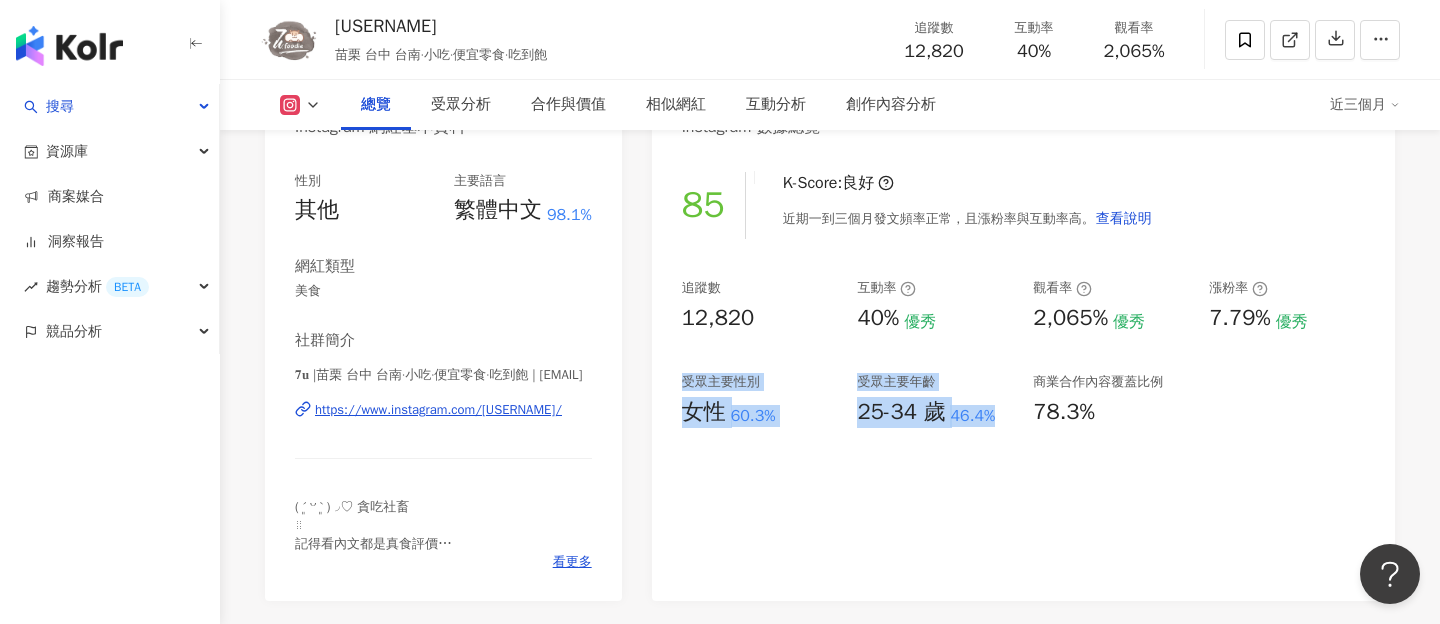 drag, startPoint x: 682, startPoint y: 388, endPoint x: 1004, endPoint y: 412, distance: 322.89316 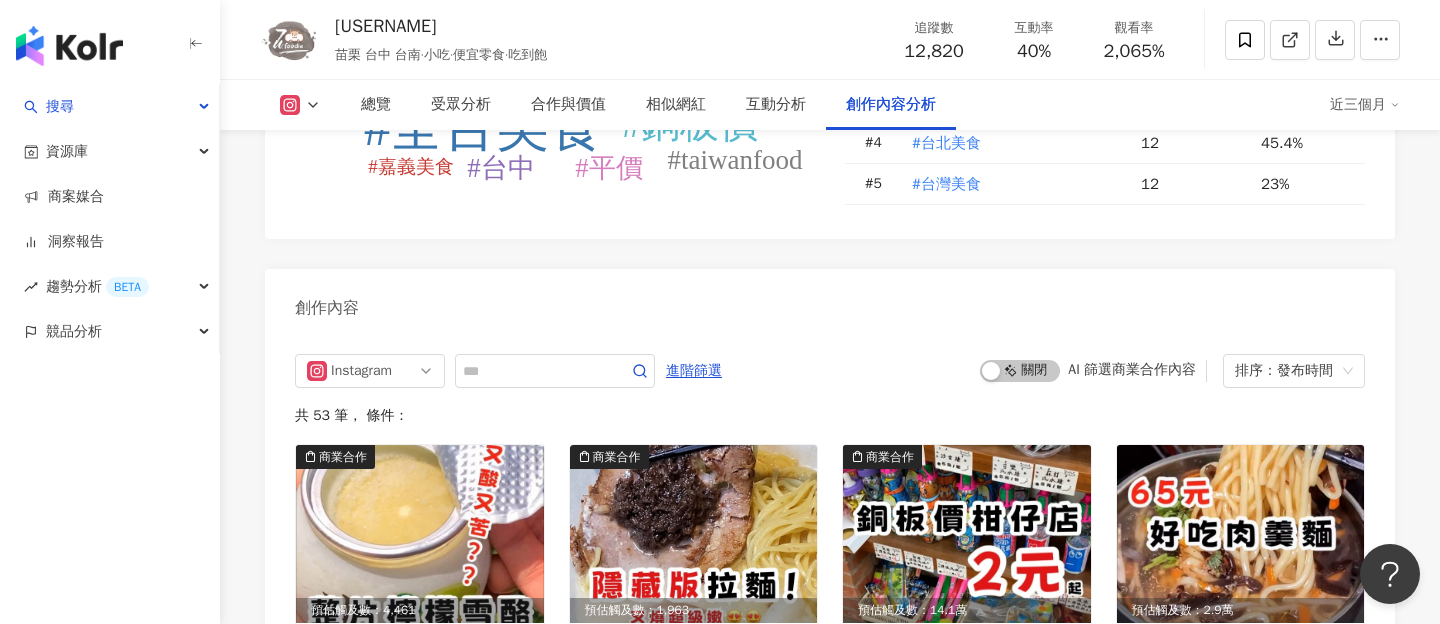 scroll, scrollTop: 5898, scrollLeft: 0, axis: vertical 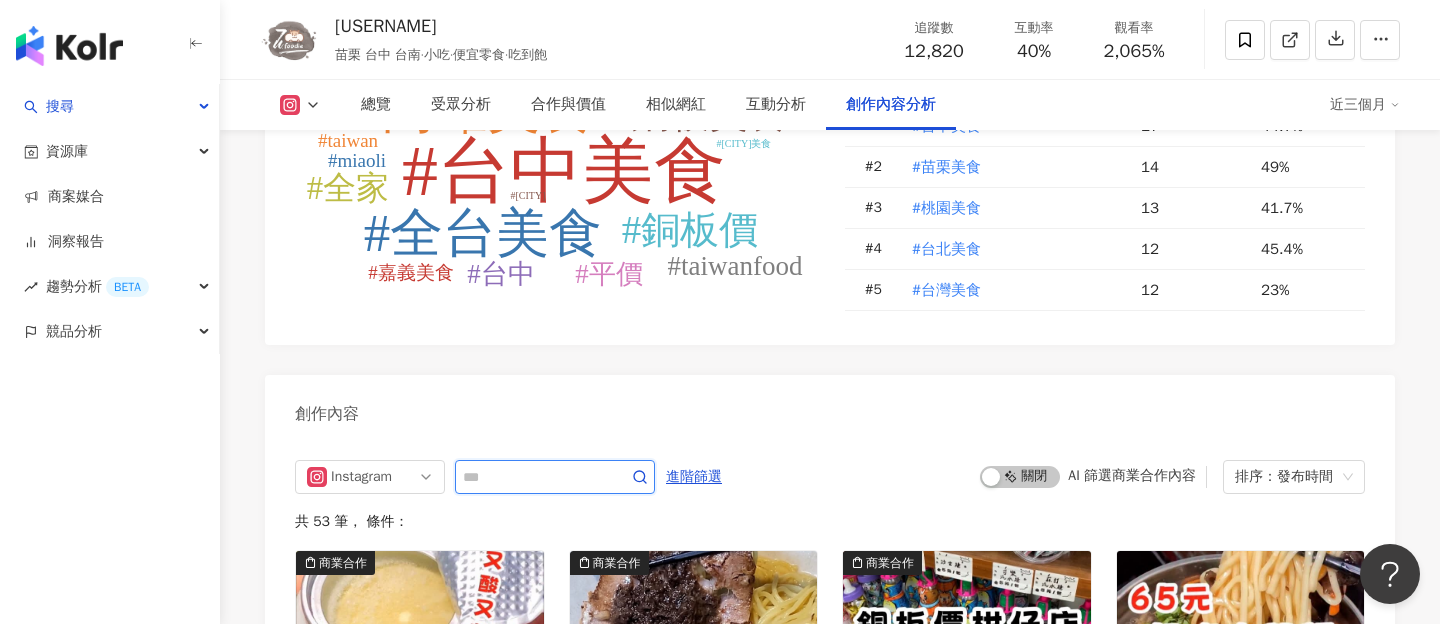 click at bounding box center (533, 477) 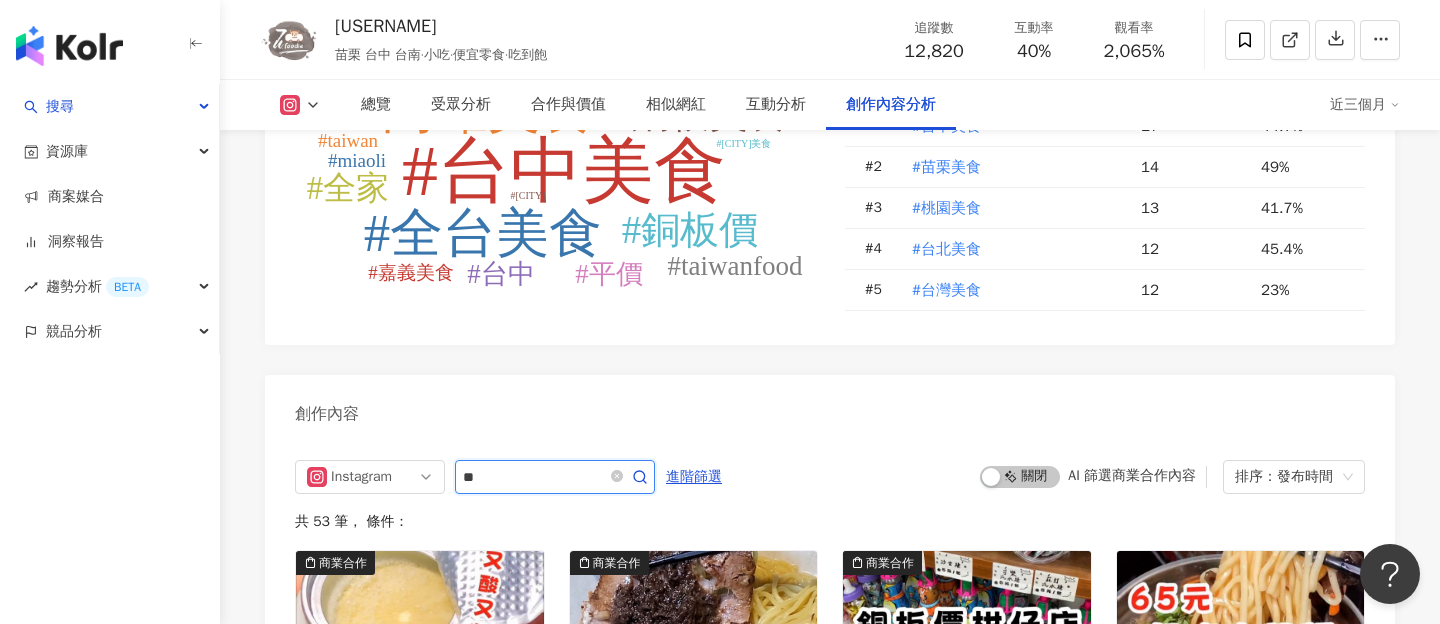 type on "**" 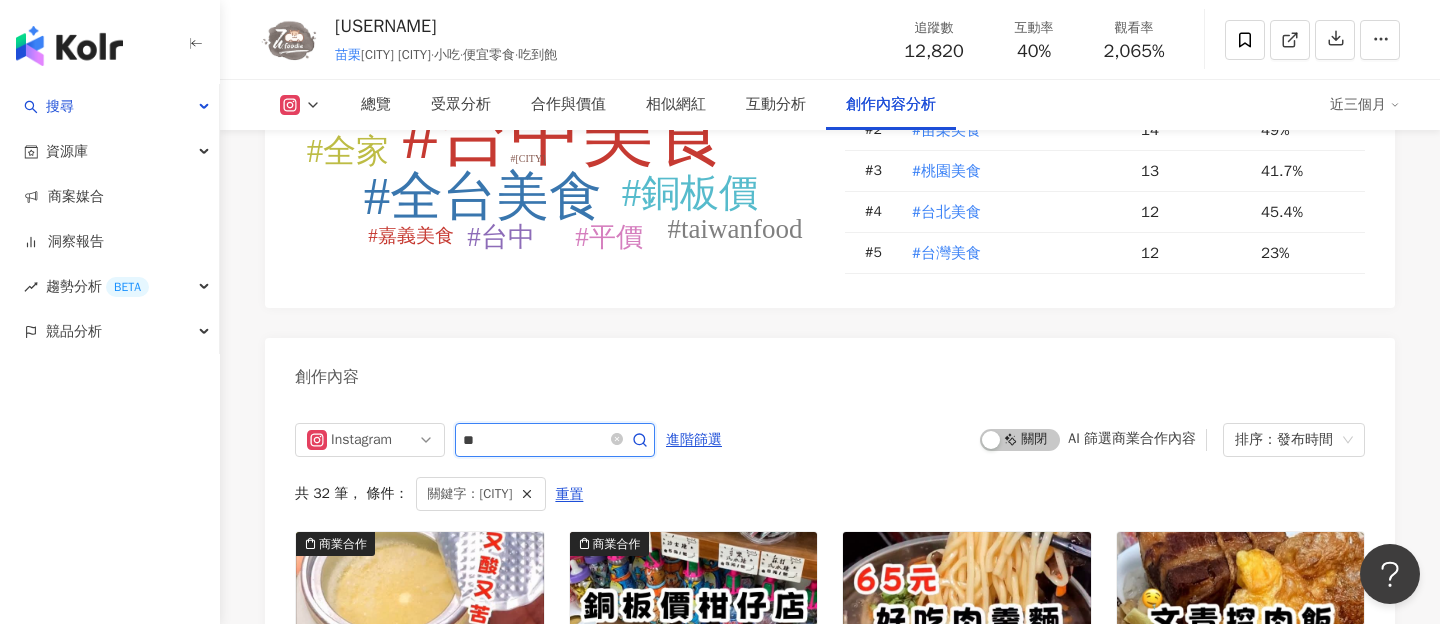 scroll, scrollTop: 5885, scrollLeft: 0, axis: vertical 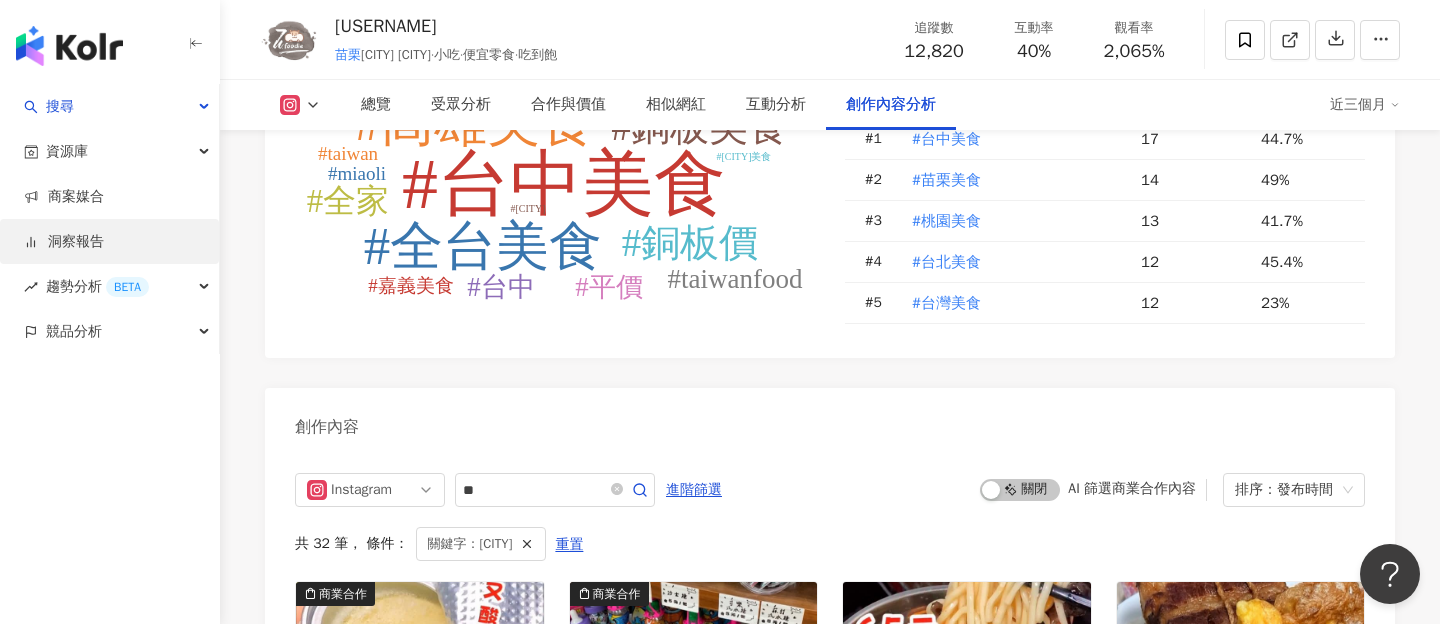 click on "洞察報告" at bounding box center [64, 242] 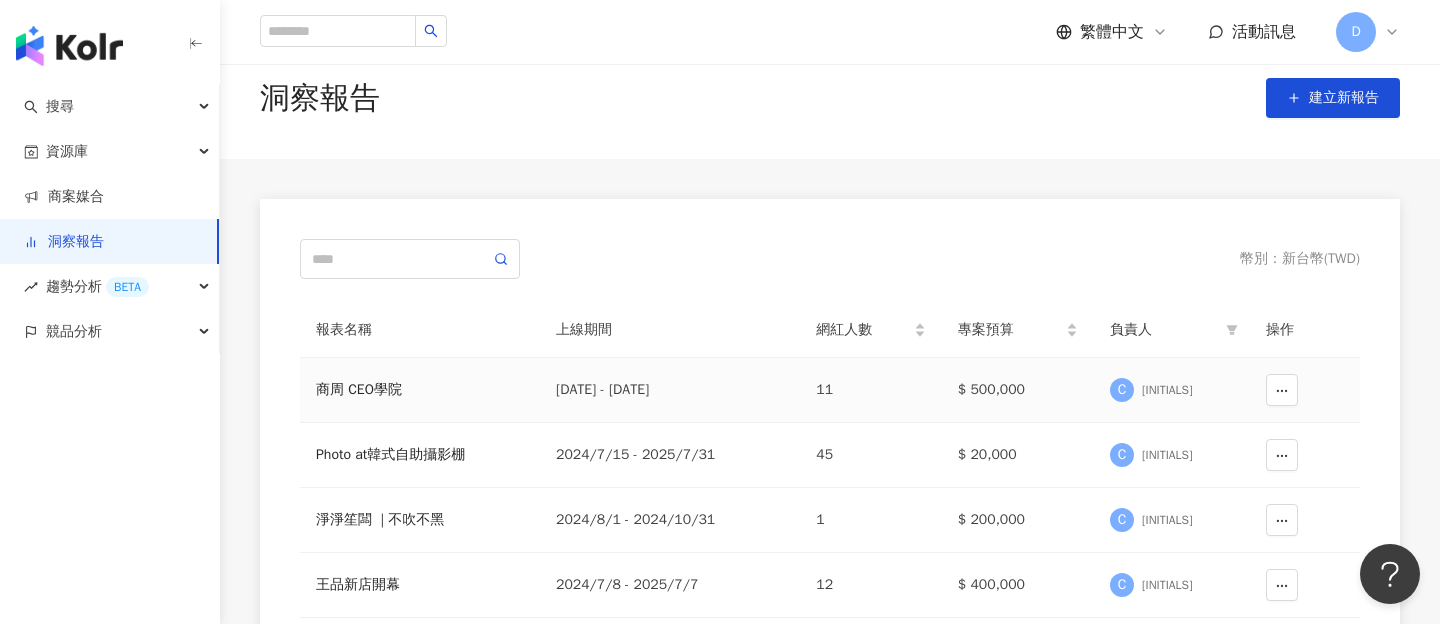 scroll, scrollTop: 31, scrollLeft: 0, axis: vertical 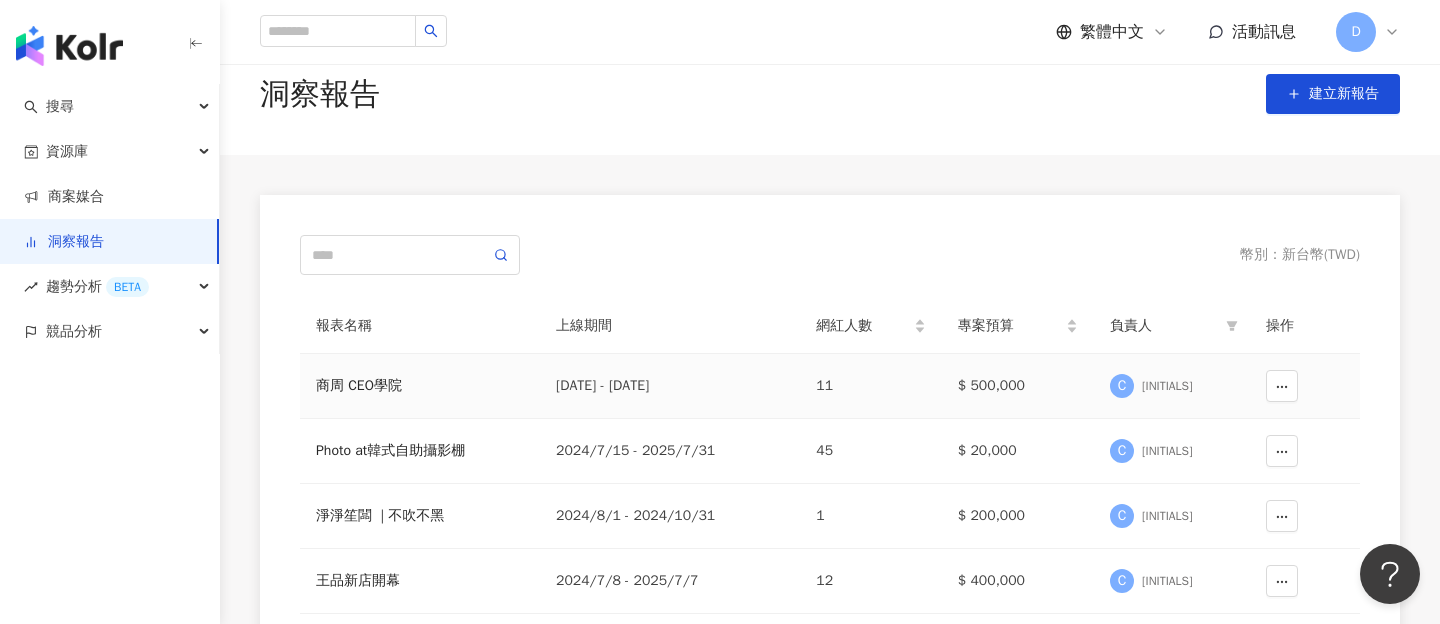 click on "商周 CEO學院" at bounding box center (420, 386) 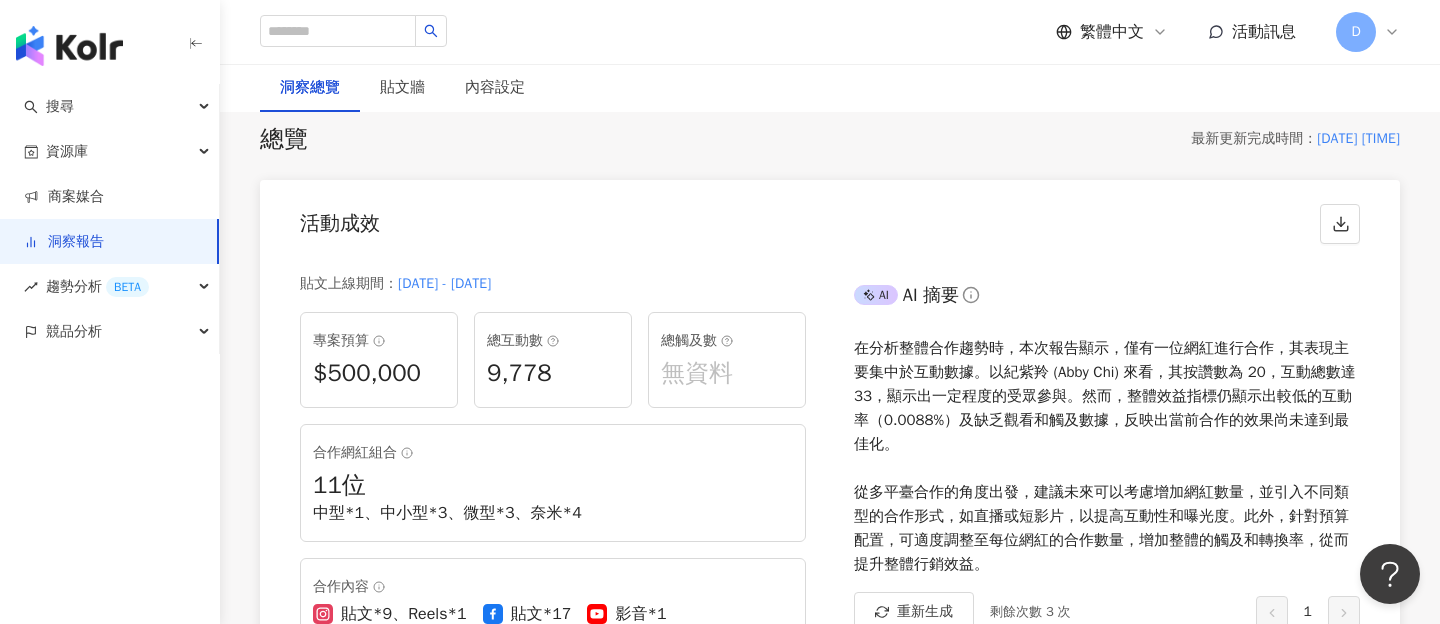 scroll, scrollTop: 0, scrollLeft: 0, axis: both 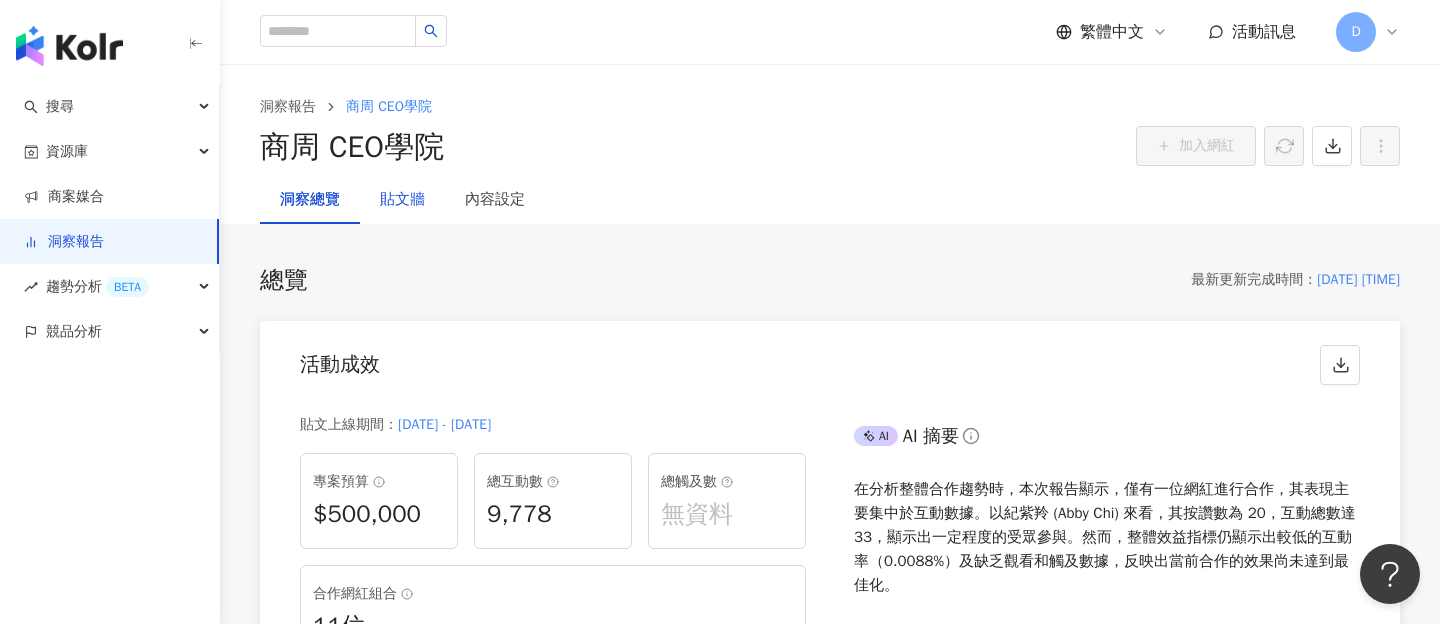 click on "貼文牆" at bounding box center [402, 200] 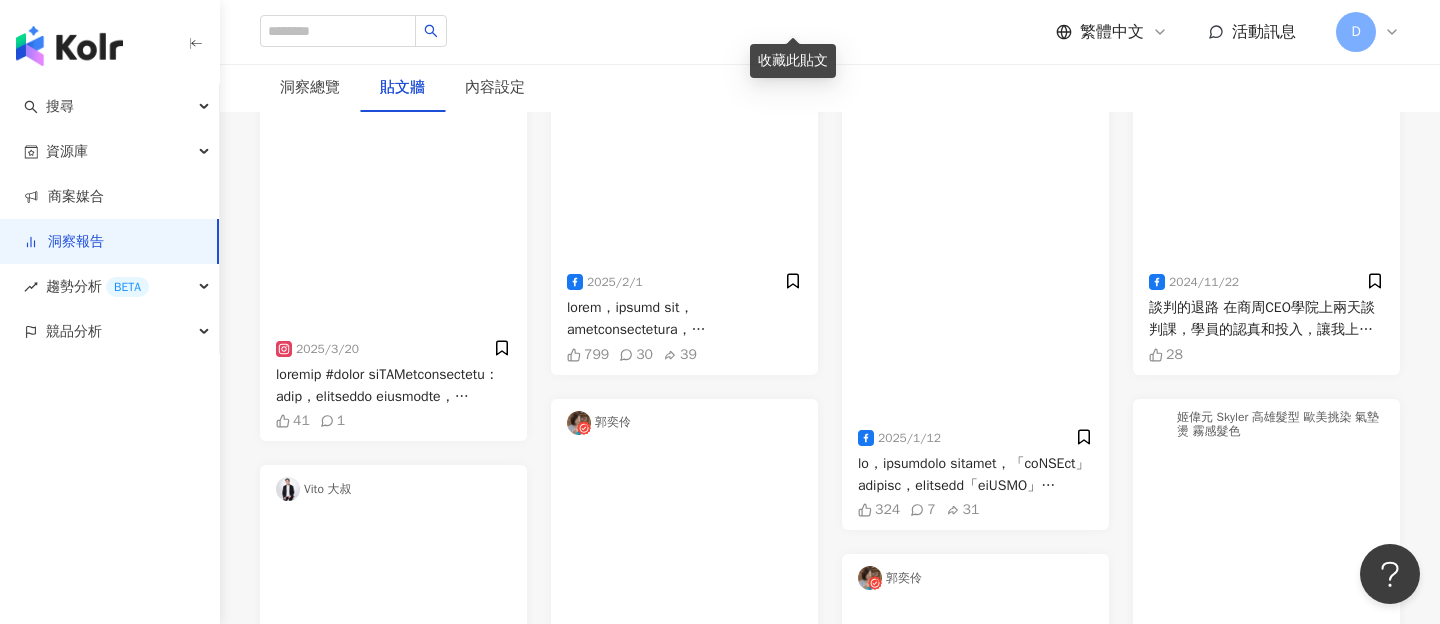 scroll, scrollTop: 555, scrollLeft: 0, axis: vertical 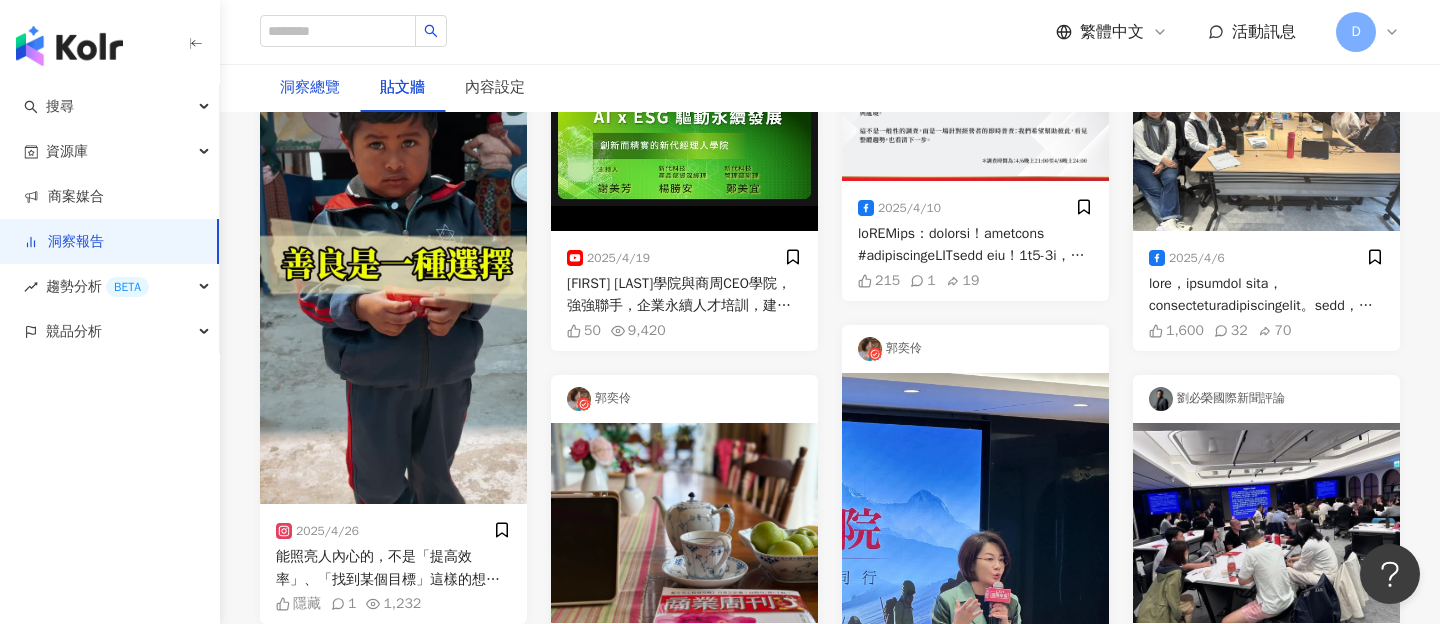 click on "洞察總覽" at bounding box center [310, 88] 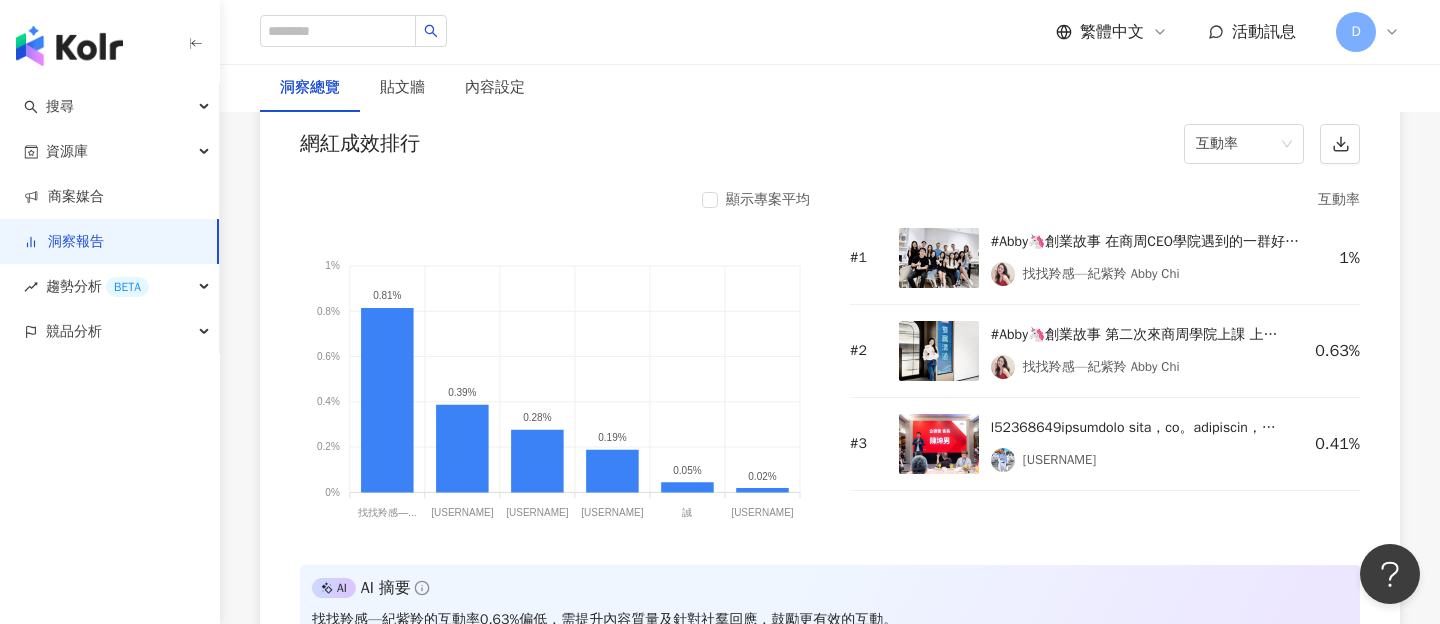 scroll, scrollTop: 1592, scrollLeft: 0, axis: vertical 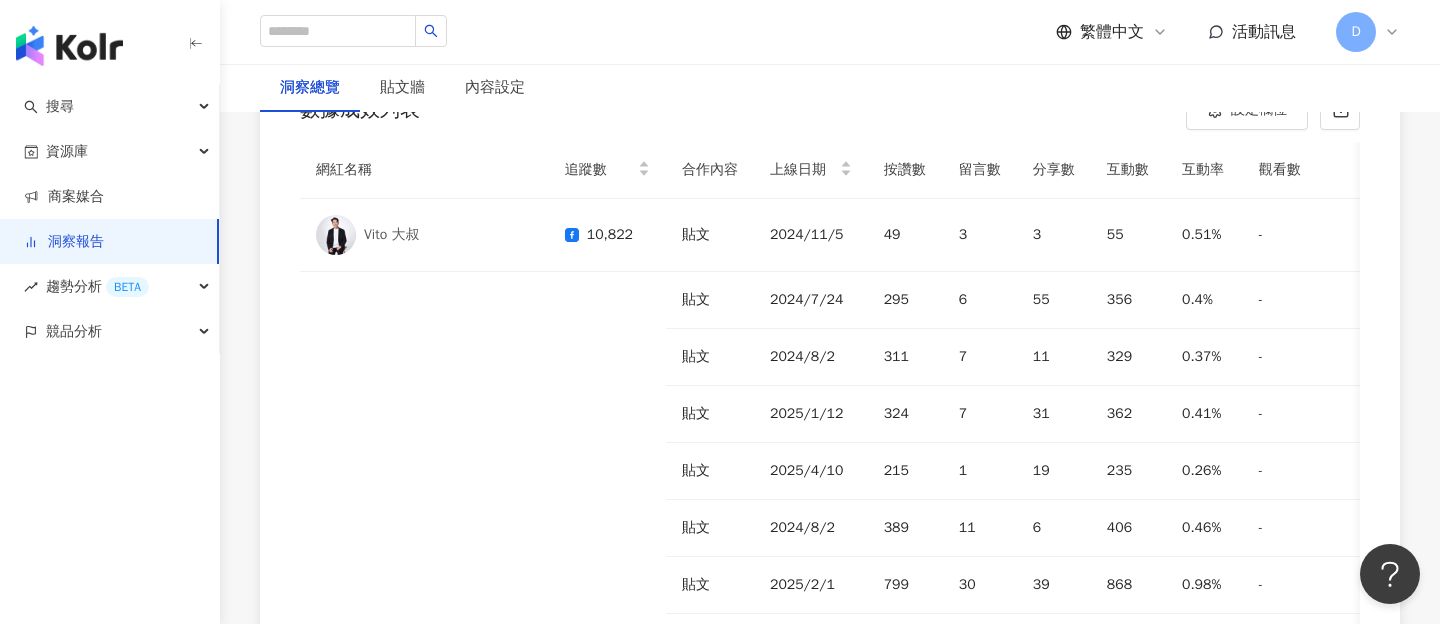 click on "洞察報告" at bounding box center [64, 242] 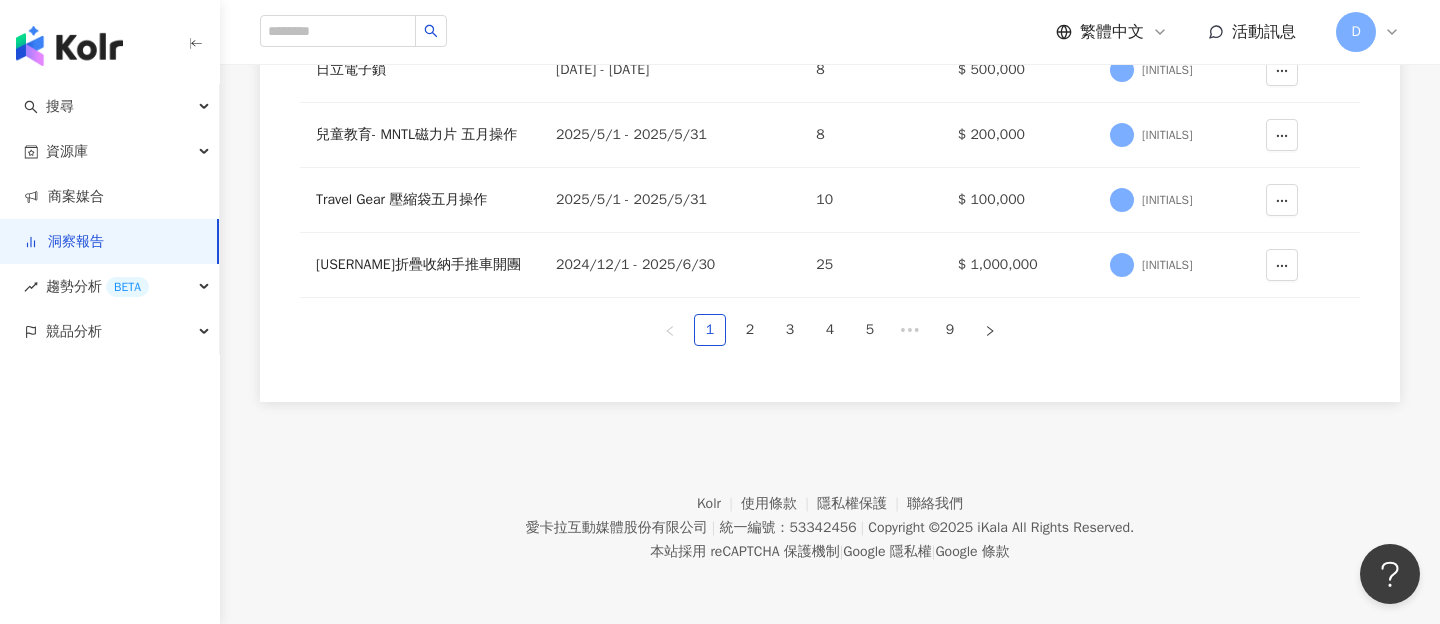 scroll, scrollTop: 0, scrollLeft: 0, axis: both 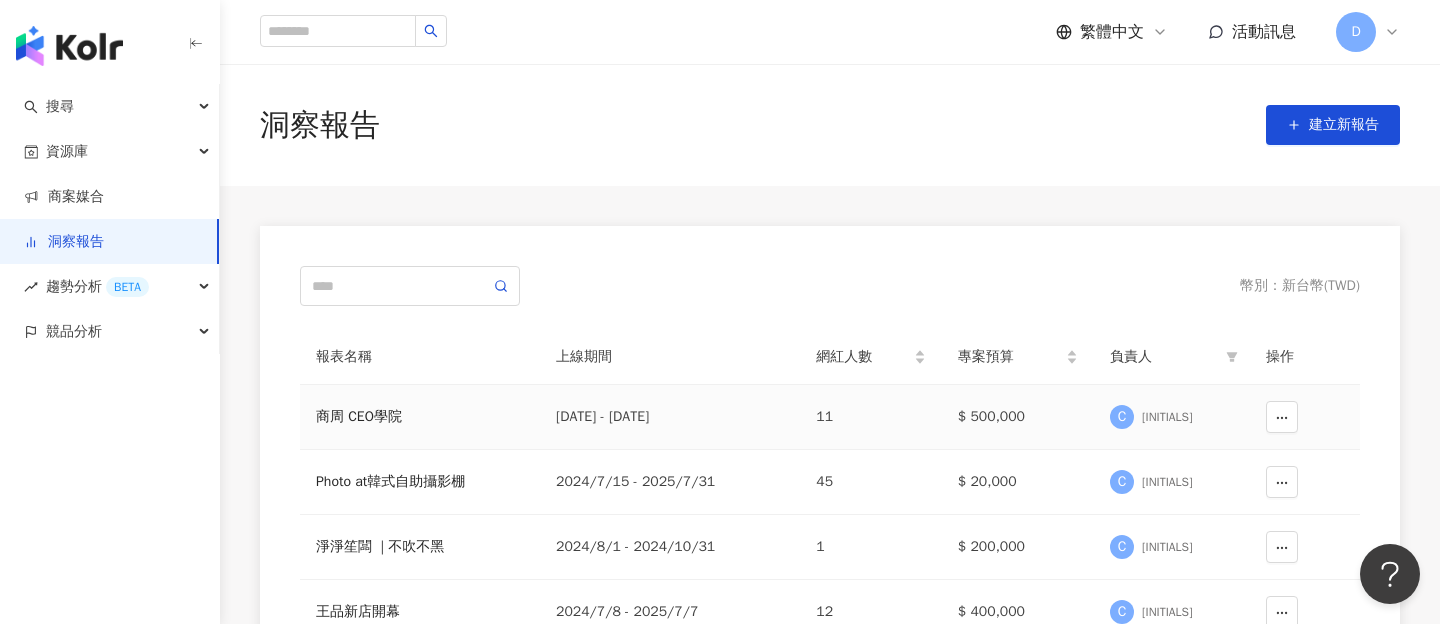 click on "商周 CEO學院" at bounding box center (420, 417) 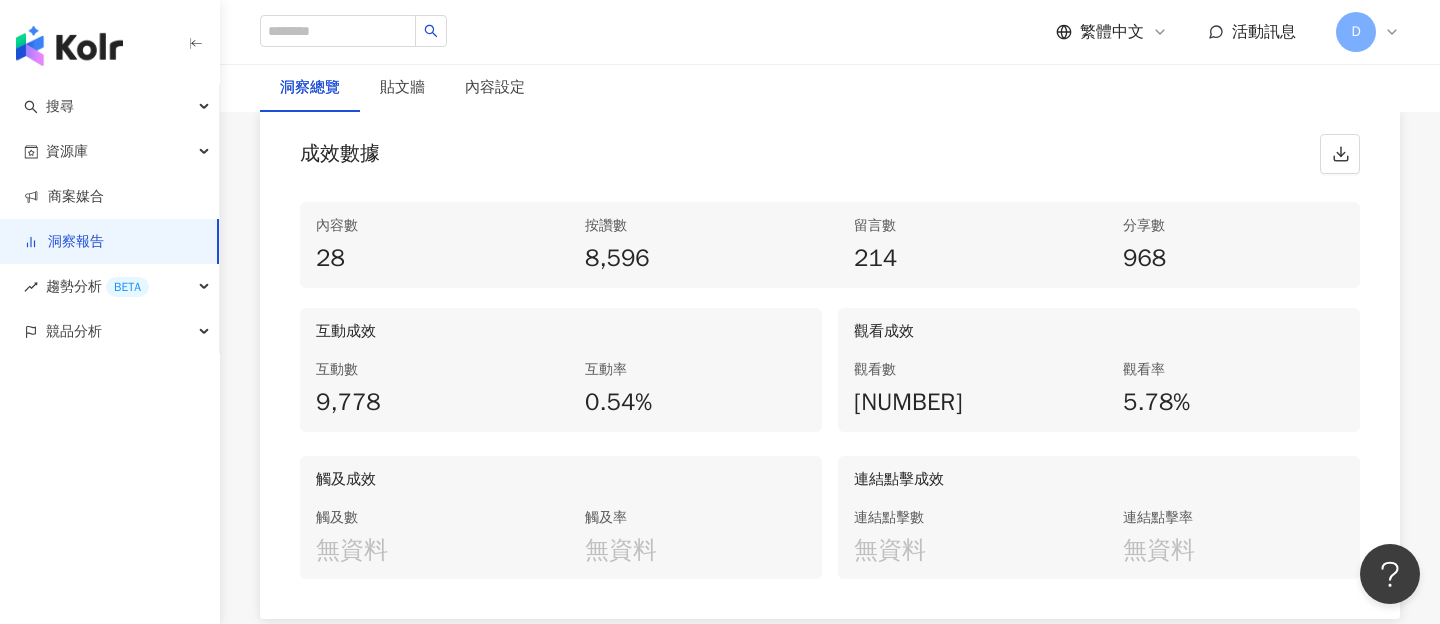 scroll, scrollTop: 987, scrollLeft: 0, axis: vertical 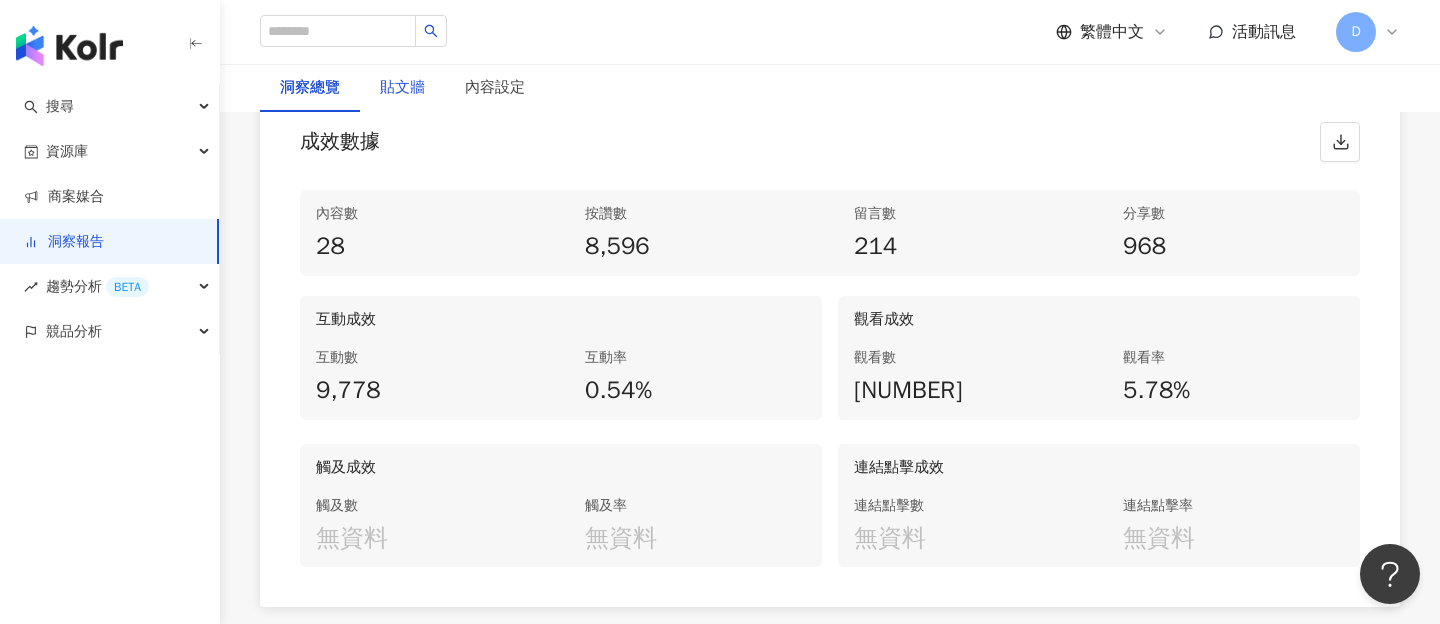 click on "貼文牆" at bounding box center (402, 88) 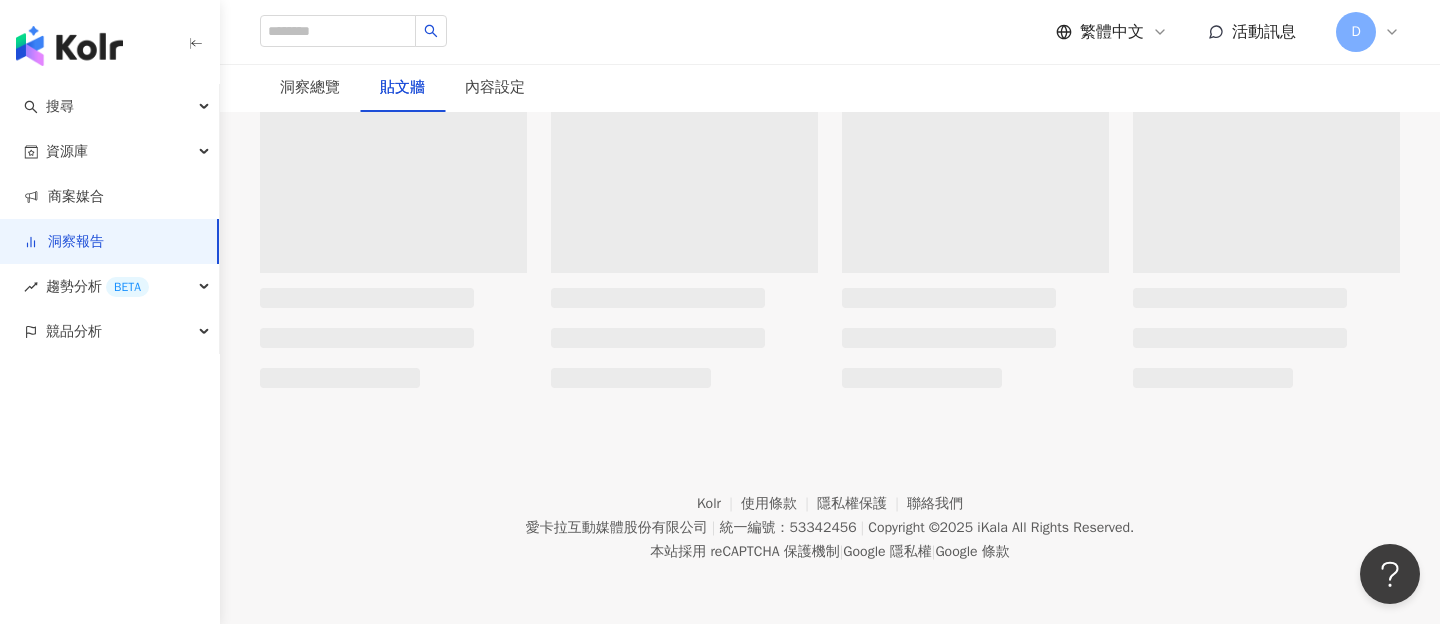 scroll, scrollTop: 0, scrollLeft: 0, axis: both 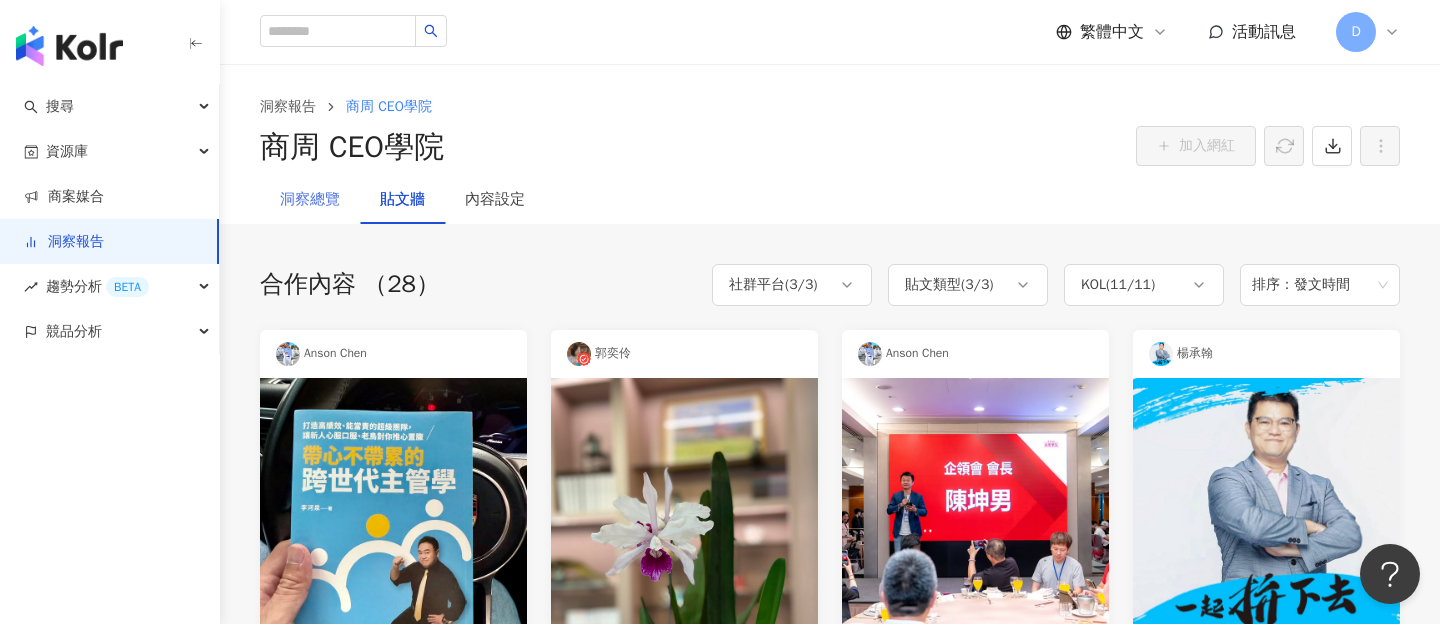 click on "洞察總覽" at bounding box center [310, 200] 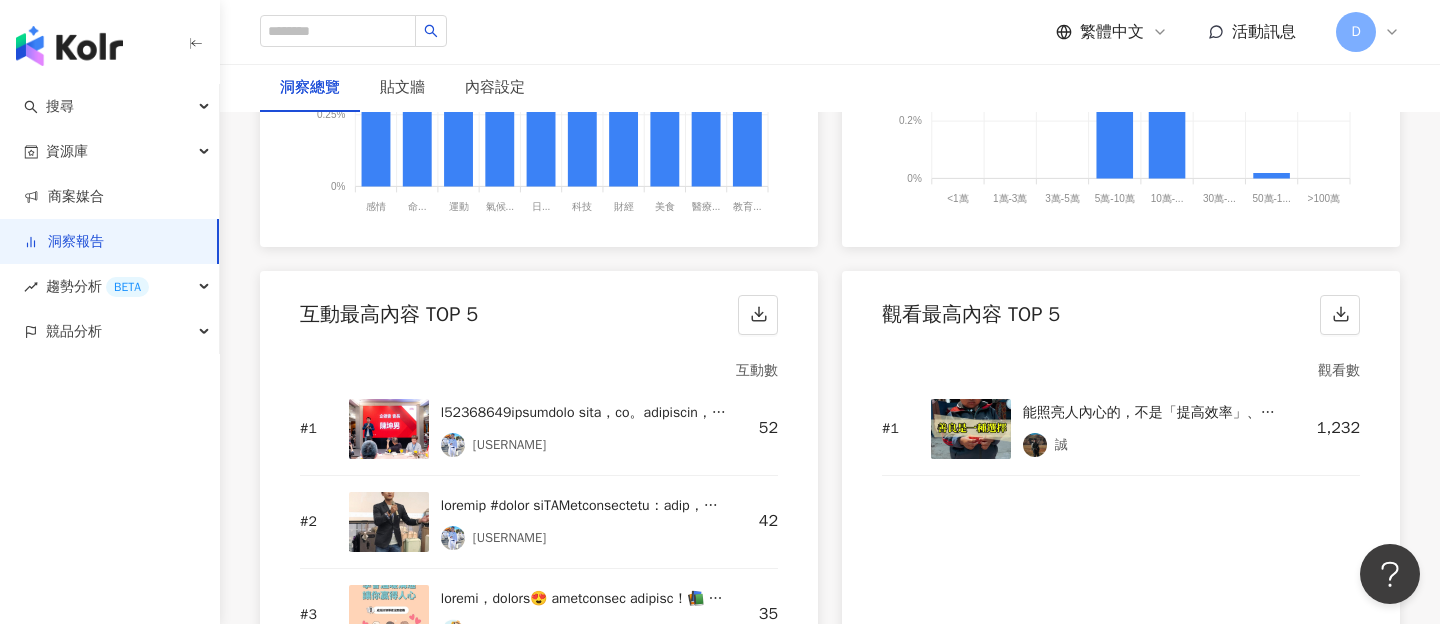 scroll, scrollTop: 2577, scrollLeft: 0, axis: vertical 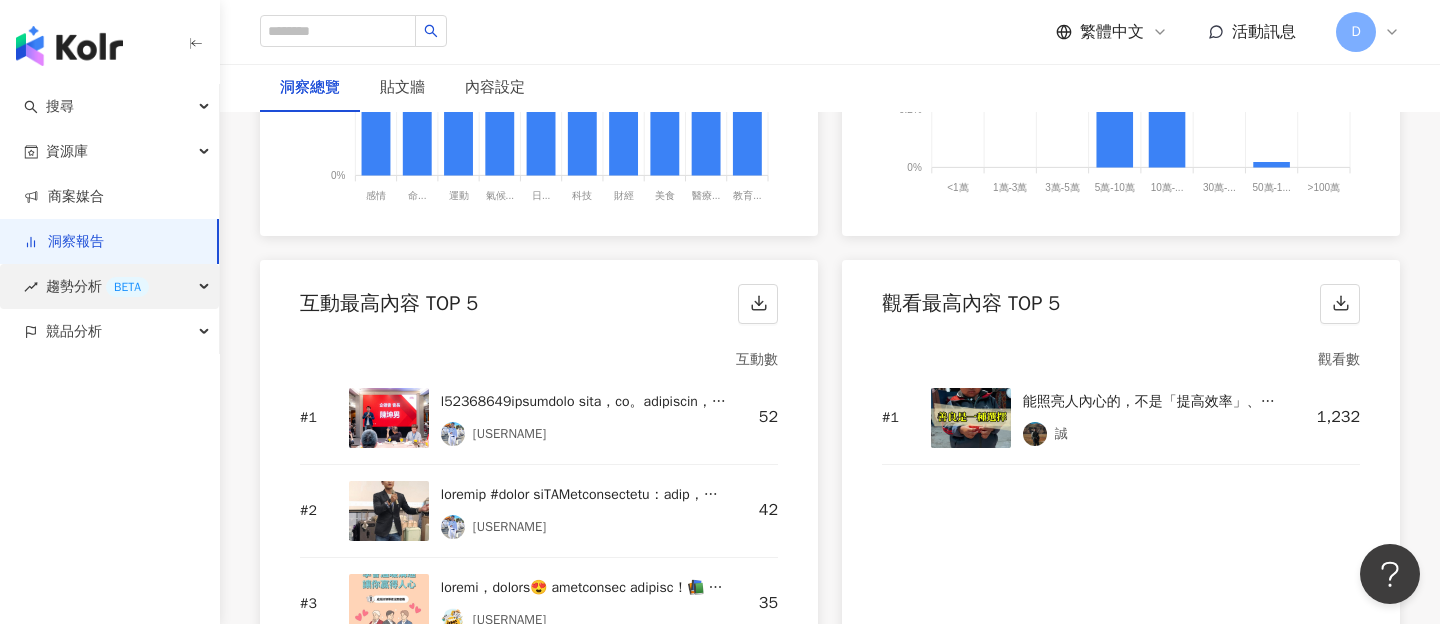 click on "趨勢分析 BETA" at bounding box center [109, 286] 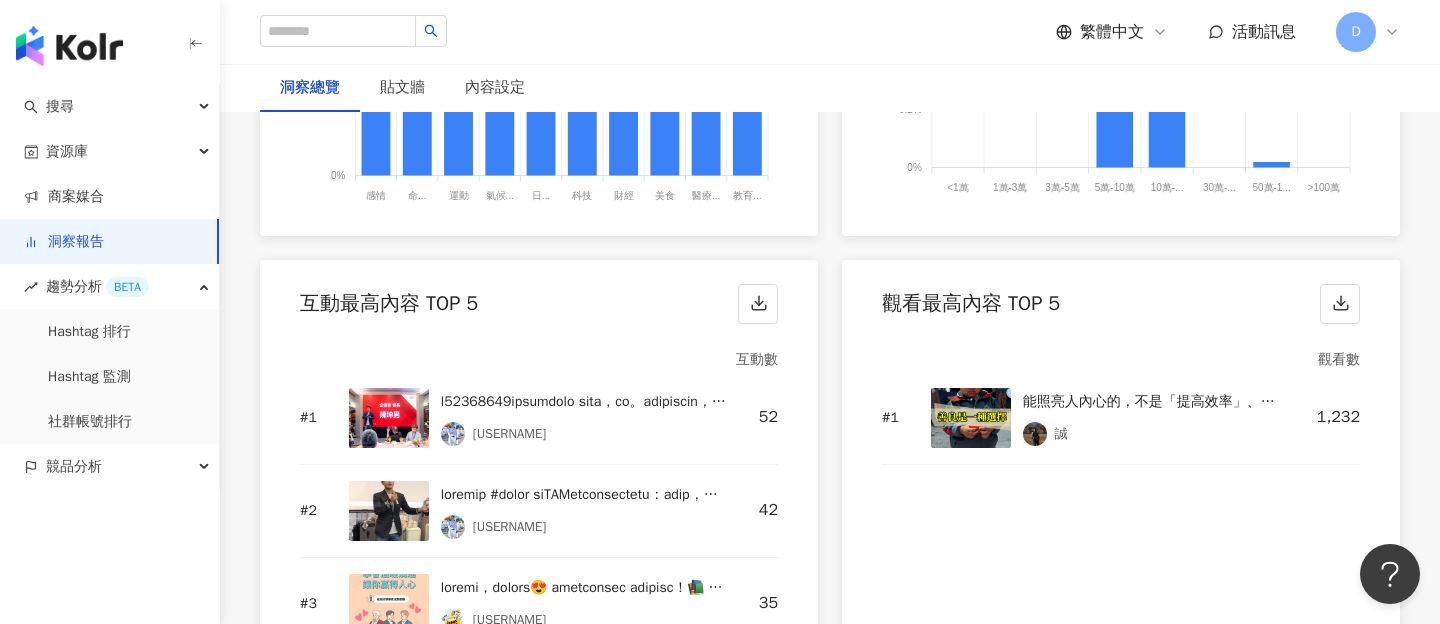 click on "洞察報告" at bounding box center (64, 242) 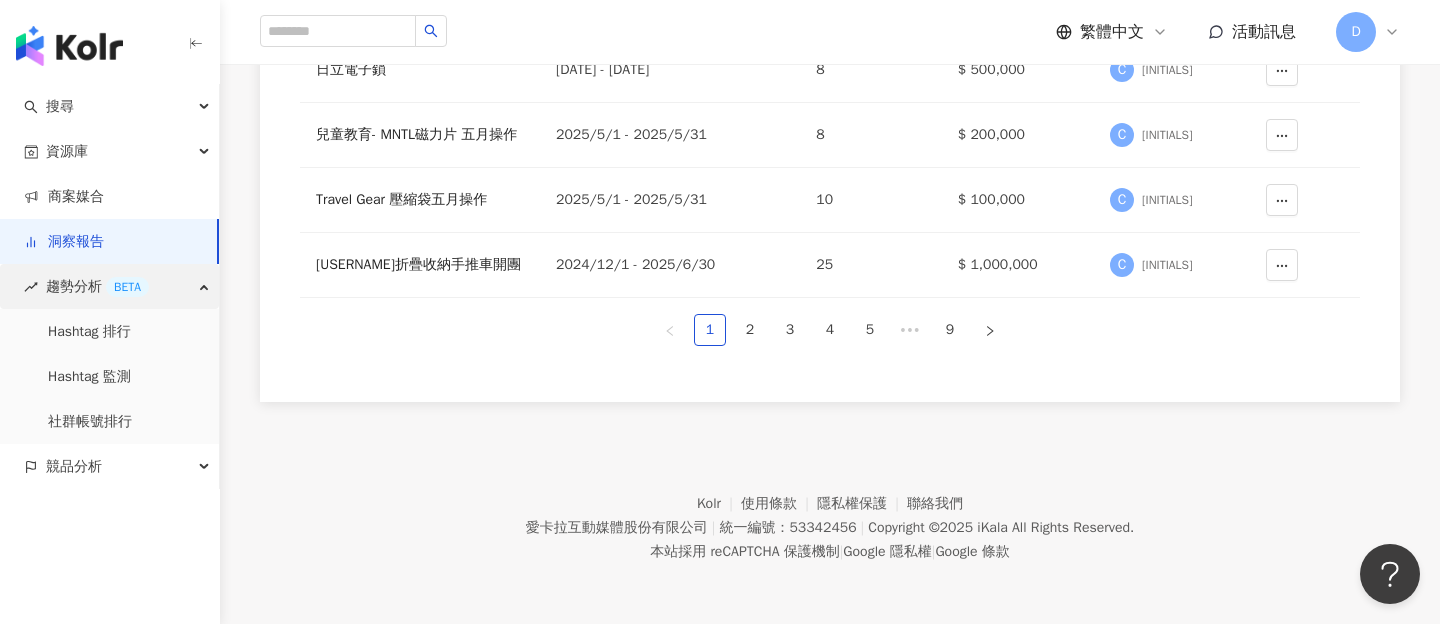 scroll, scrollTop: 0, scrollLeft: 0, axis: both 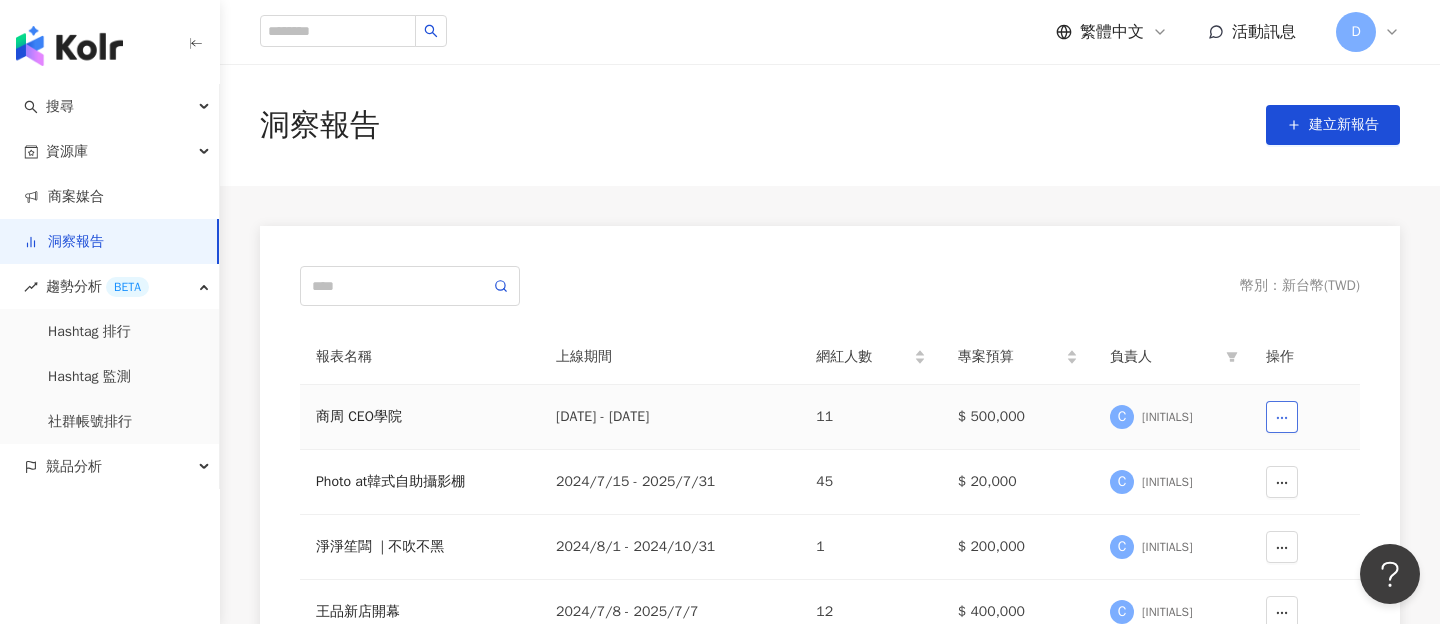click 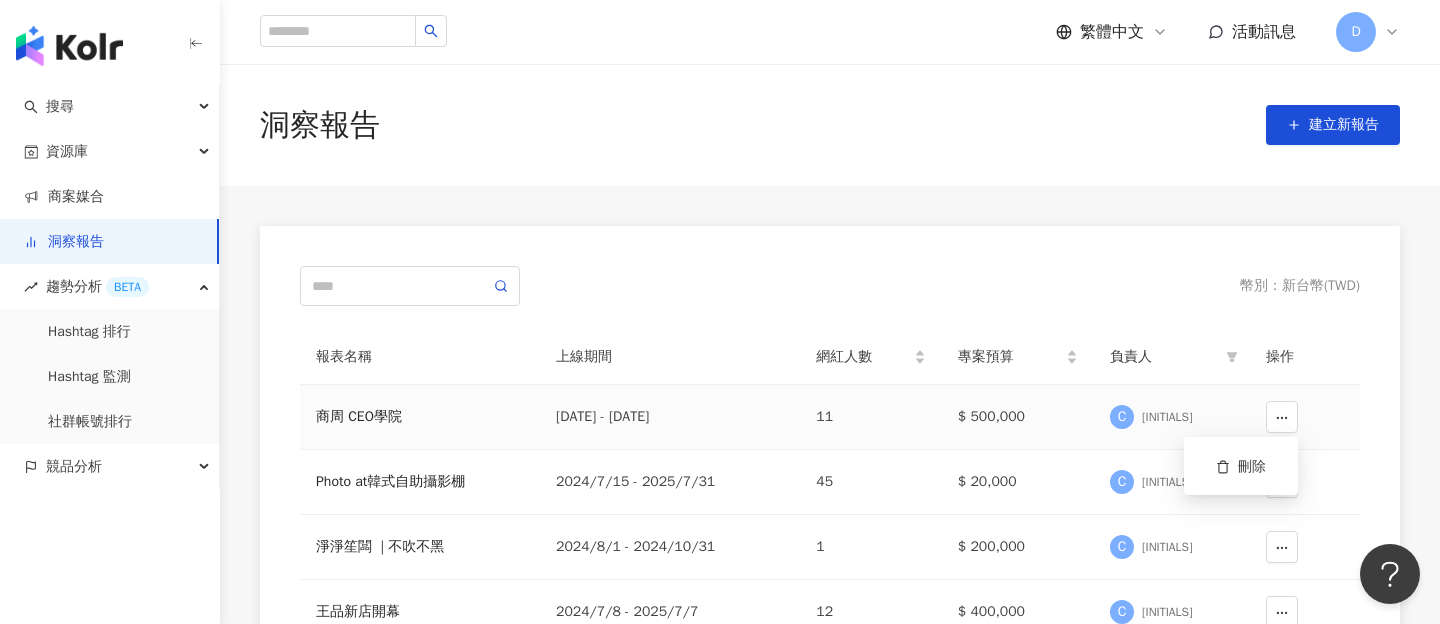click on "商周 CEO學院" at bounding box center [420, 417] 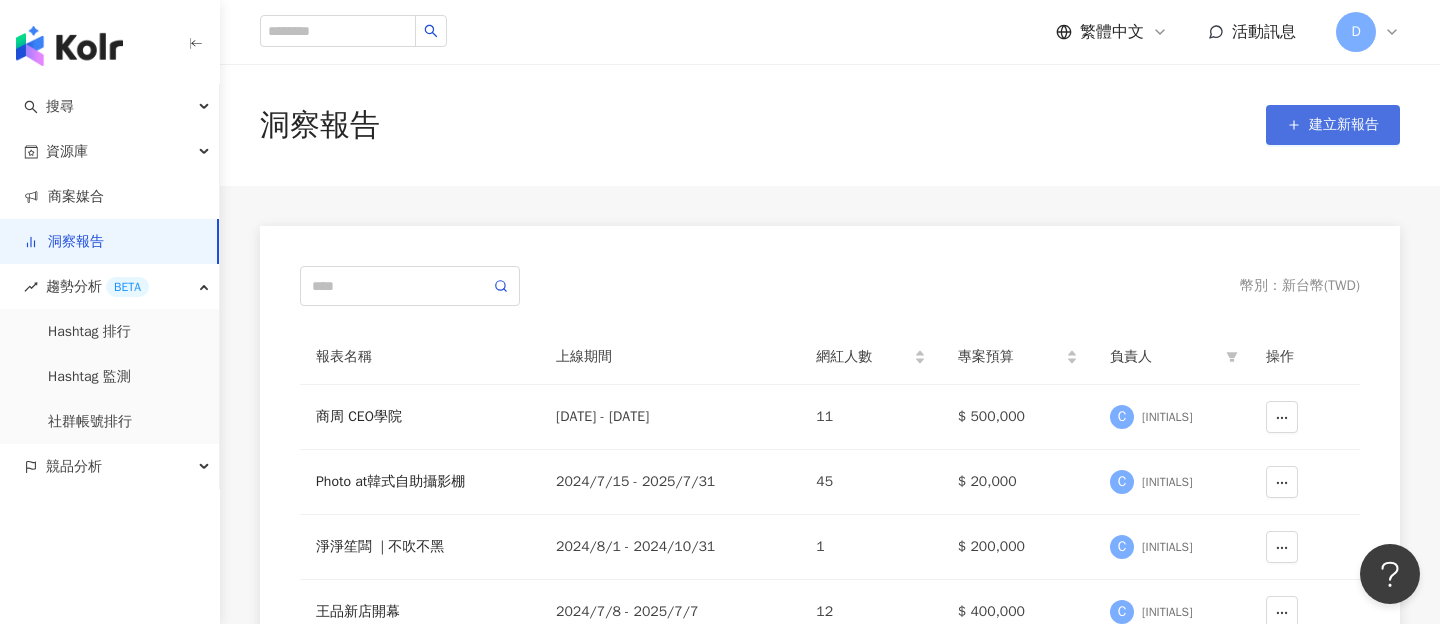 click on "建立新報告" at bounding box center [1344, 125] 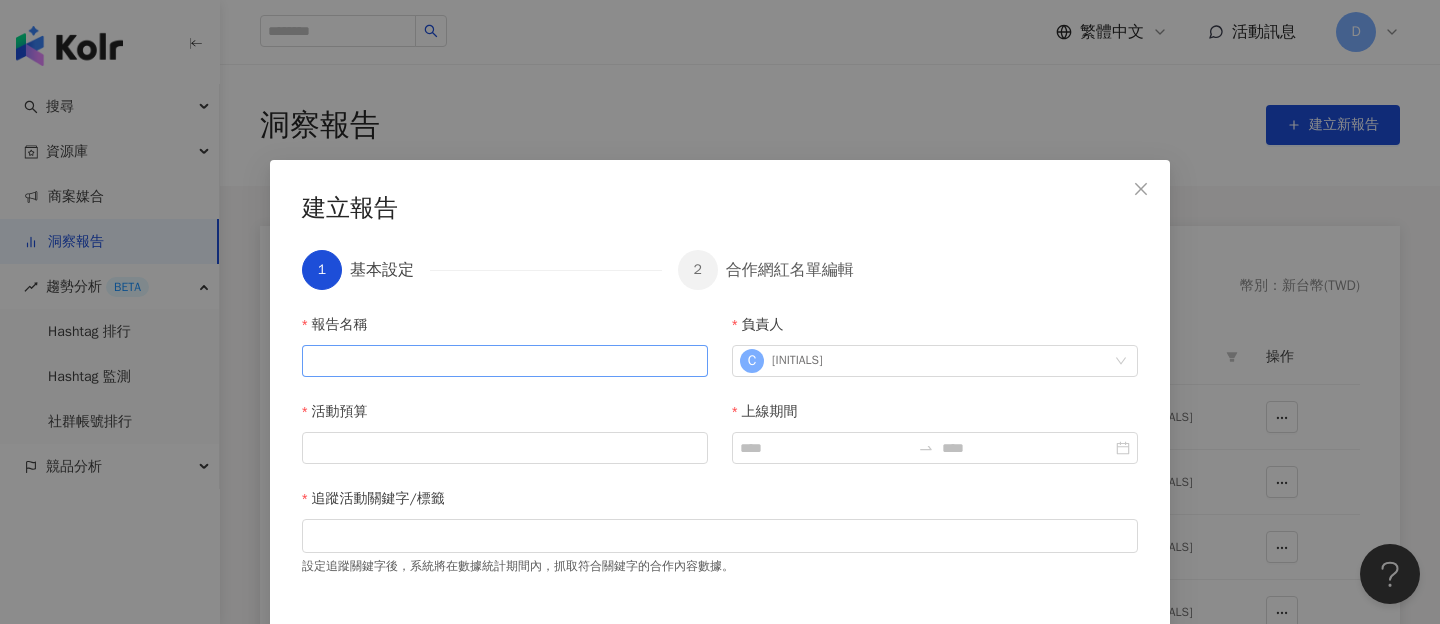 scroll, scrollTop: 63, scrollLeft: 0, axis: vertical 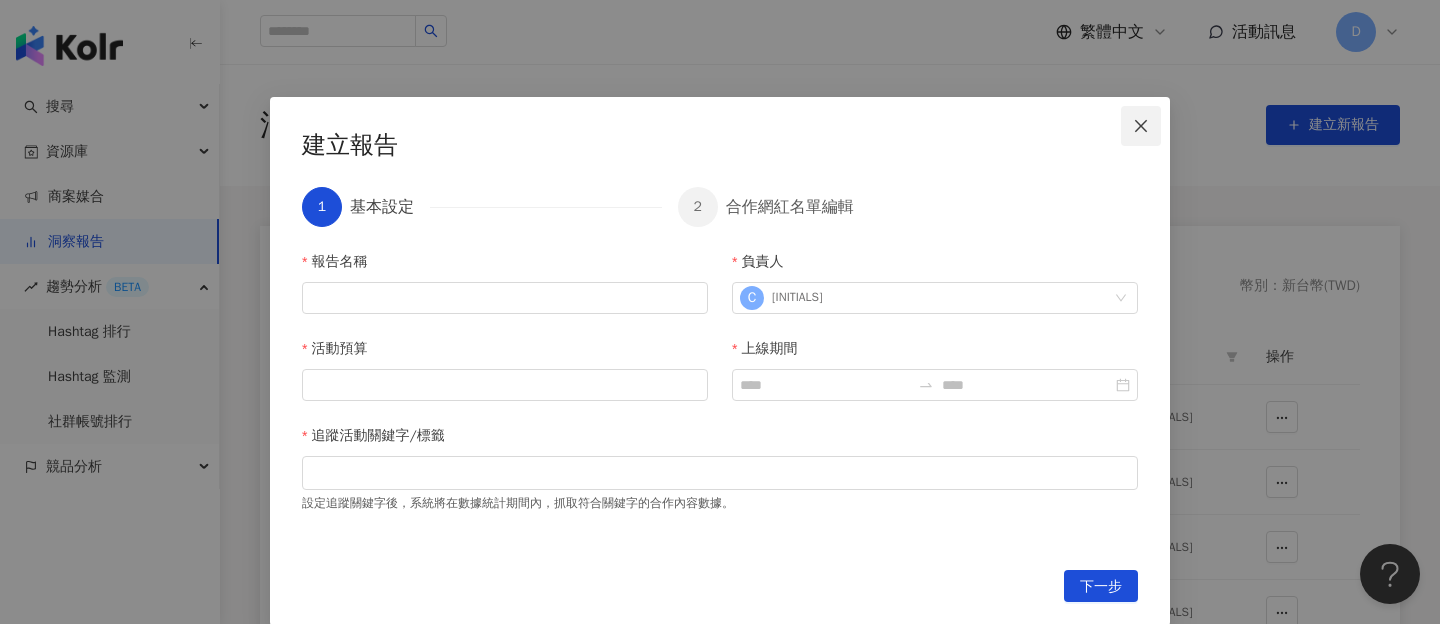 click 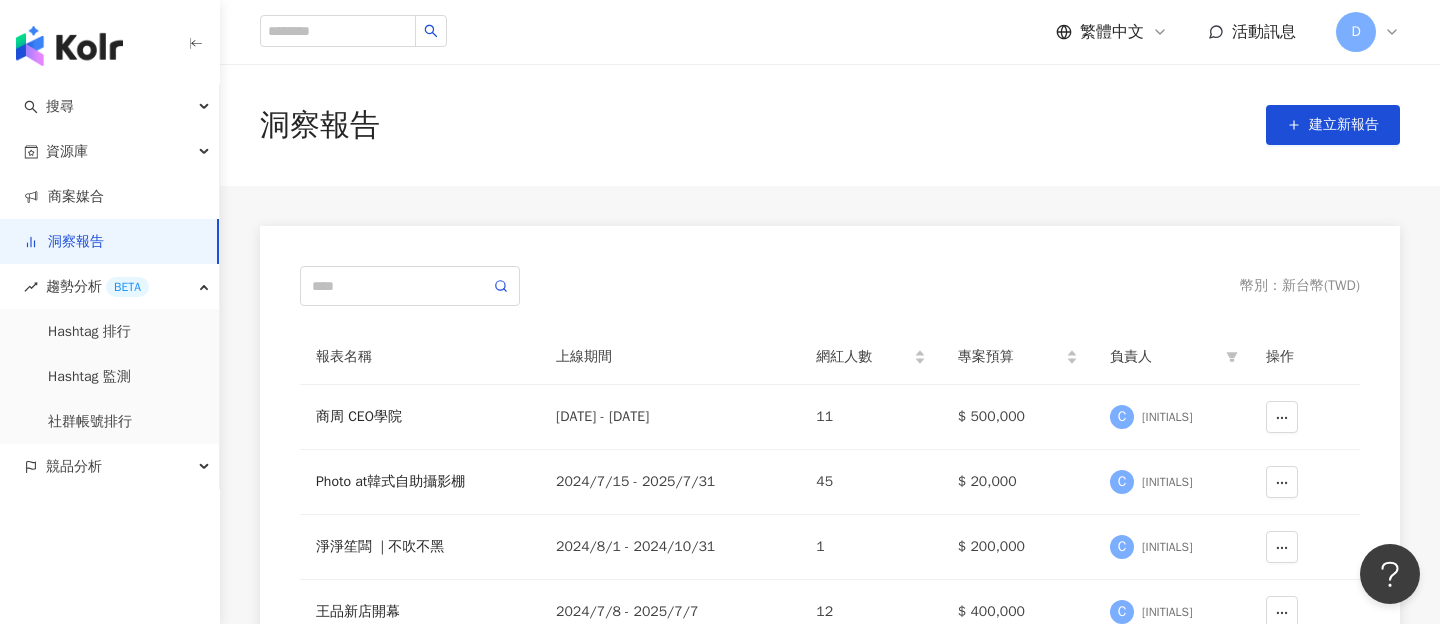 scroll, scrollTop: 0, scrollLeft: 0, axis: both 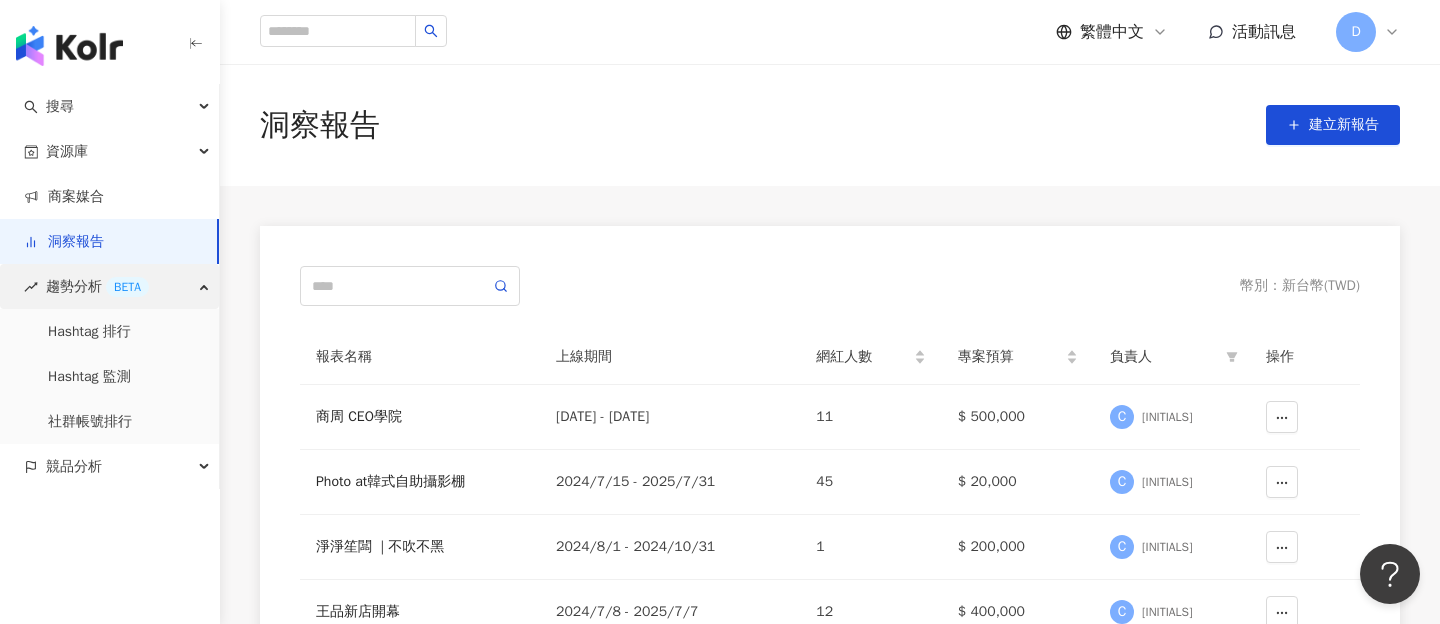 click on "趨勢分析 BETA" at bounding box center (109, 286) 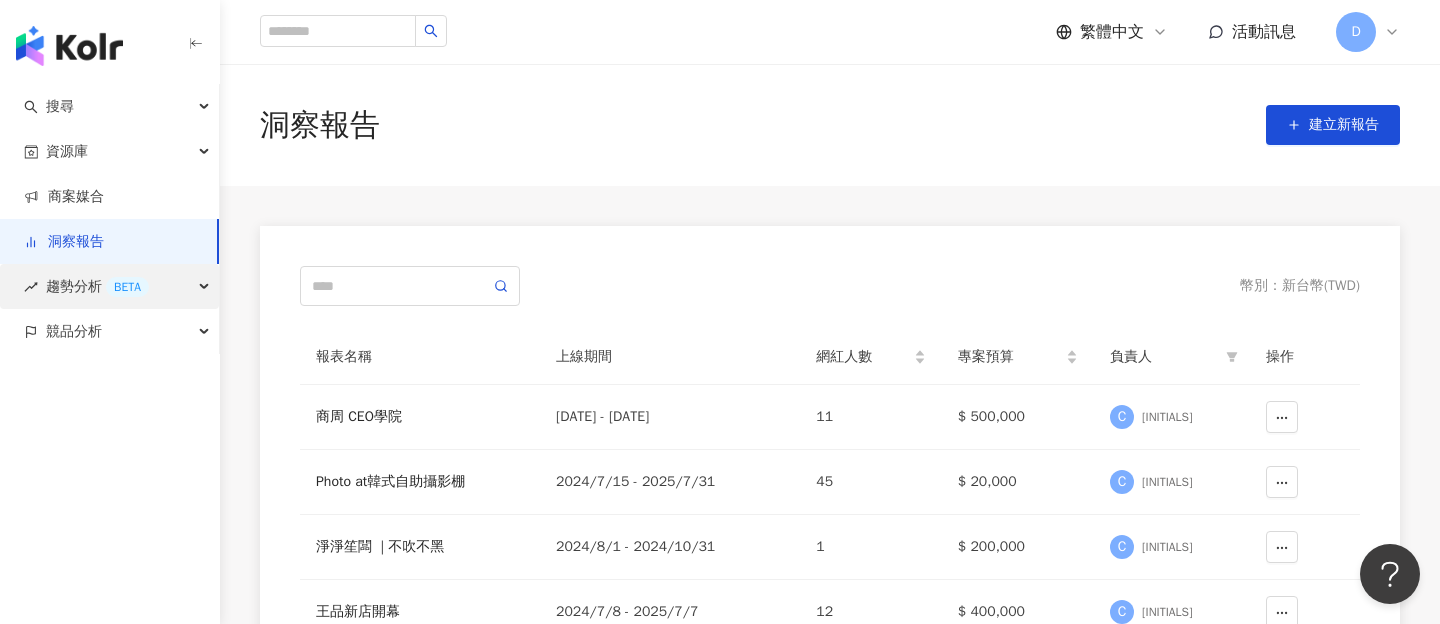click on "趨勢分析 BETA" at bounding box center [109, 286] 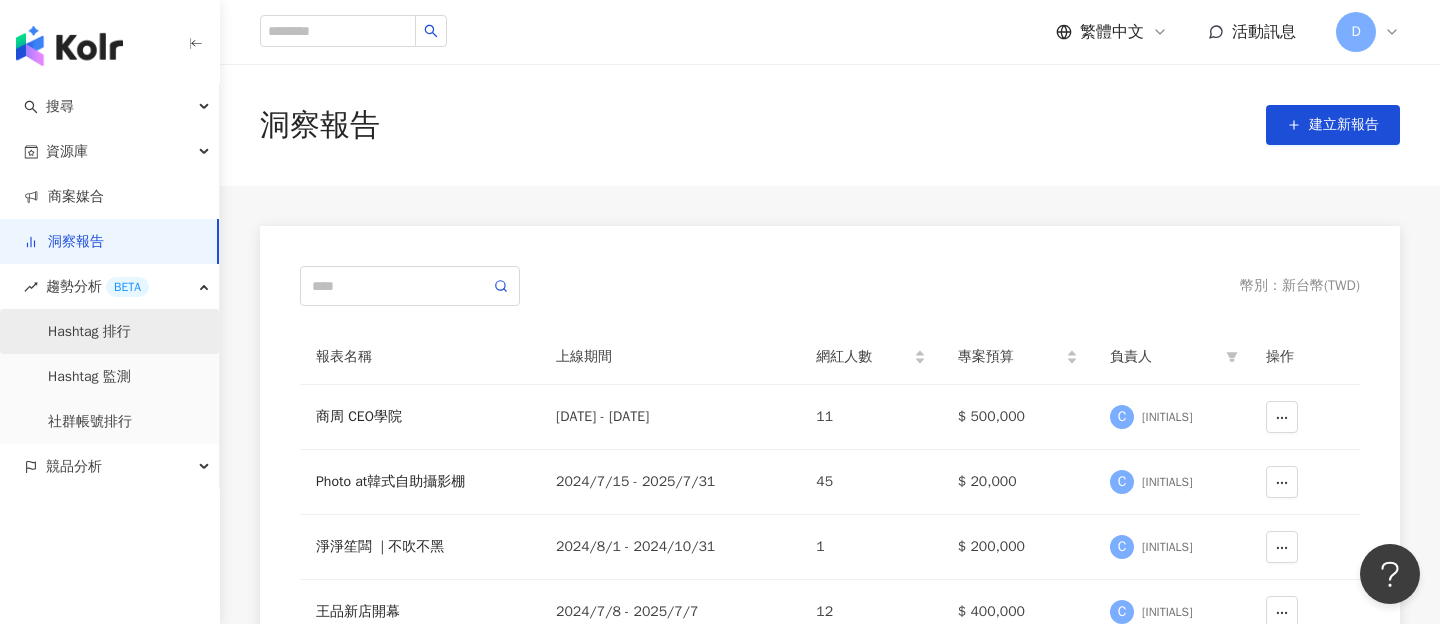 click on "Hashtag 排行" at bounding box center (89, 332) 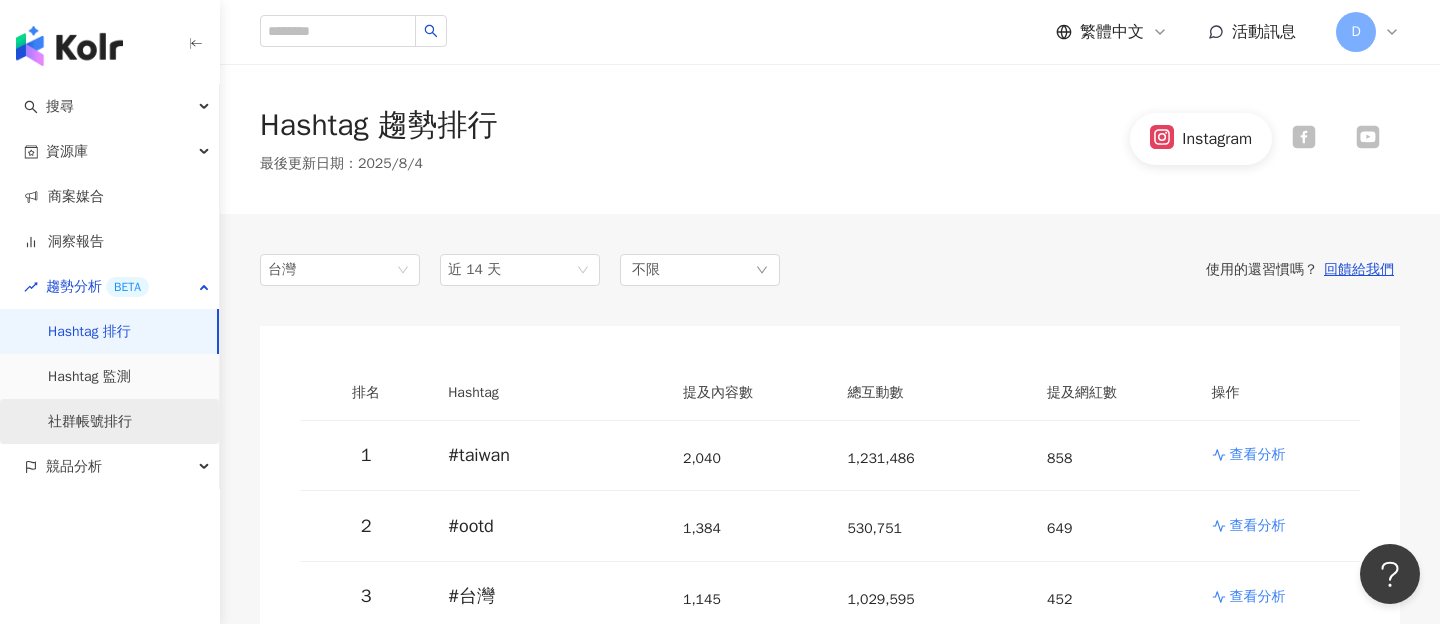 click on "社群帳號排行" at bounding box center [90, 422] 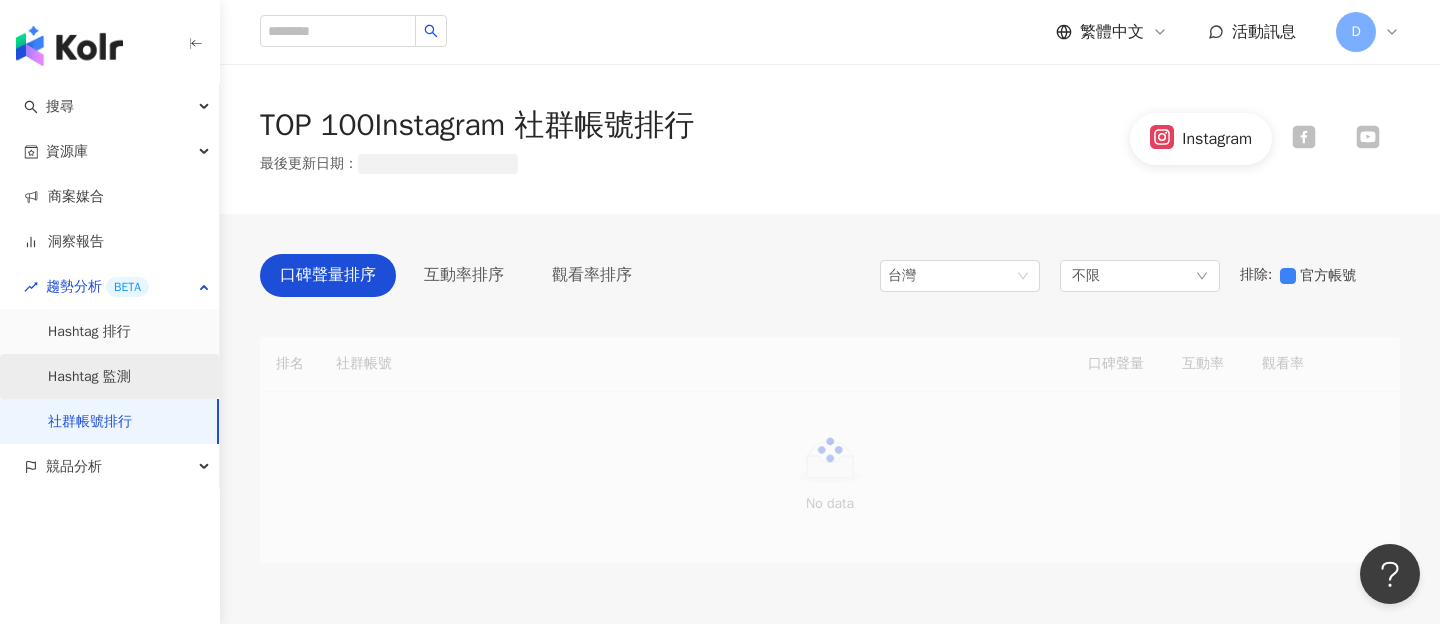 click on "Hashtag 監測" at bounding box center (89, 377) 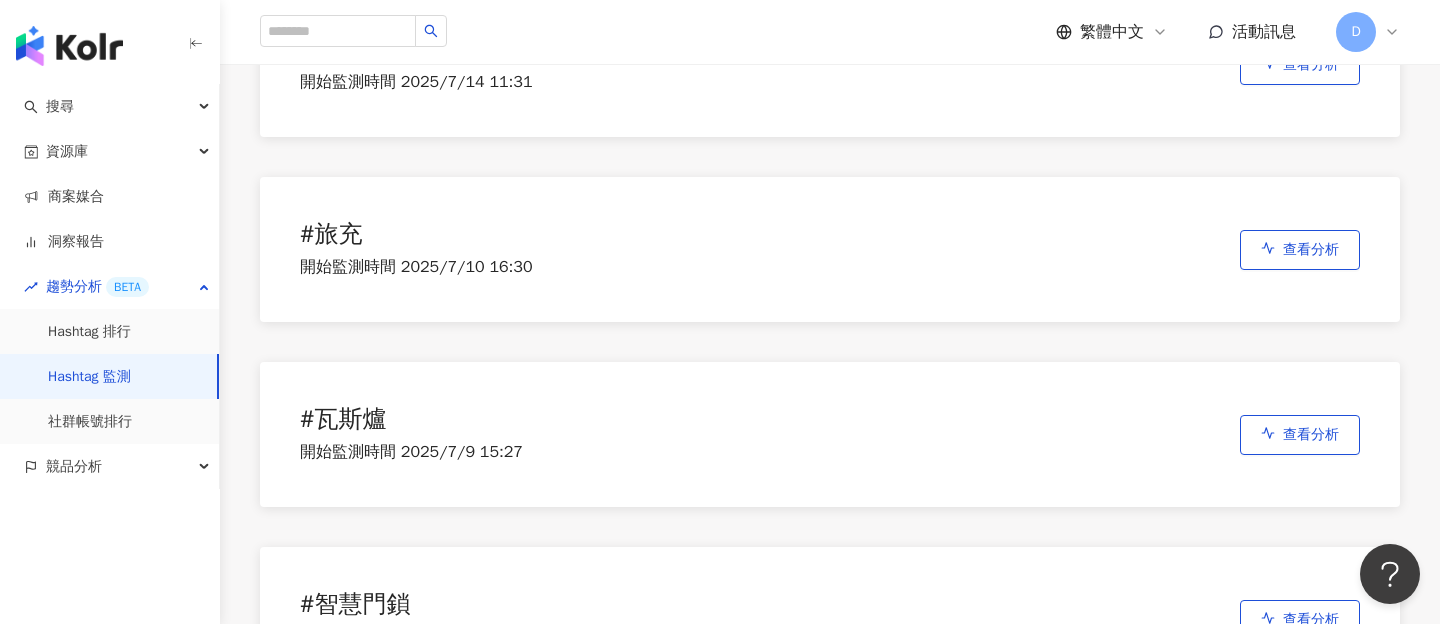 scroll, scrollTop: 1804, scrollLeft: 0, axis: vertical 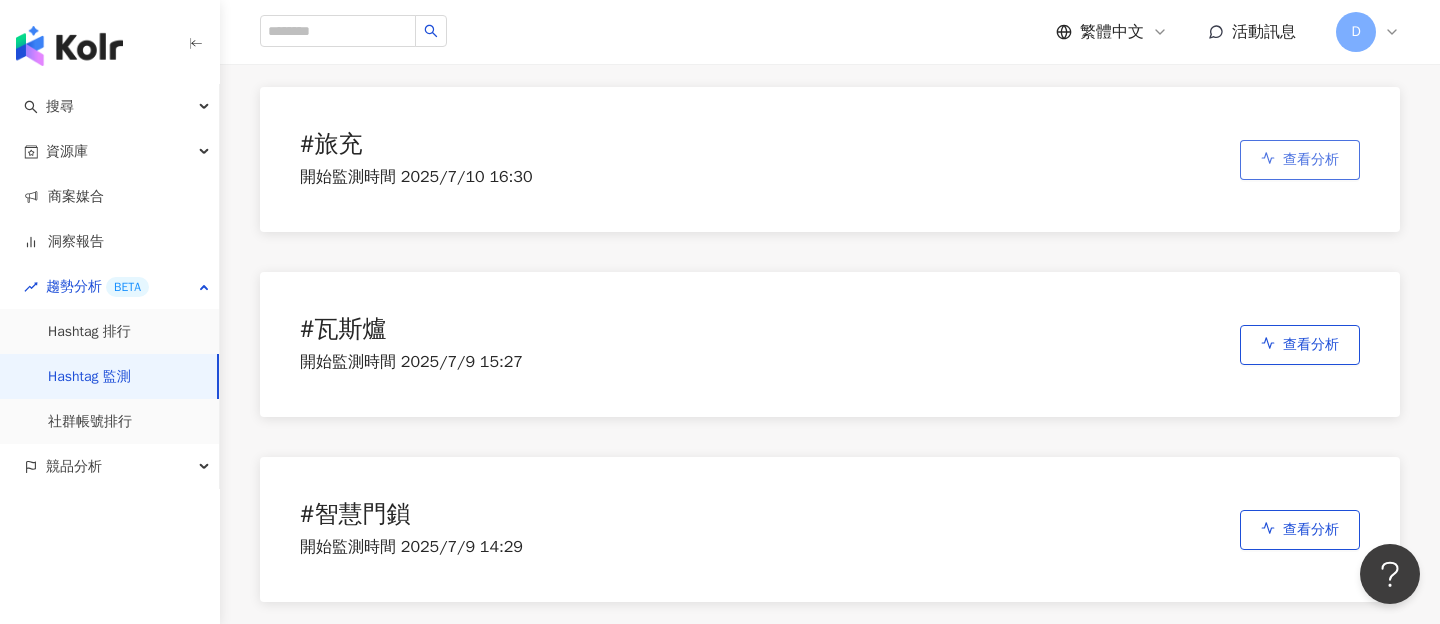 click on "查看分析" at bounding box center [1300, 160] 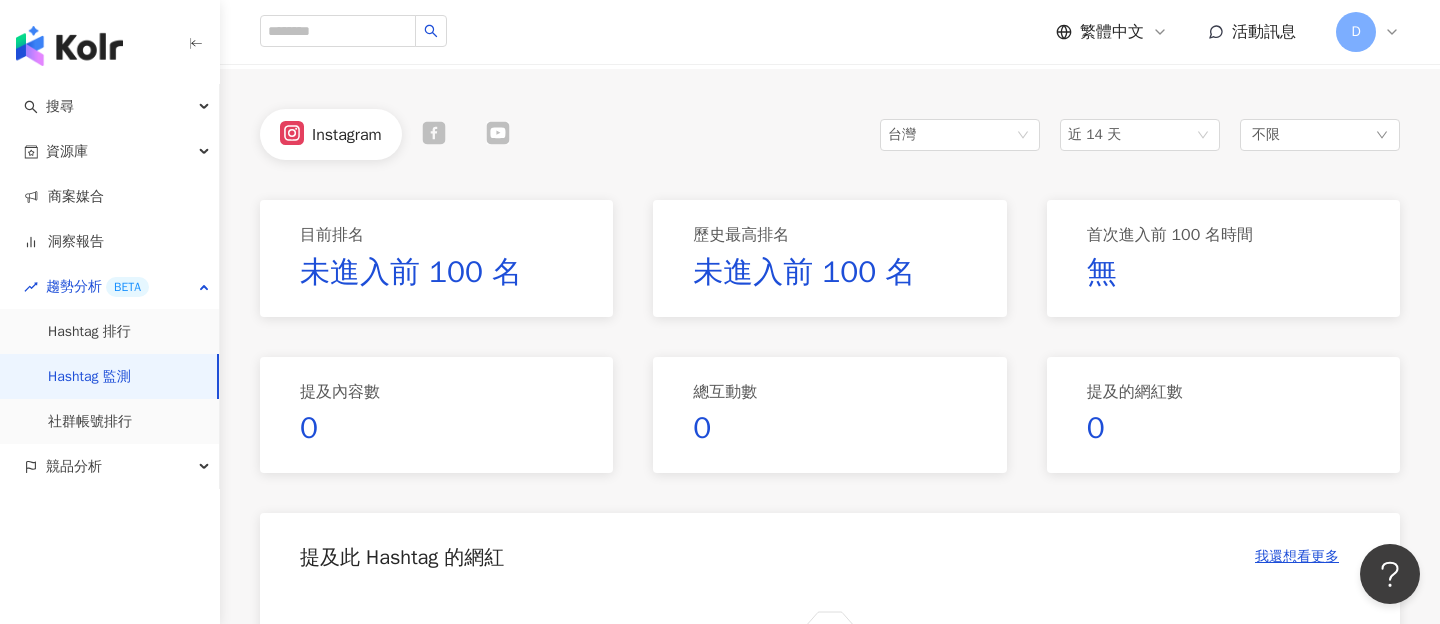 scroll, scrollTop: 183, scrollLeft: 0, axis: vertical 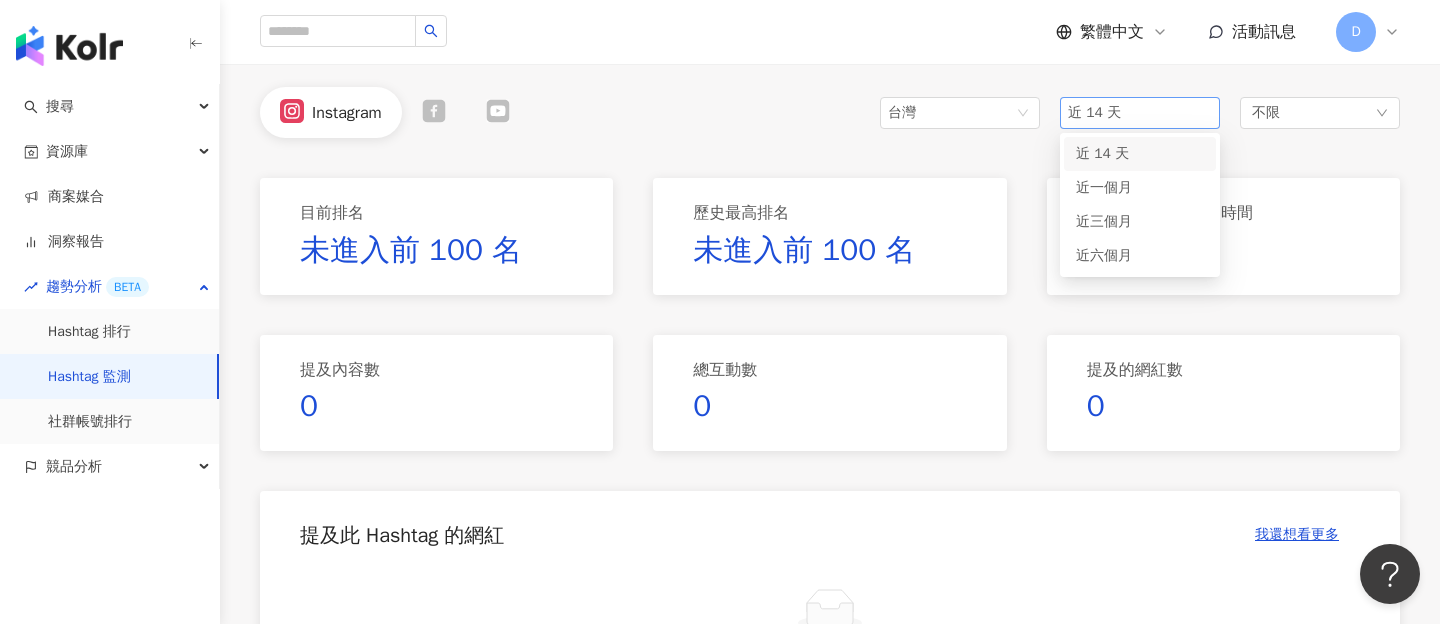 click on "近 14 天" at bounding box center (1140, 113) 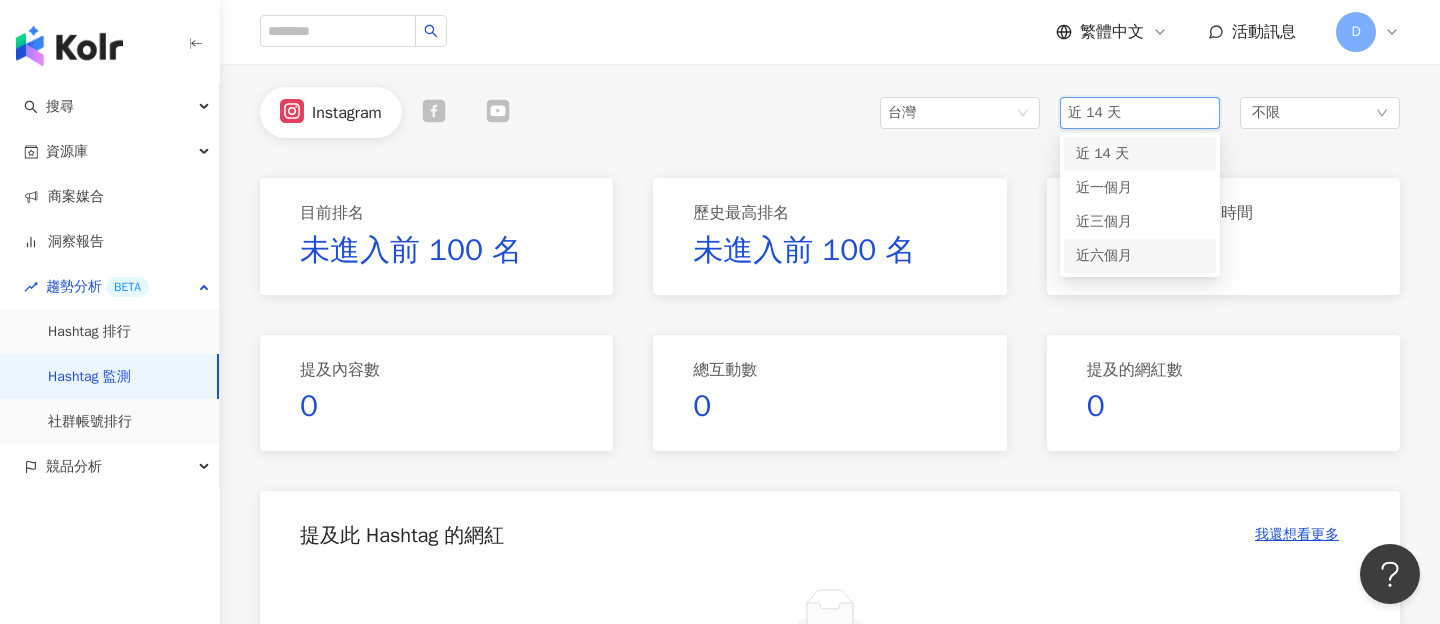 click on "近六個月" at bounding box center (1104, 255) 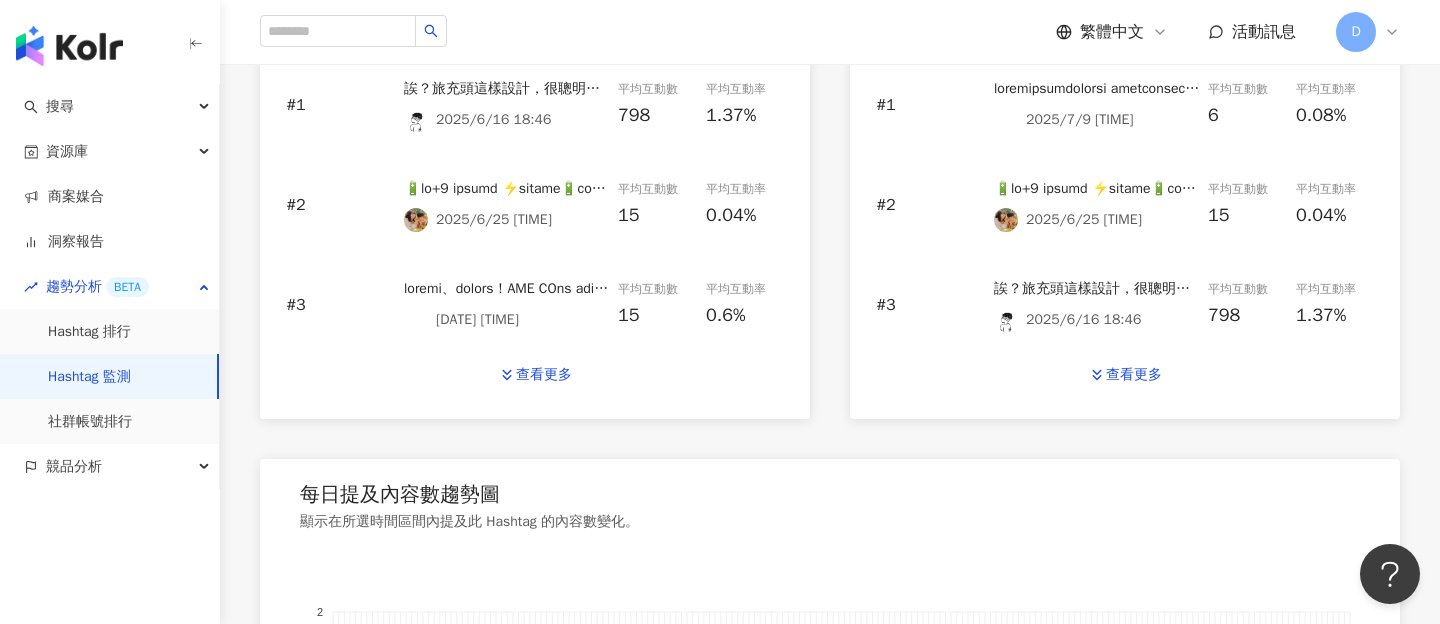 scroll, scrollTop: 792, scrollLeft: 0, axis: vertical 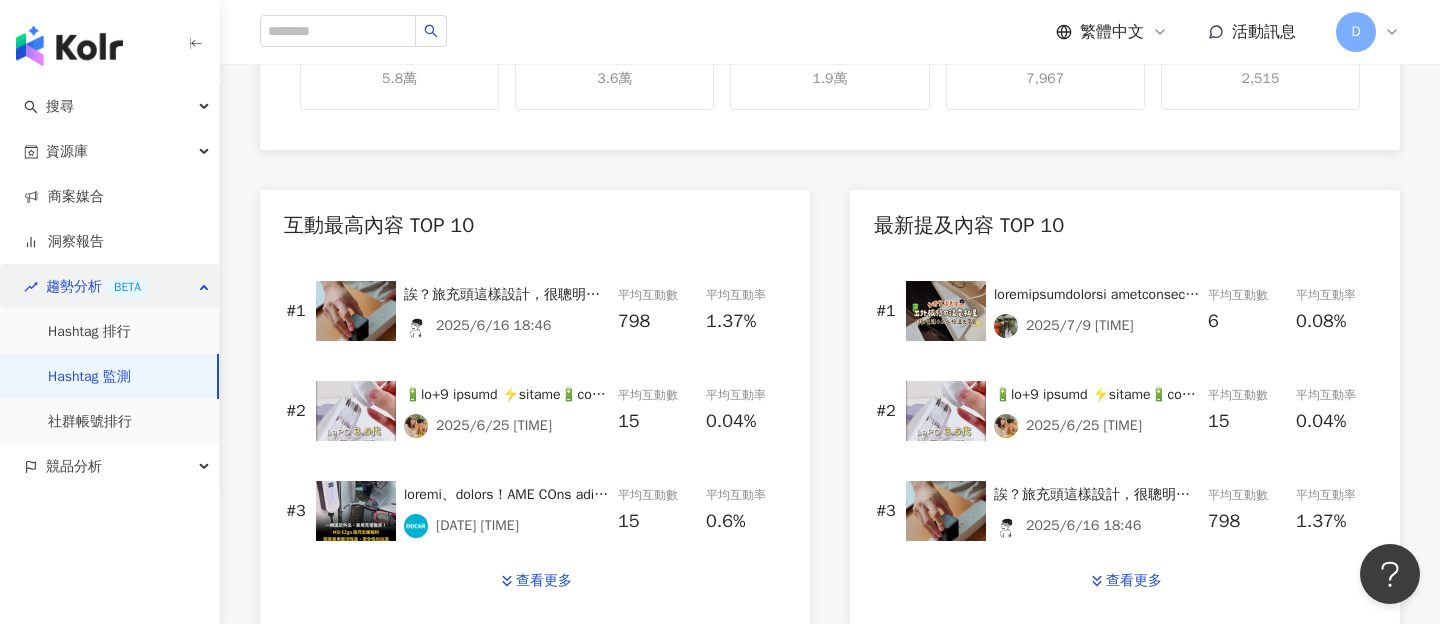 click on "趨勢分析 BETA" at bounding box center [109, 286] 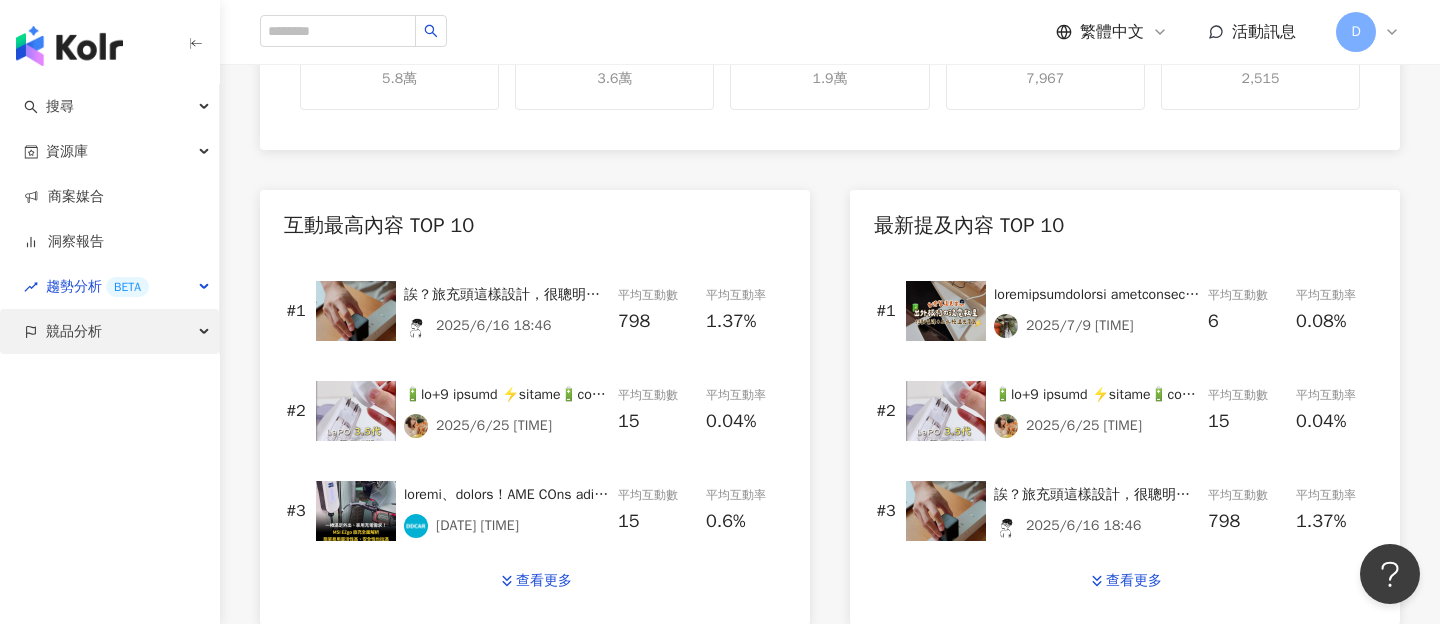 click on "競品分析" at bounding box center [109, 331] 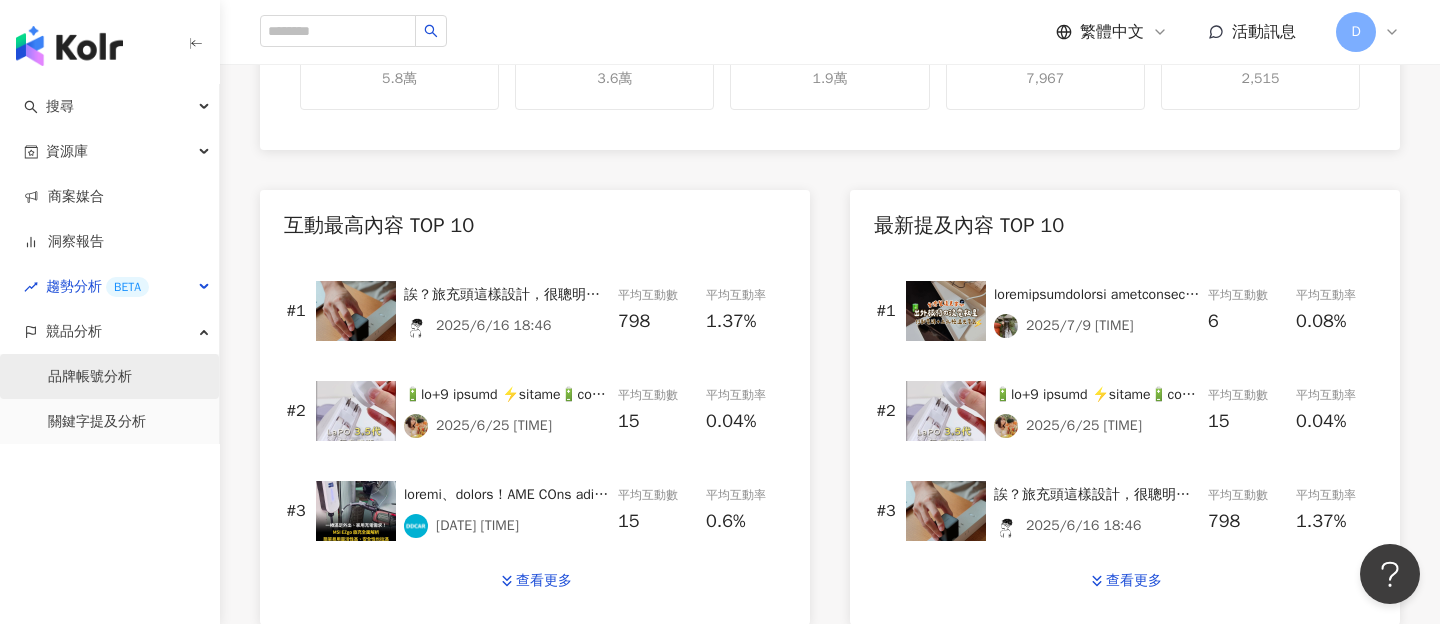 click on "品牌帳號分析" at bounding box center (90, 377) 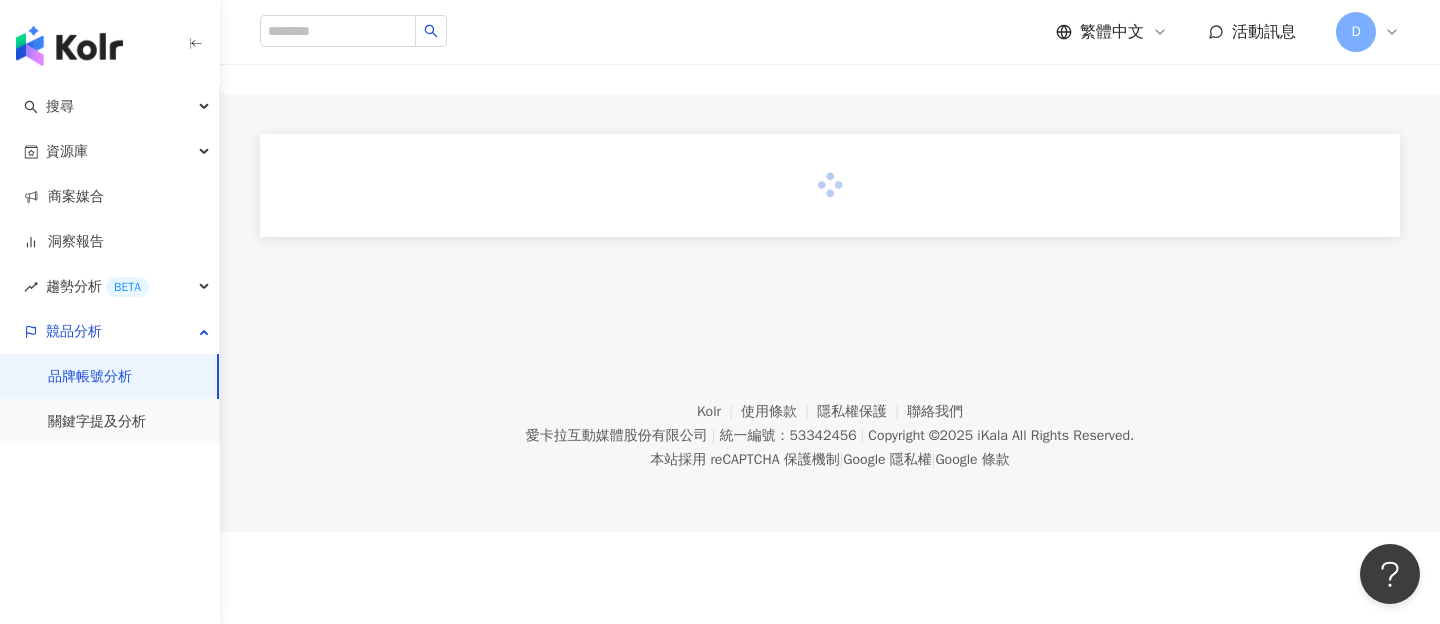 scroll, scrollTop: 0, scrollLeft: 0, axis: both 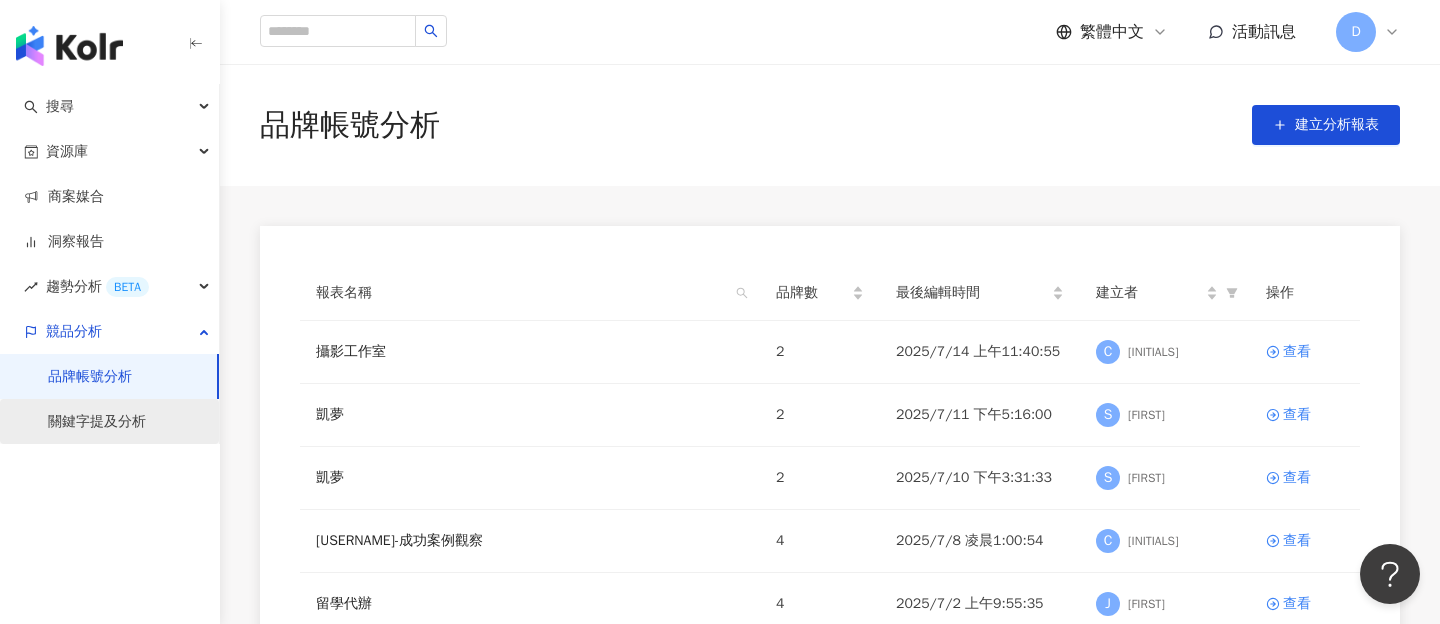 click on "關鍵字提及分析" at bounding box center [97, 422] 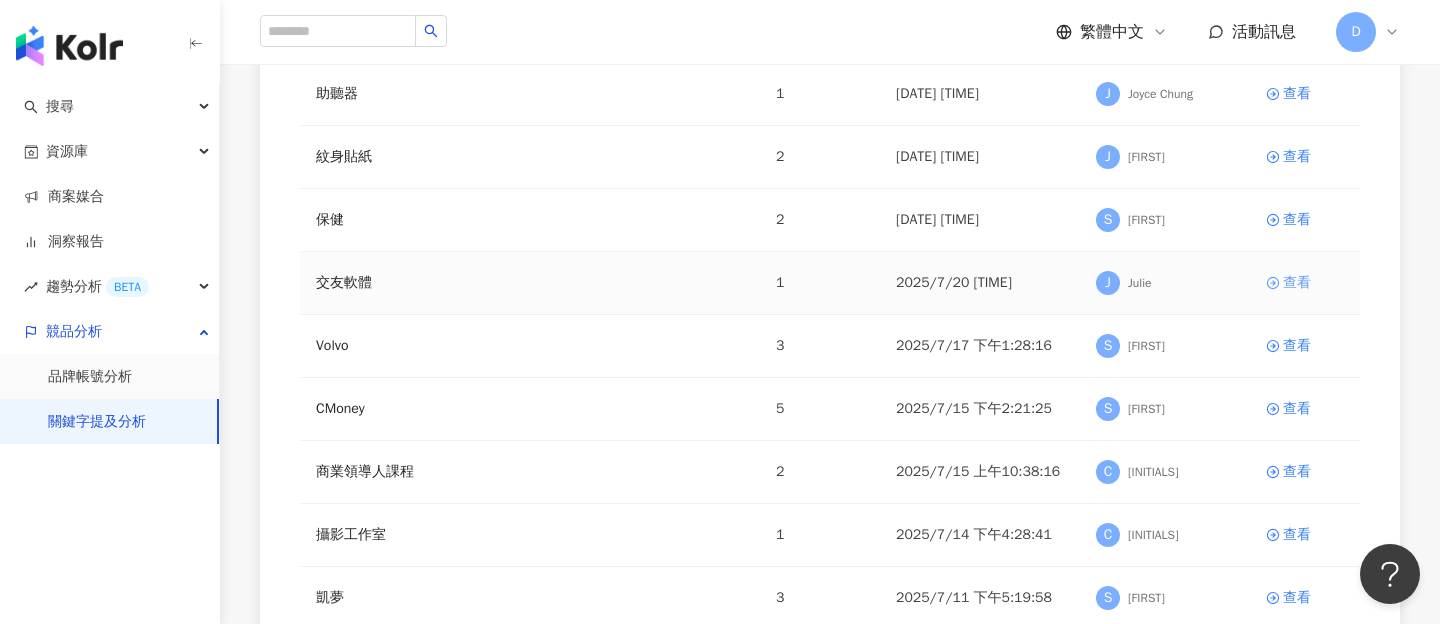 scroll, scrollTop: 329, scrollLeft: 0, axis: vertical 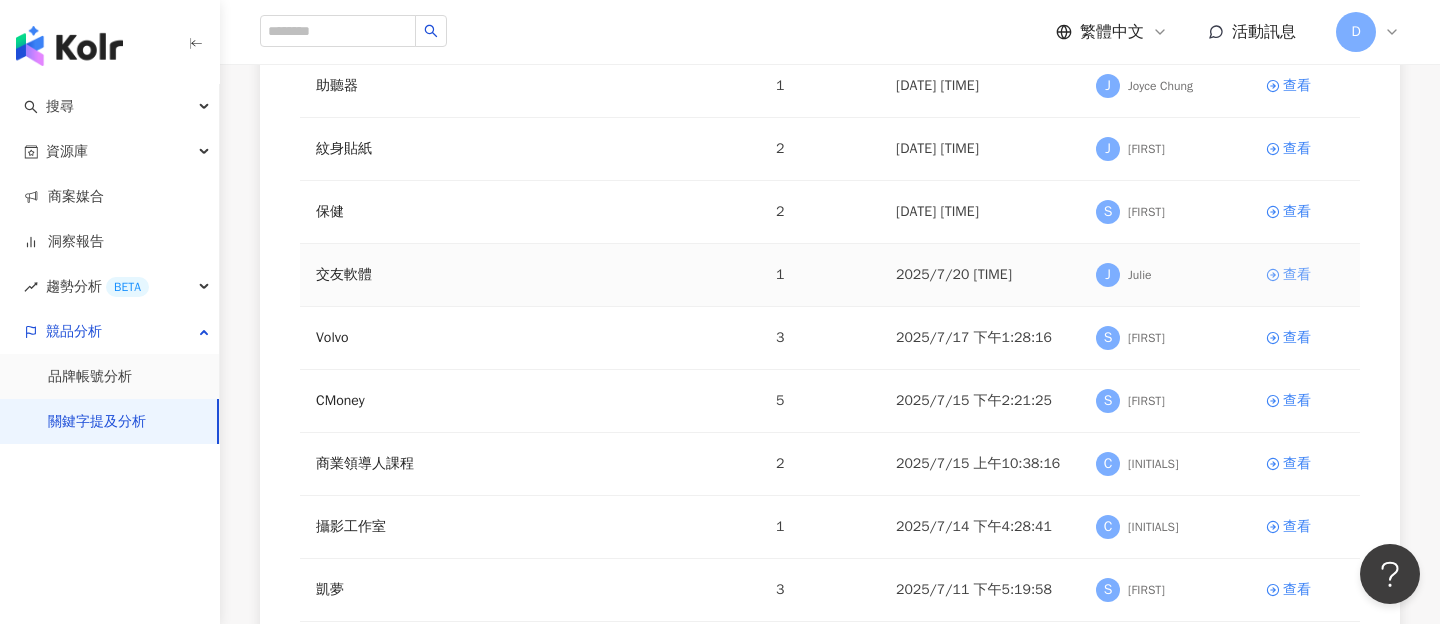 click on "查看" at bounding box center (1305, 275) 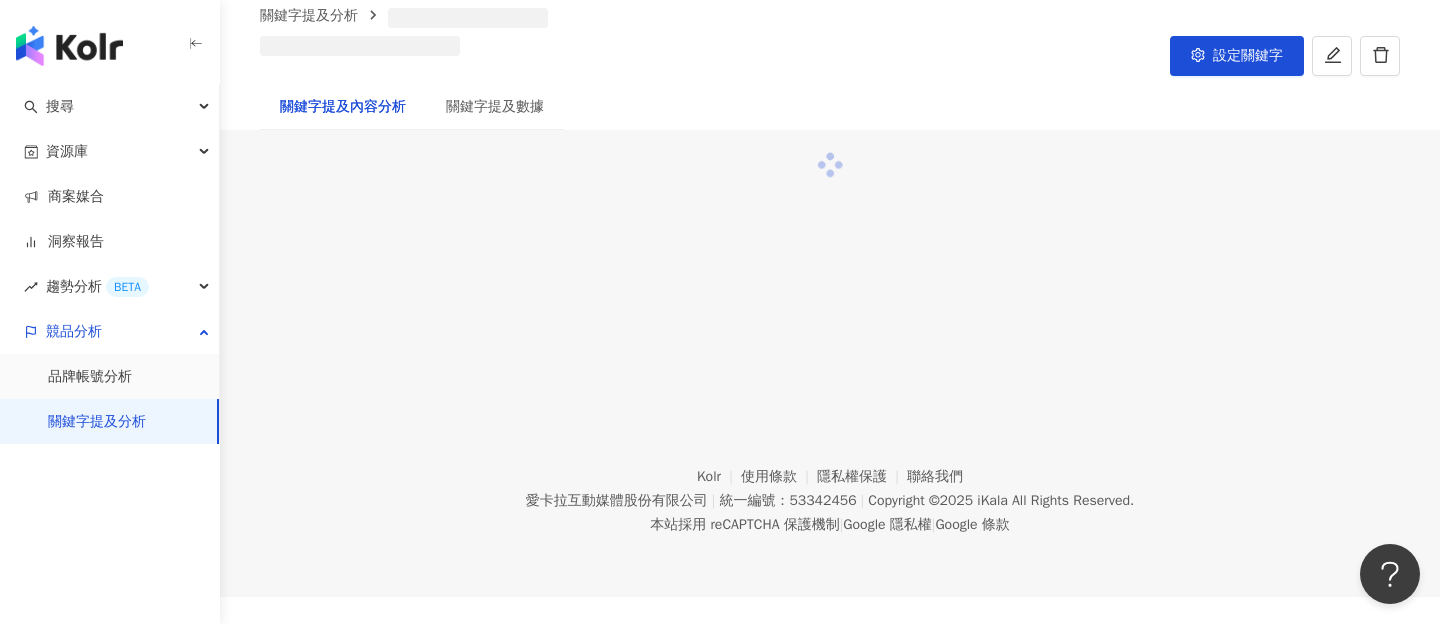 scroll, scrollTop: 0, scrollLeft: 0, axis: both 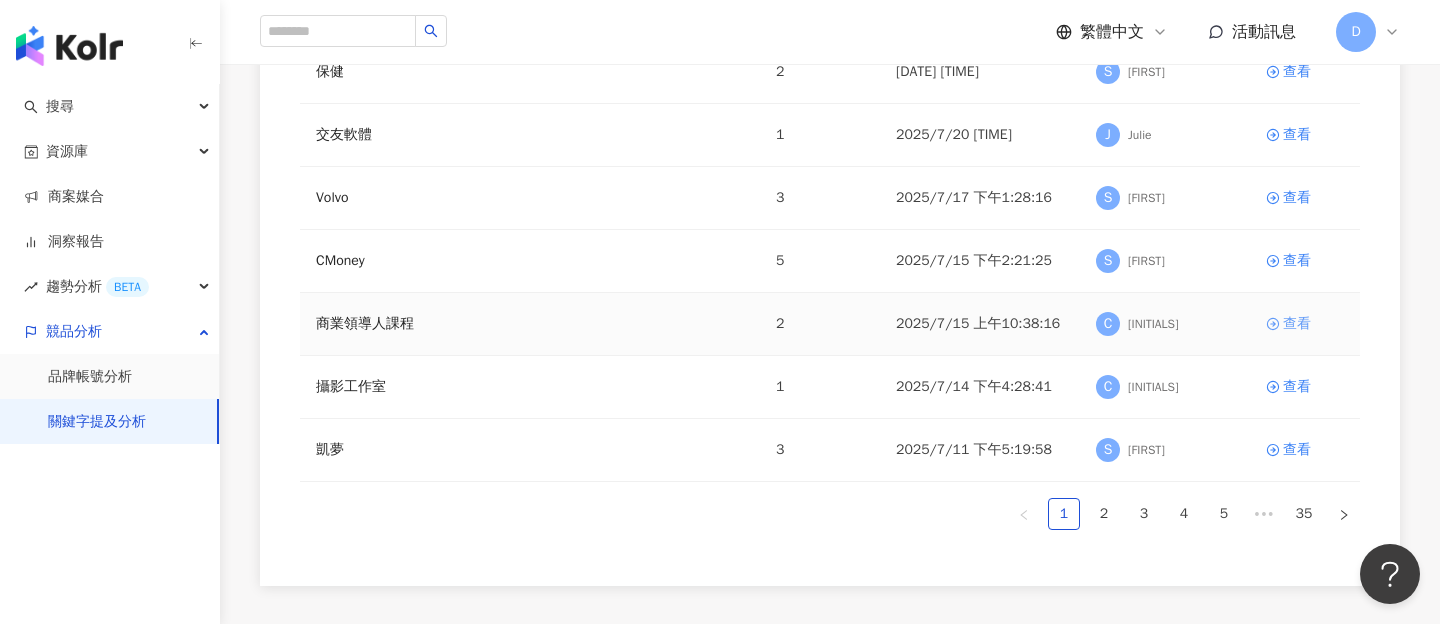 click on "查看" at bounding box center (1297, 324) 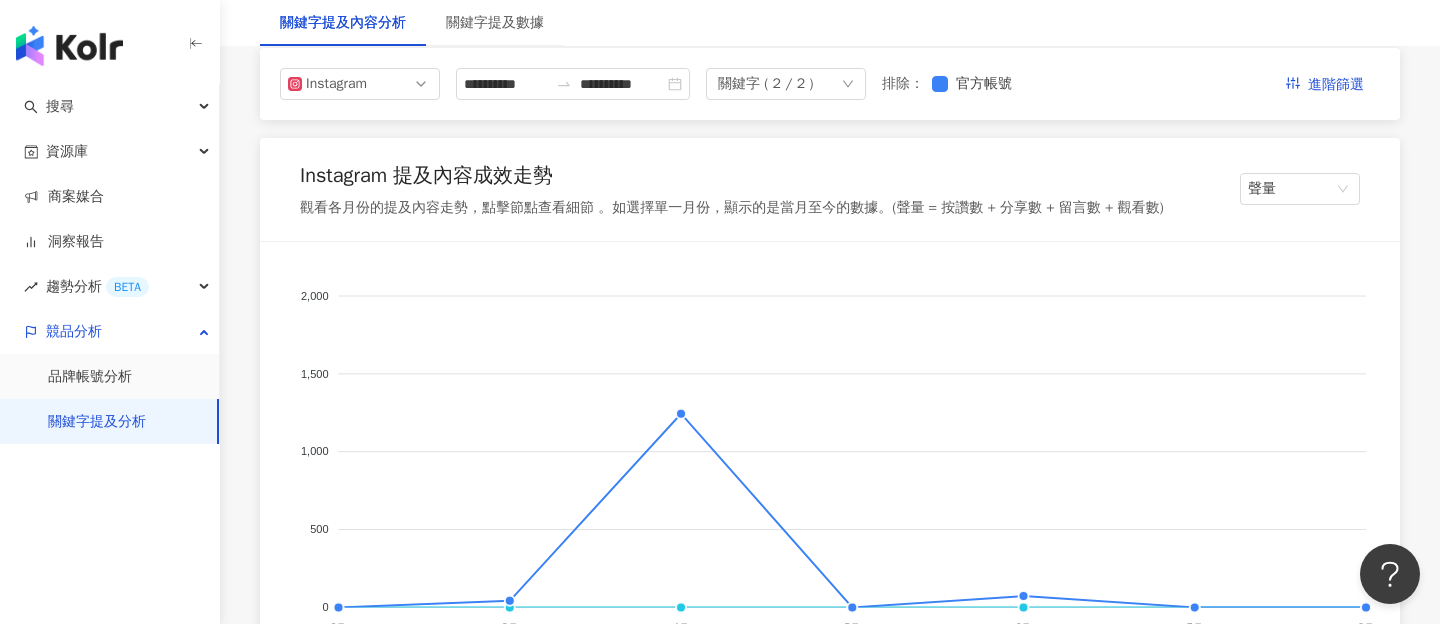 scroll, scrollTop: 26, scrollLeft: 0, axis: vertical 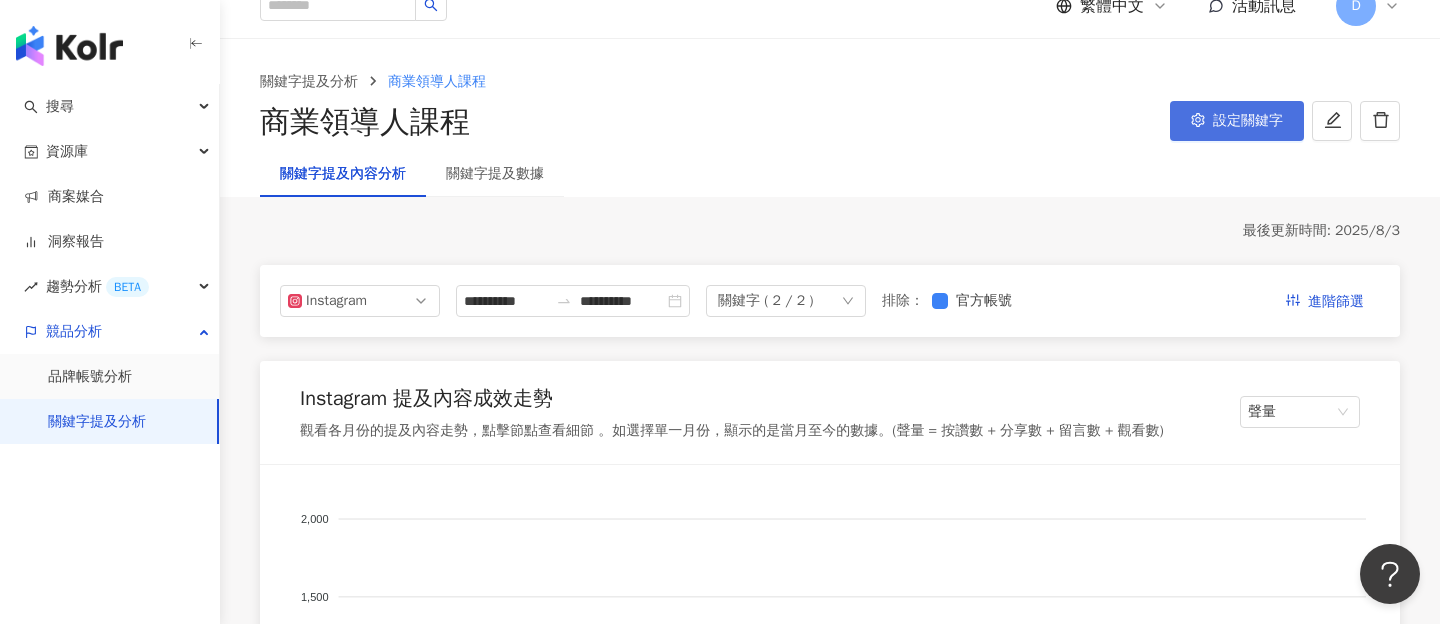 click on "設定關鍵字" at bounding box center (1248, 121) 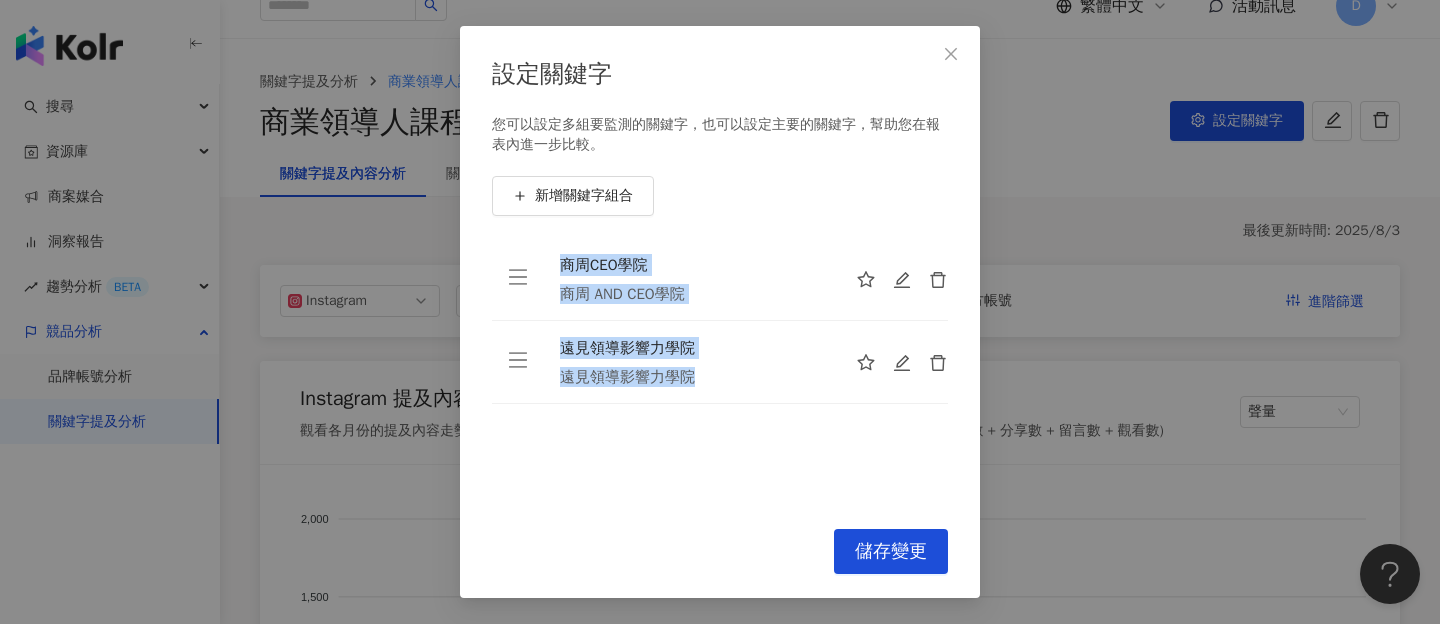 drag, startPoint x: 559, startPoint y: 268, endPoint x: 749, endPoint y: 381, distance: 221.06334 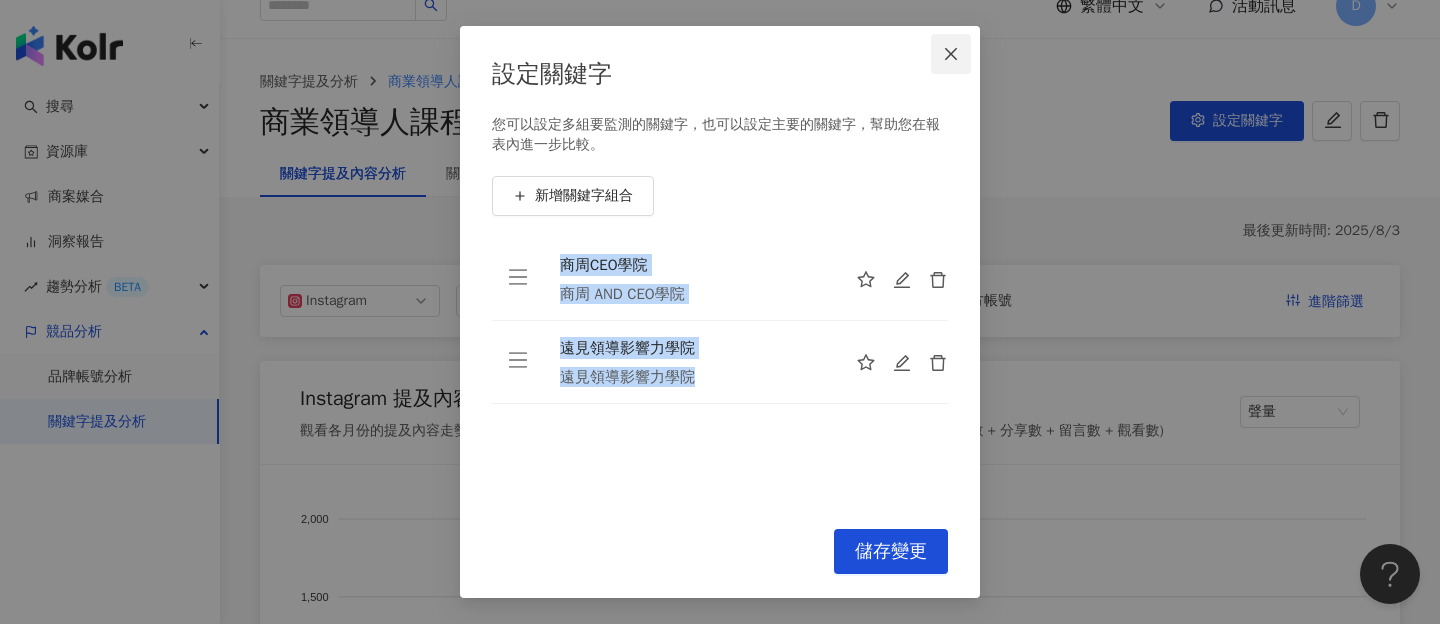 click 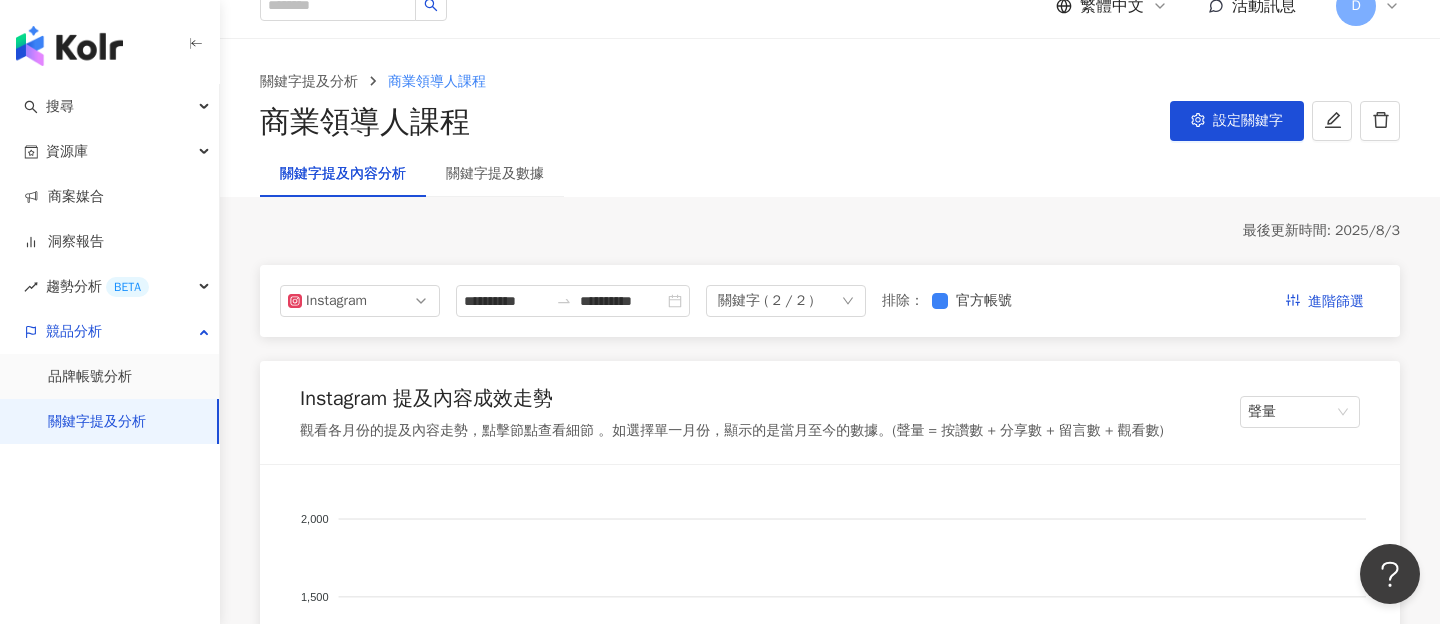 click on "**********" at bounding box center (830, 2633) 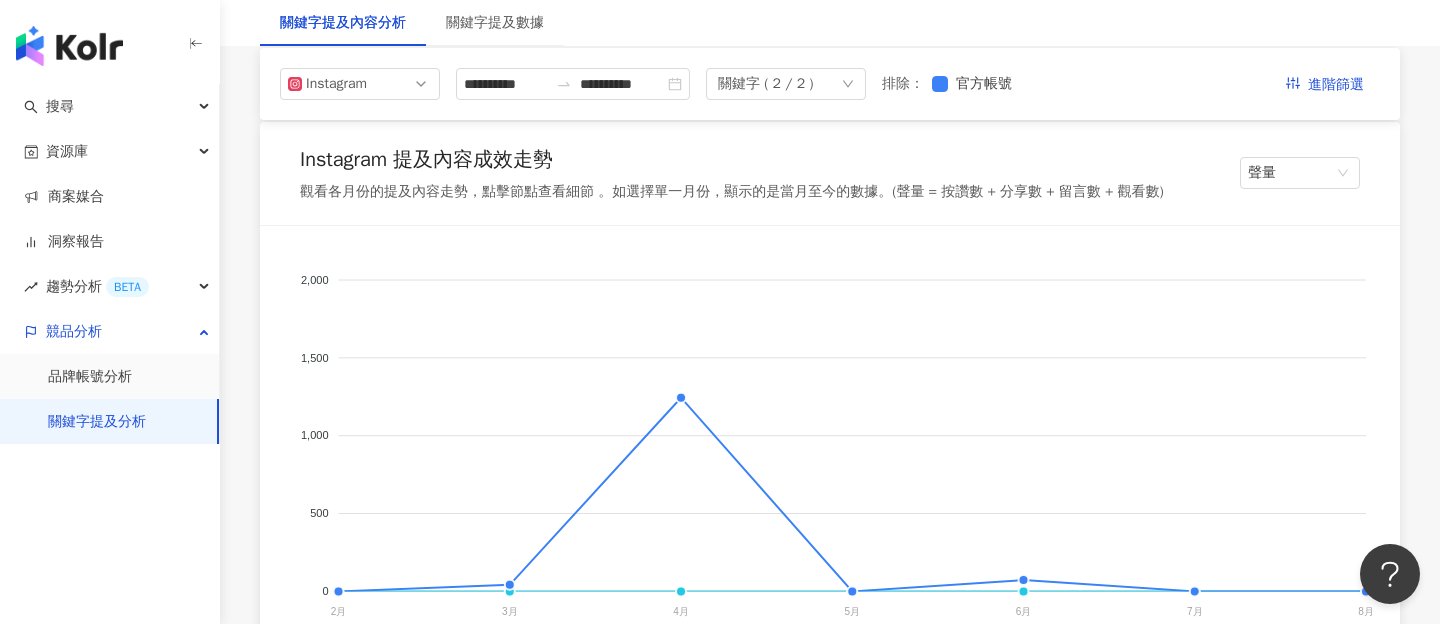 scroll, scrollTop: 550, scrollLeft: 0, axis: vertical 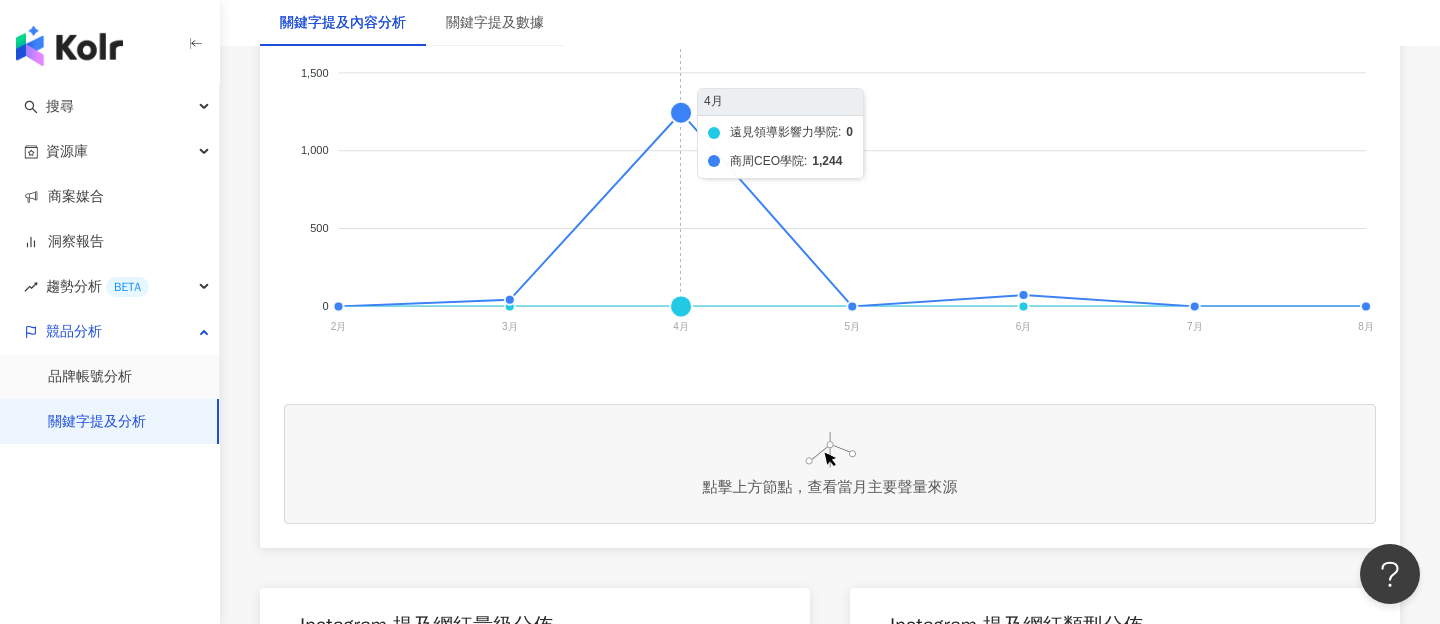 click on "遠見領導影響力學院 商周CEO學院" 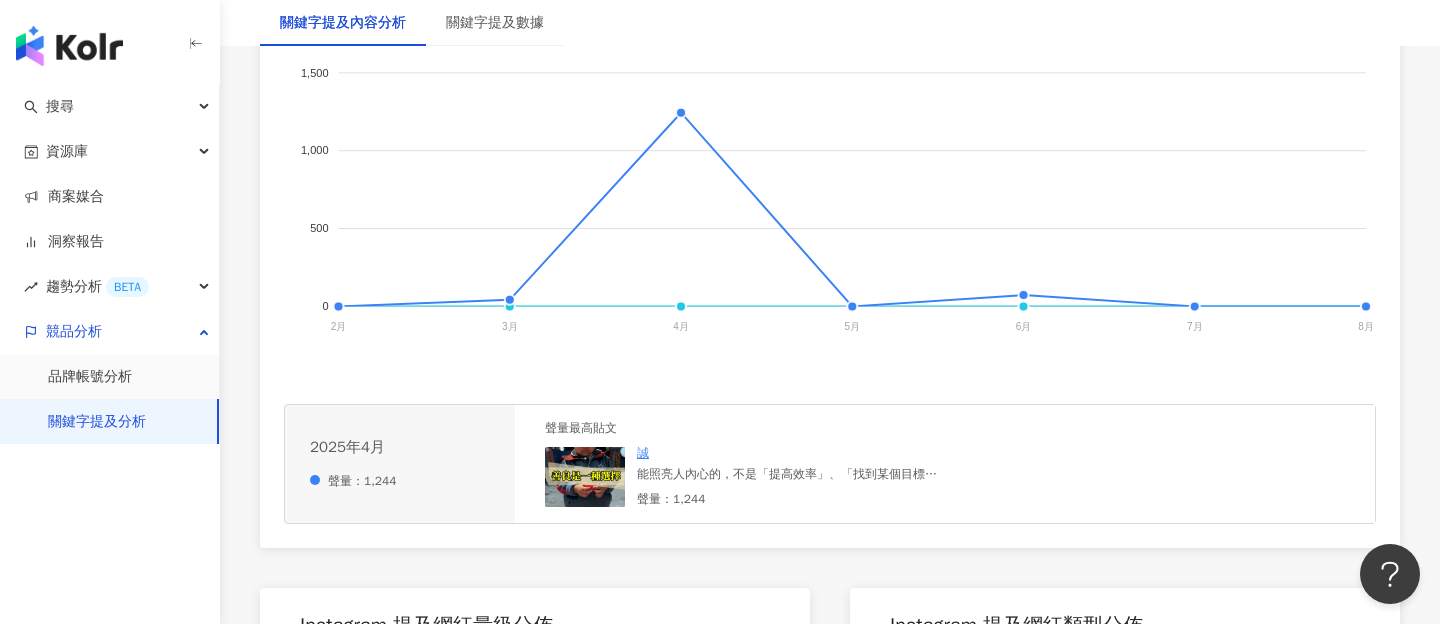 click at bounding box center (585, 477) 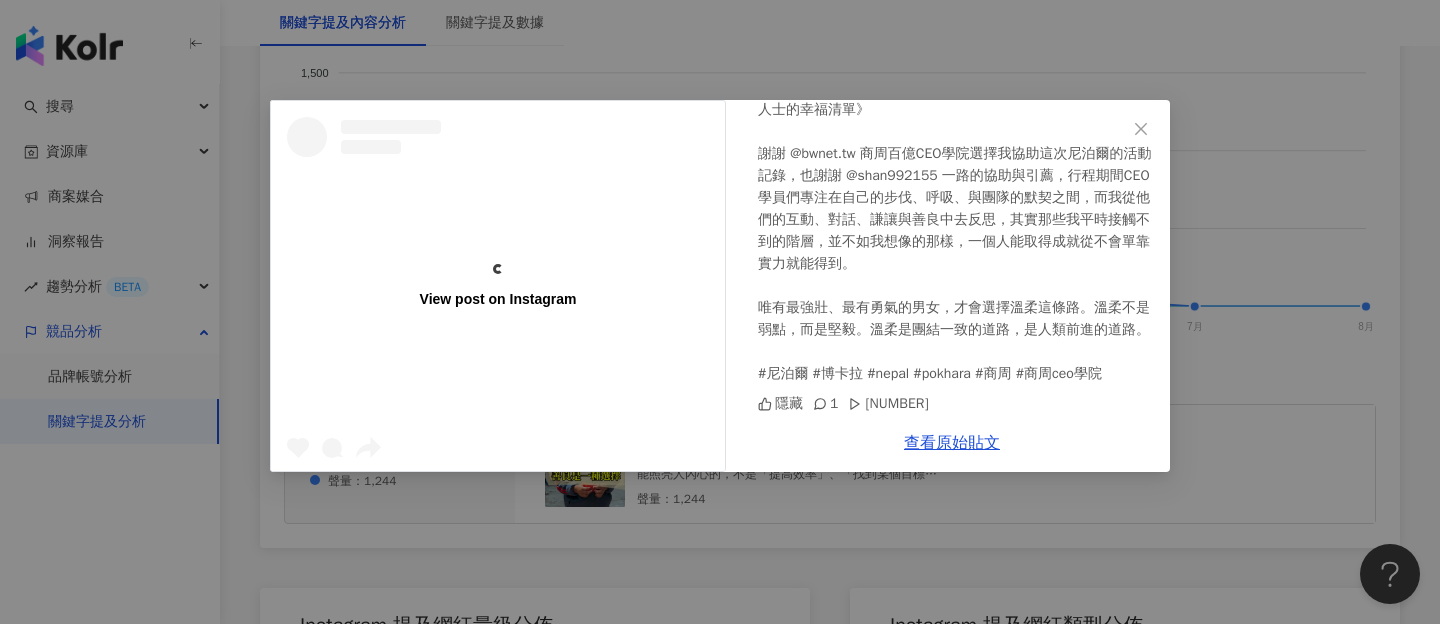 scroll, scrollTop: 0, scrollLeft: 0, axis: both 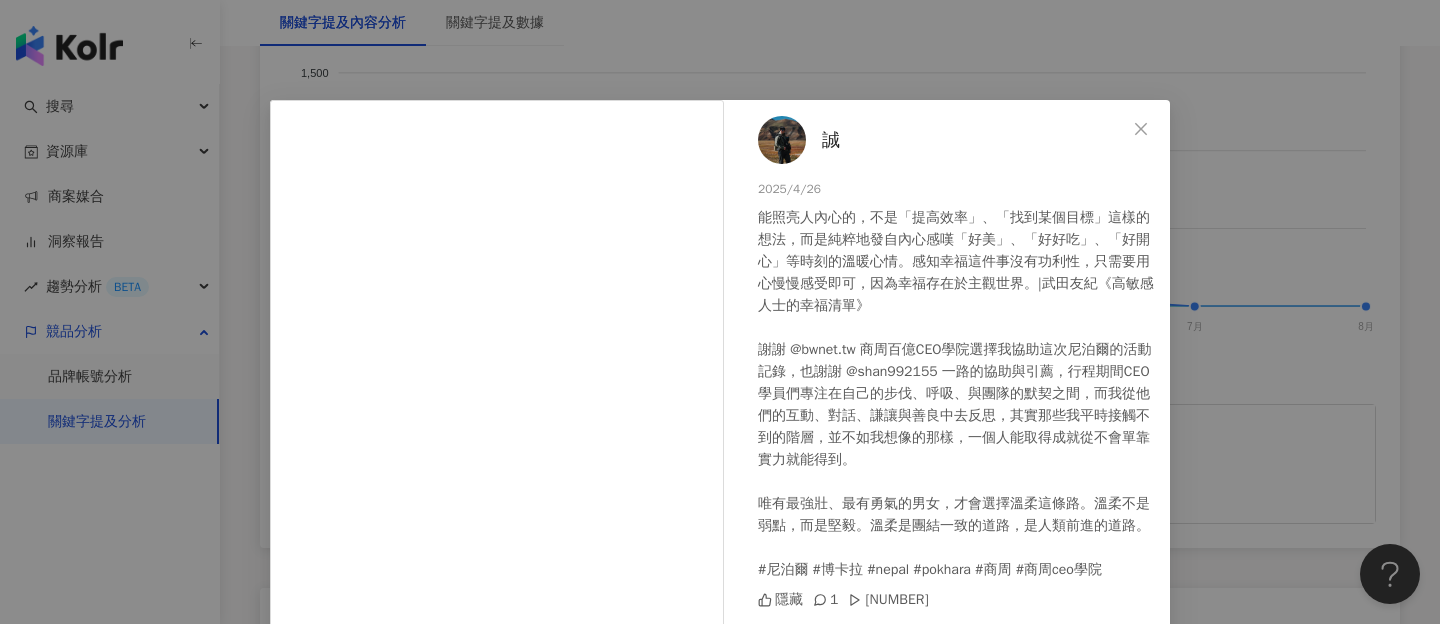 click on "誠 2025/4/26 隱藏 1 1,243 查看原始貼文" at bounding box center [720, 312] 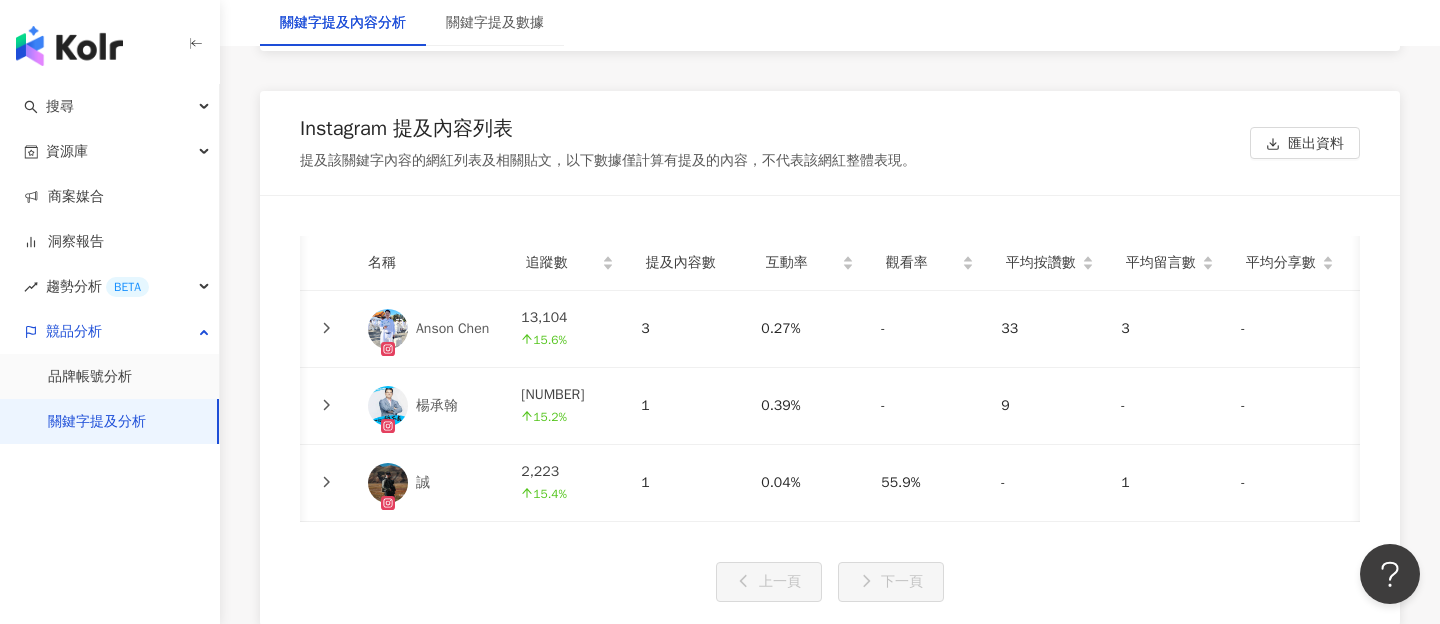 scroll, scrollTop: 4531, scrollLeft: 0, axis: vertical 